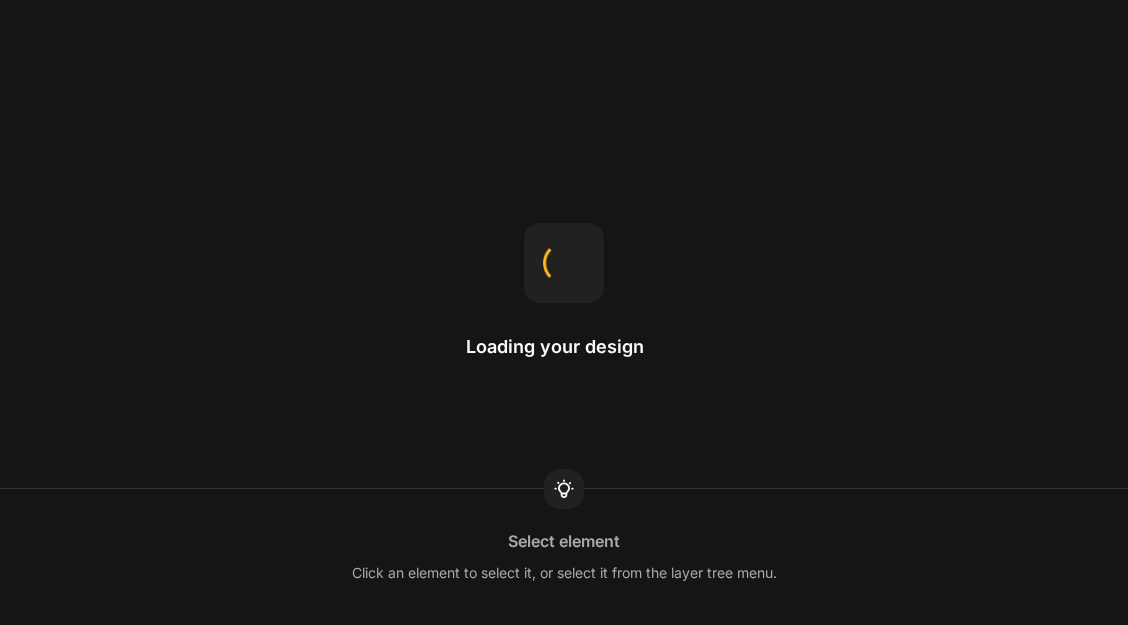 scroll, scrollTop: 0, scrollLeft: 0, axis: both 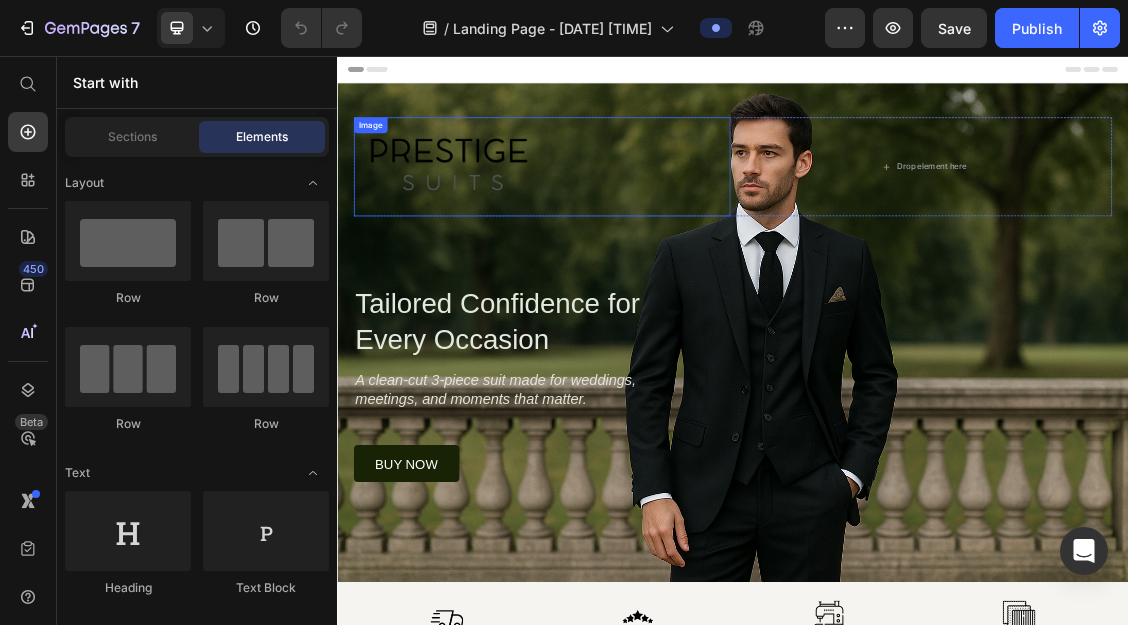 click at bounding box center [647, 224] 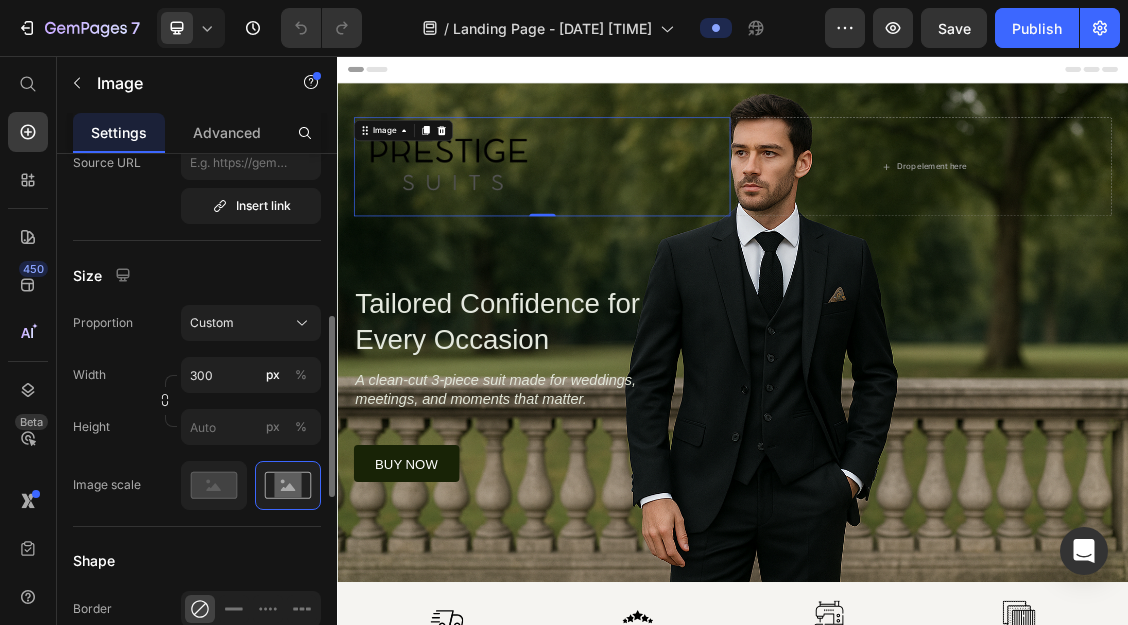scroll, scrollTop: 488, scrollLeft: 0, axis: vertical 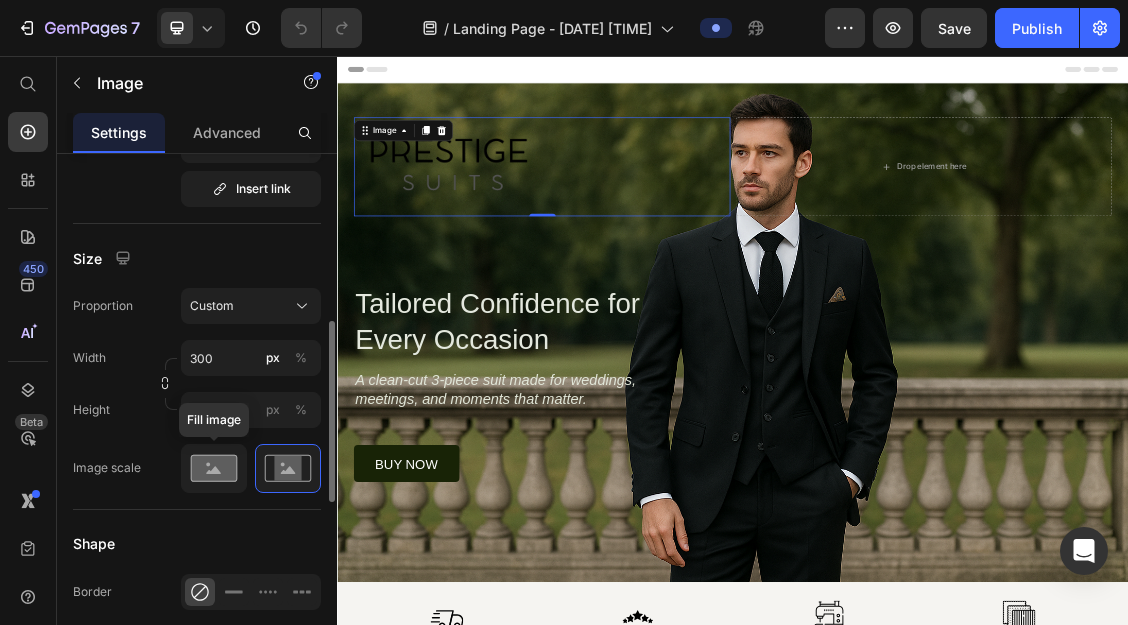 click 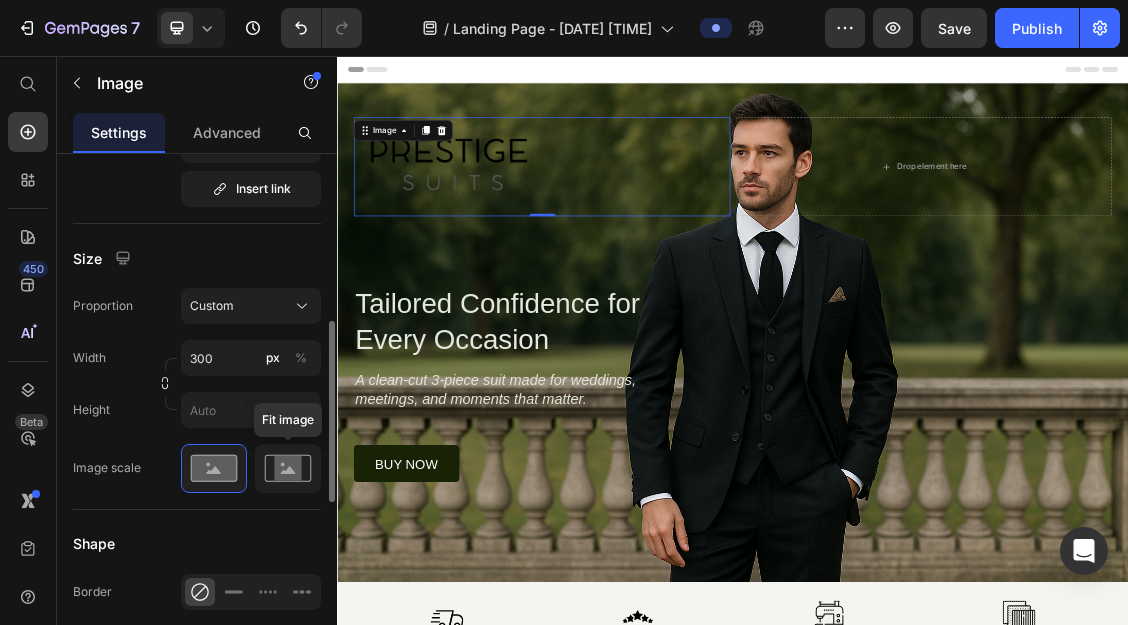 click 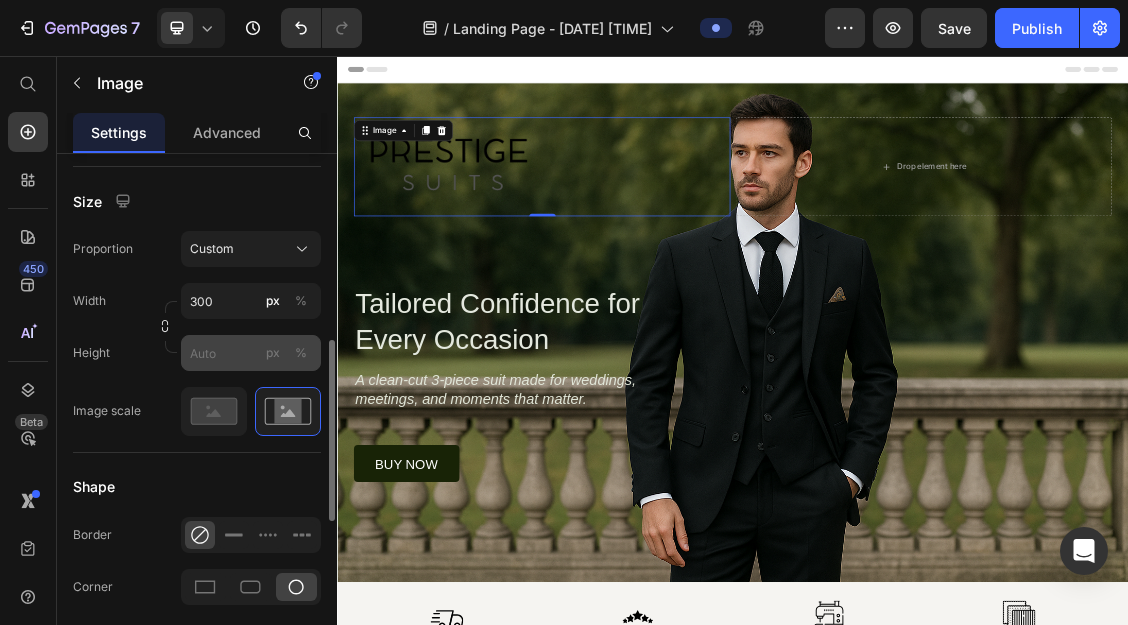 scroll, scrollTop: 544, scrollLeft: 0, axis: vertical 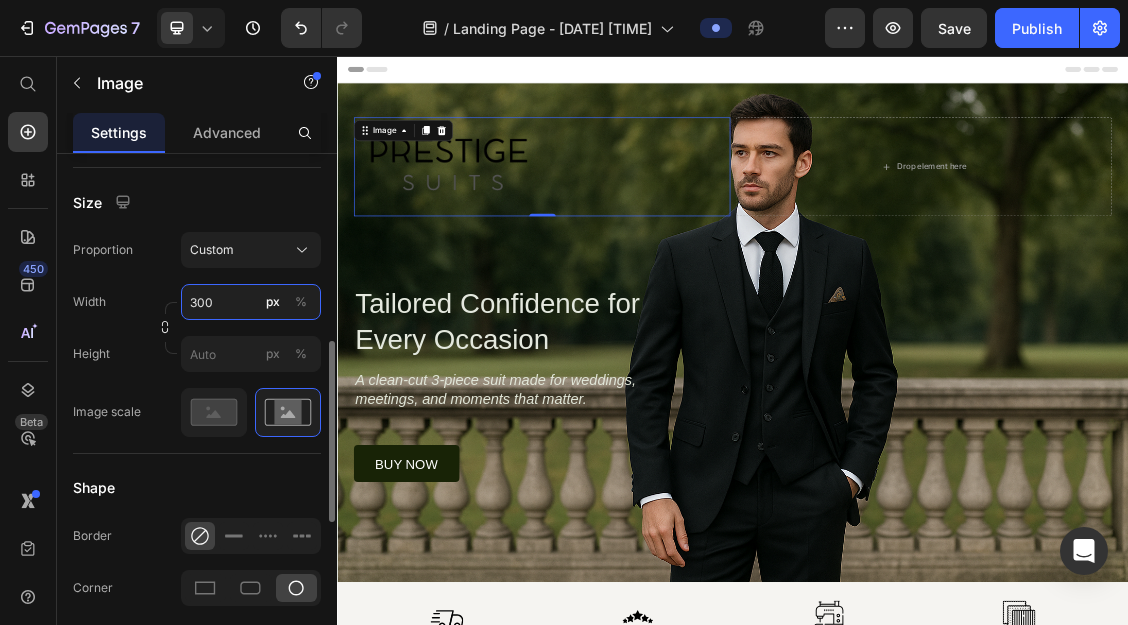click on "300" at bounding box center [251, 302] 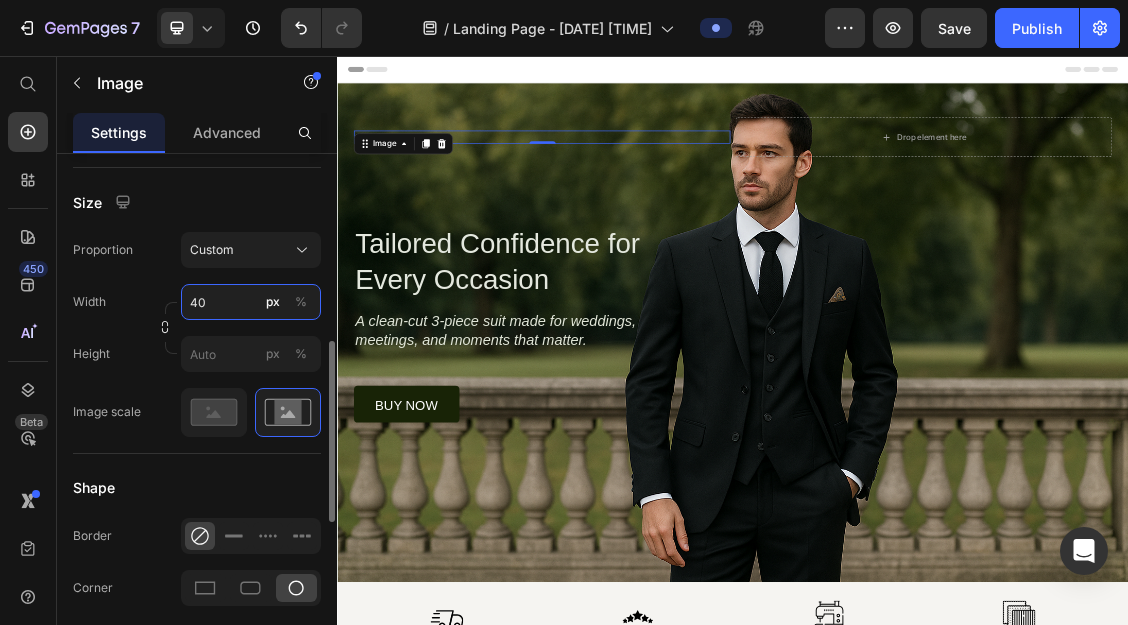 type on "4" 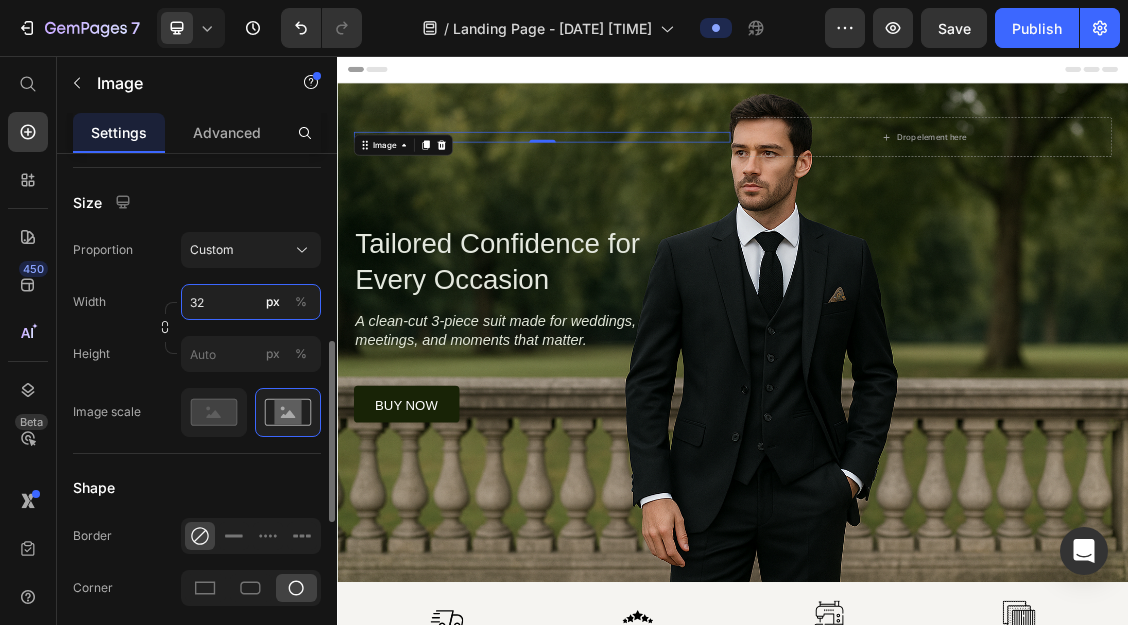 type on "320" 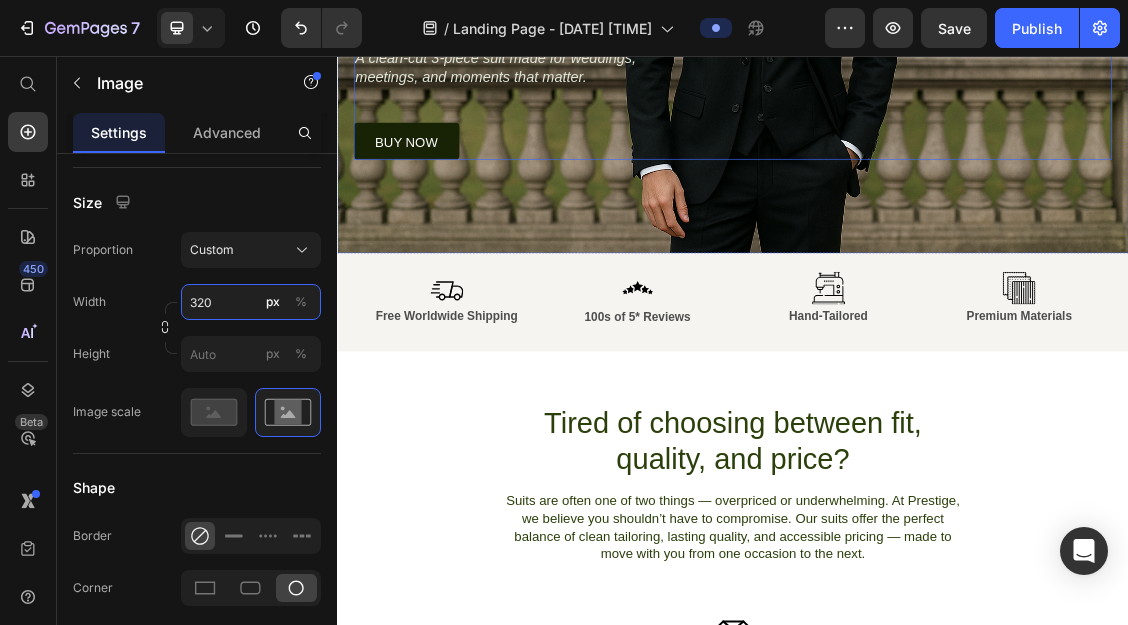 scroll, scrollTop: 500, scrollLeft: 0, axis: vertical 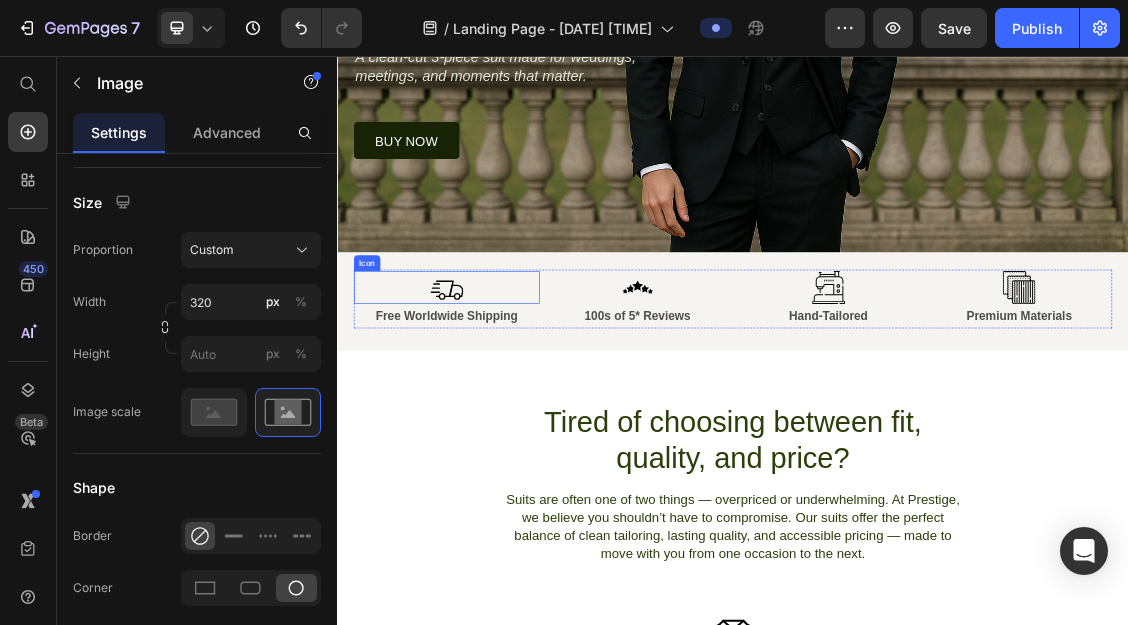 click 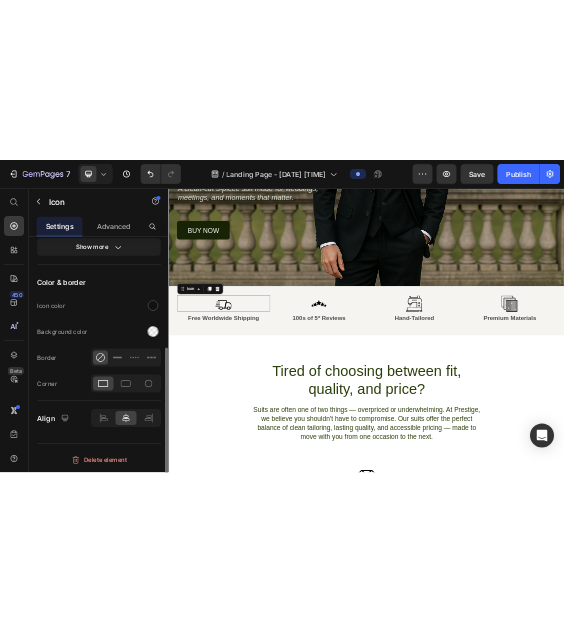 scroll, scrollTop: 0, scrollLeft: 0, axis: both 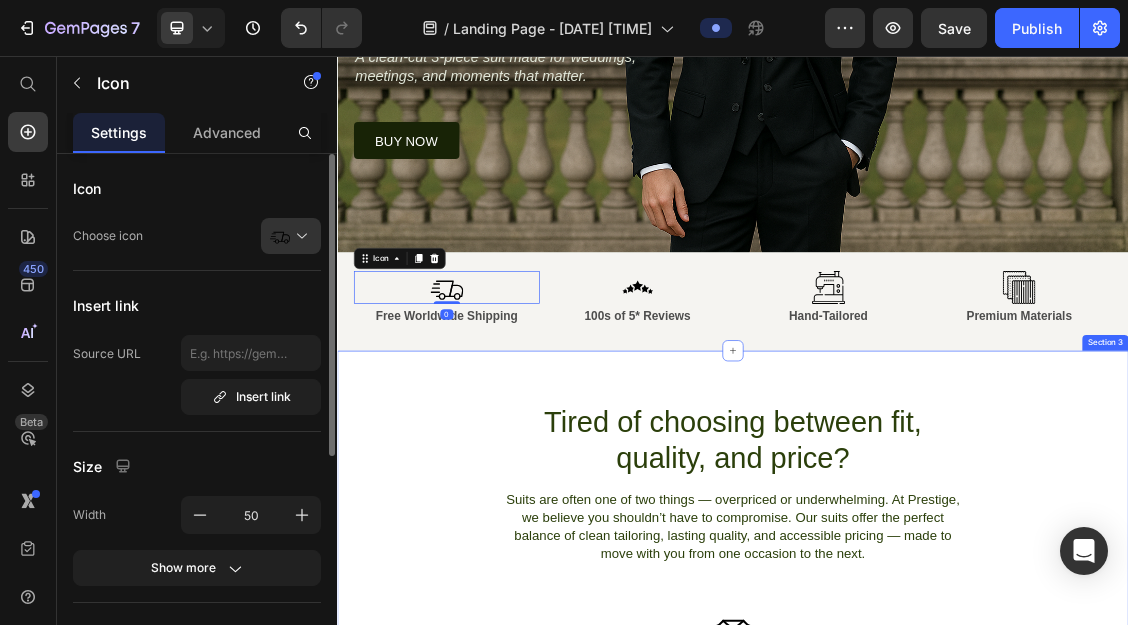 click on "Tired of choosing between fit, quality, and price? Heading Suits are often one of two things — overpriced or underwhelming. At Prestige, we believe you shouldn’t have to compromise. Our suits offer the perfect balance of clean tailoring, lasting quality, and accessible pricing — made to move with you from one occasion to the next. Text Block Row" at bounding box center (937, 704) 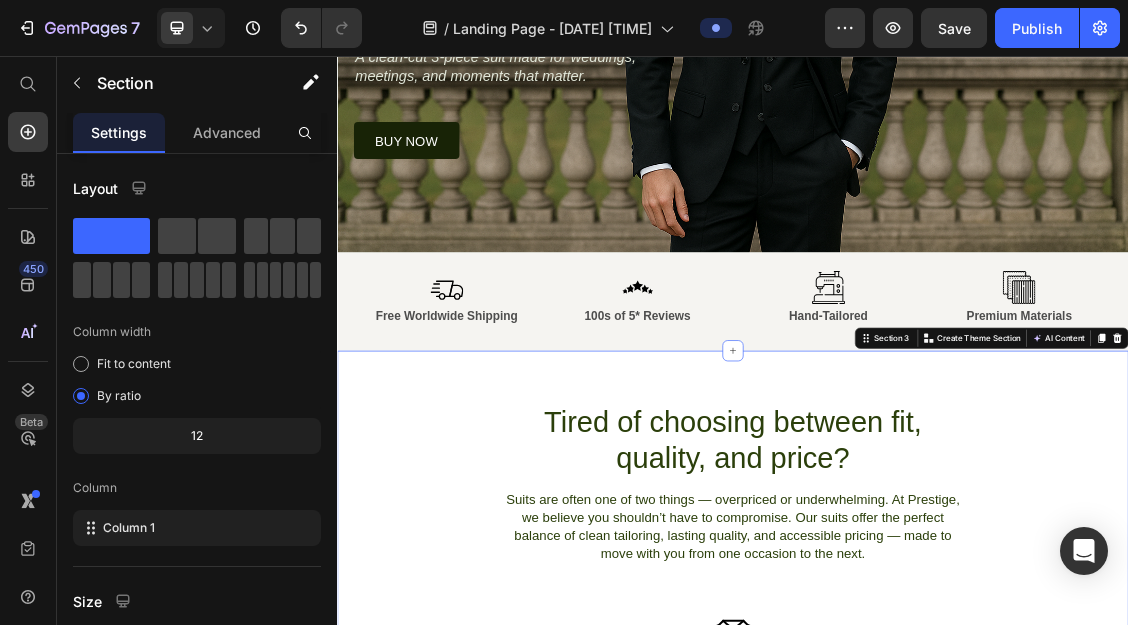 click on "Tired of choosing between fit, quality, and price? Heading Suits are often one of two things — overpriced or underwhelming. At Prestige, we believe you shouldn’t have to compromise. Our suits offer the perfect balance of clean tailoring, lasting quality, and accessible pricing — made to move with you from one occasion to the next. Text Block Row" at bounding box center [937, 704] 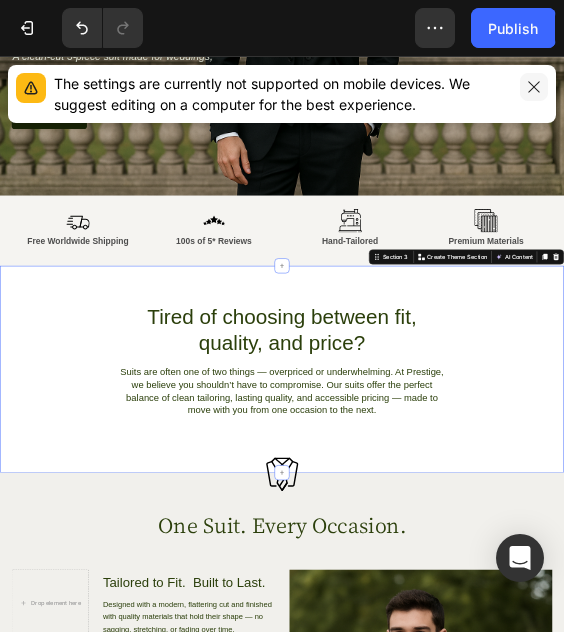 click 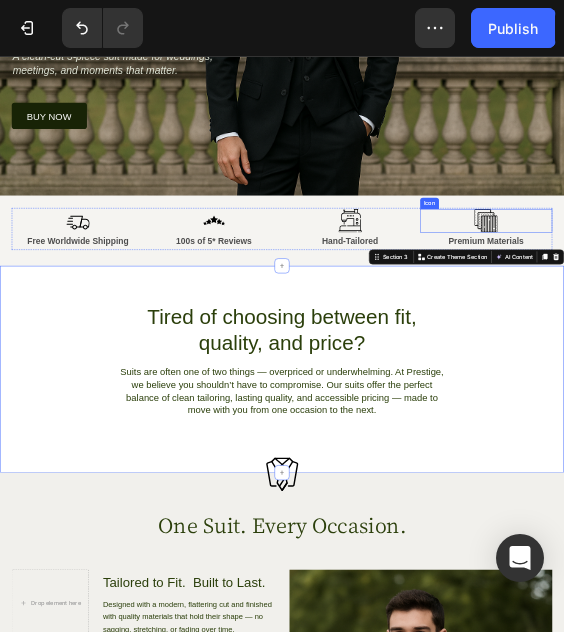 click on "Icon" at bounding box center [1035, 407] 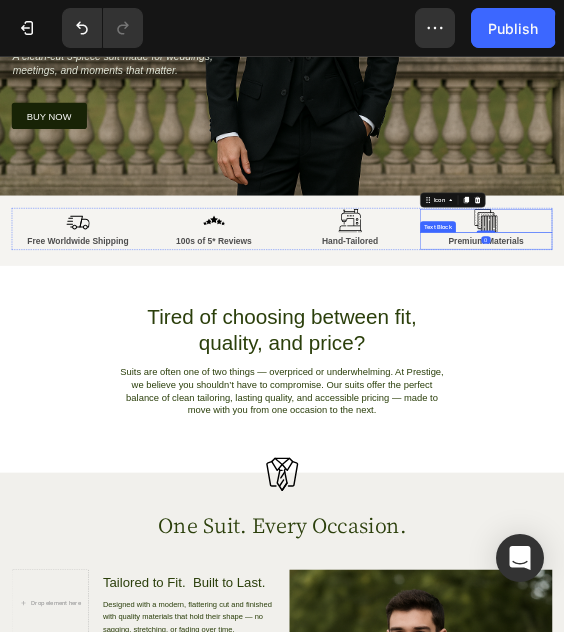 click on "Premium Materials" at bounding box center (1035, 450) 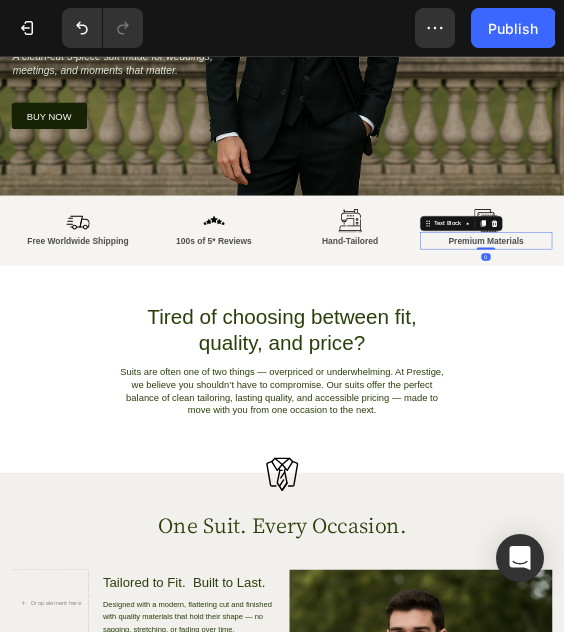 click on "Premium Materials" at bounding box center [1035, 450] 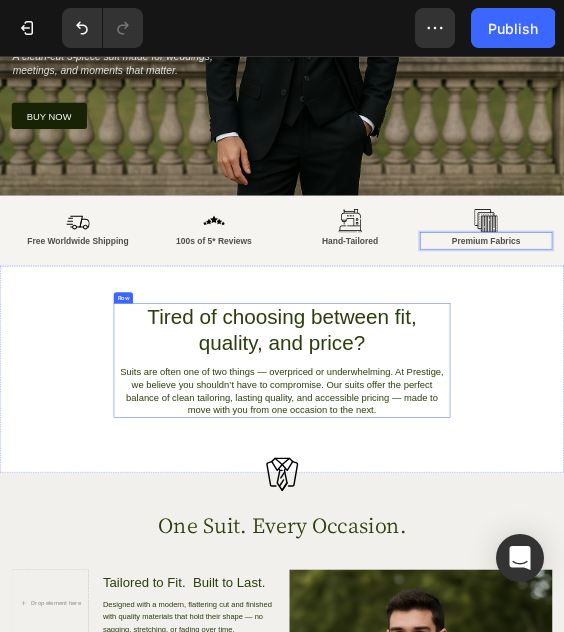 click on "Tired of choosing between fit, quality, and price? Heading Suits are often one of two things — overpriced or underwhelming. At Prestige, we believe you shouldn’t have to compromise. Our suits offer the perfect balance of clean tailoring, lasting quality, and accessible pricing — made to move with you from one occasion to the next. Text Block" at bounding box center (600, 704) 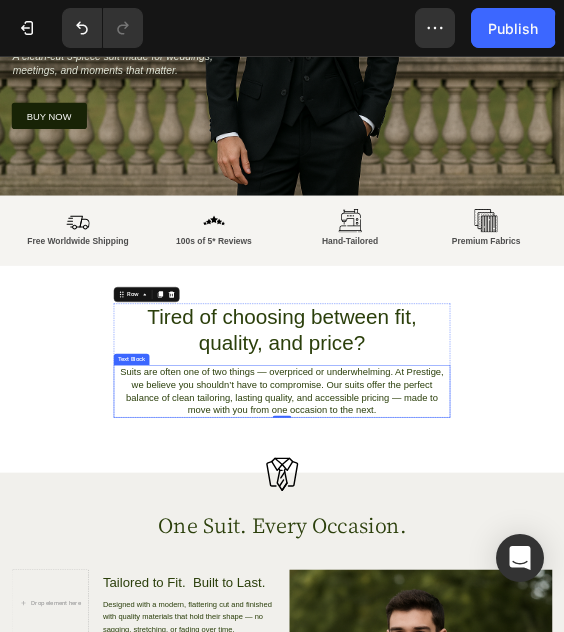 click on "Suits are often one of two things — overpriced or underwhelming. At Prestige, we believe you shouldn’t have to compromise. Our suits offer the perfect balance of clean tailoring, lasting quality, and accessible pricing — made to move with you from one occasion to the next." at bounding box center (600, 770) 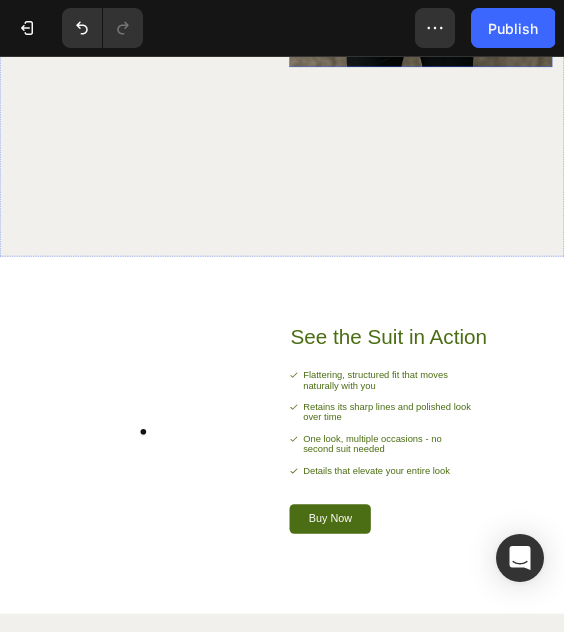 scroll, scrollTop: 2410, scrollLeft: 0, axis: vertical 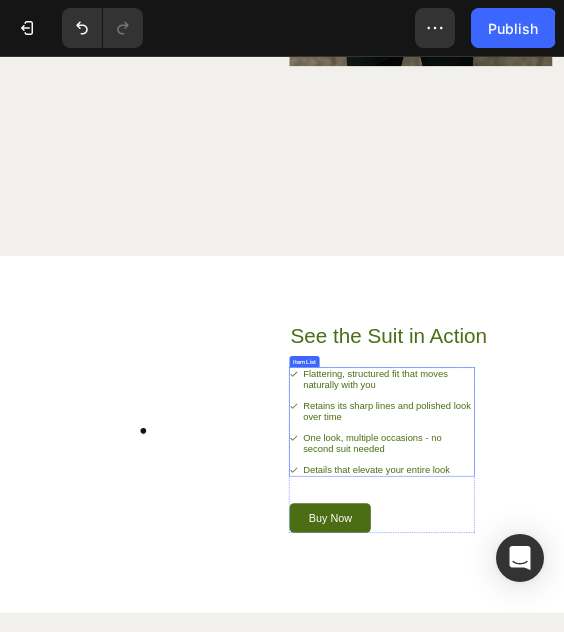 drag, startPoint x: 785, startPoint y: 802, endPoint x: 744, endPoint y: 801, distance: 41.01219 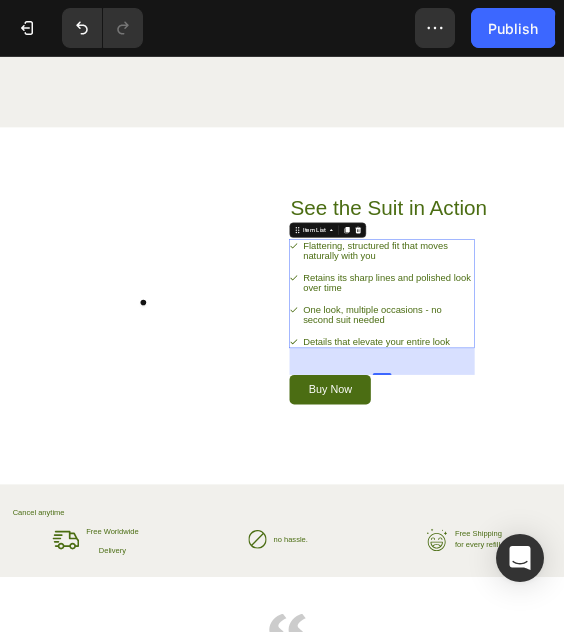 scroll, scrollTop: 3154, scrollLeft: 0, axis: vertical 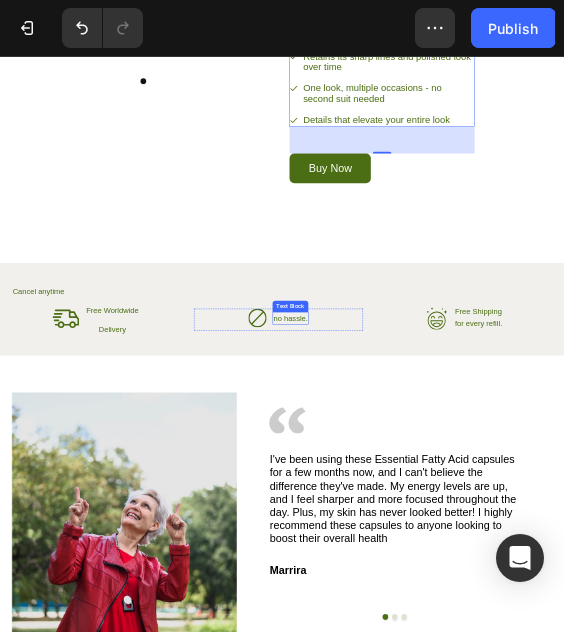 click on "no hassle." at bounding box center (618, 614) 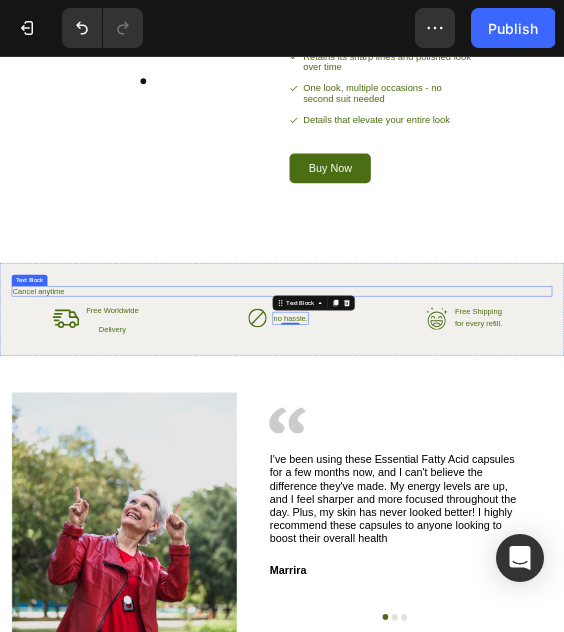 click on "Cancel anytime" at bounding box center (600, 557) 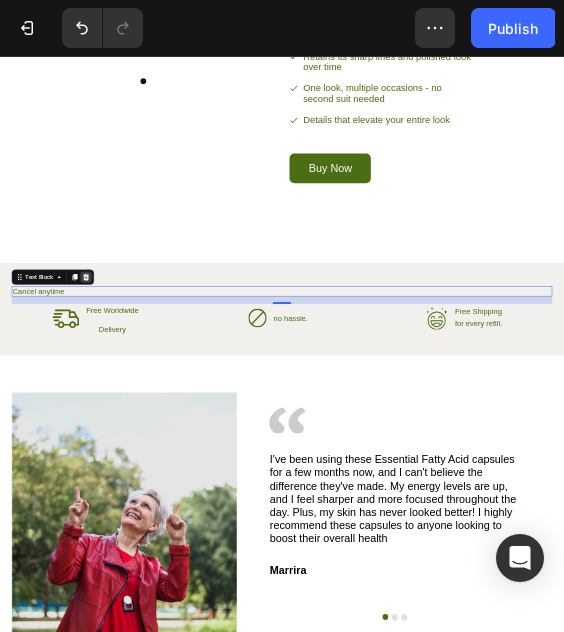 click at bounding box center [183, 527] 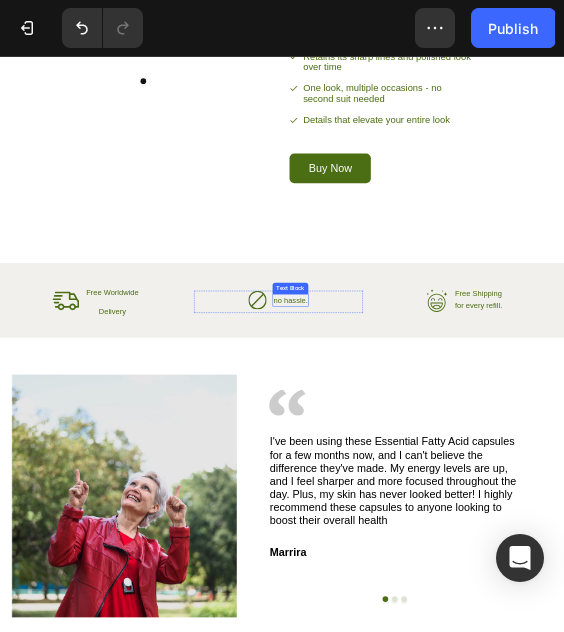 click on "no hassle." at bounding box center (618, 576) 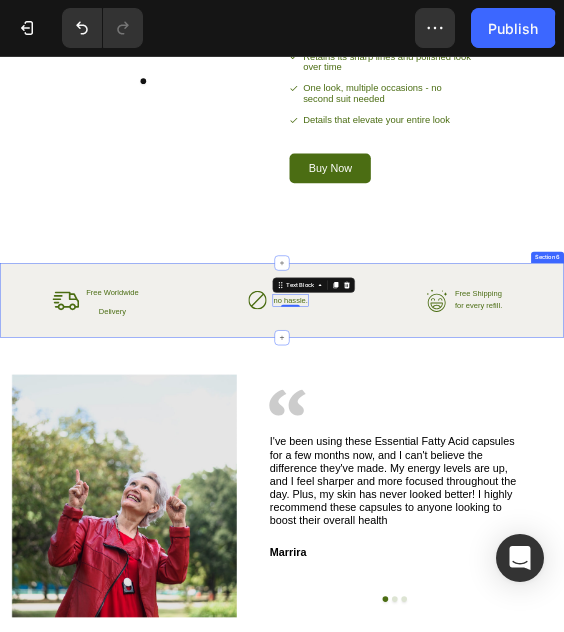 click on "Icon Free Worldwide Text Block Delivery Text Block Advanced List
Icon no hassle. Text Block   0 Advanced List Row
Icon Free Shipping Text Block for every refill. Text Block Advanced List Row Section 6" at bounding box center [600, 577] 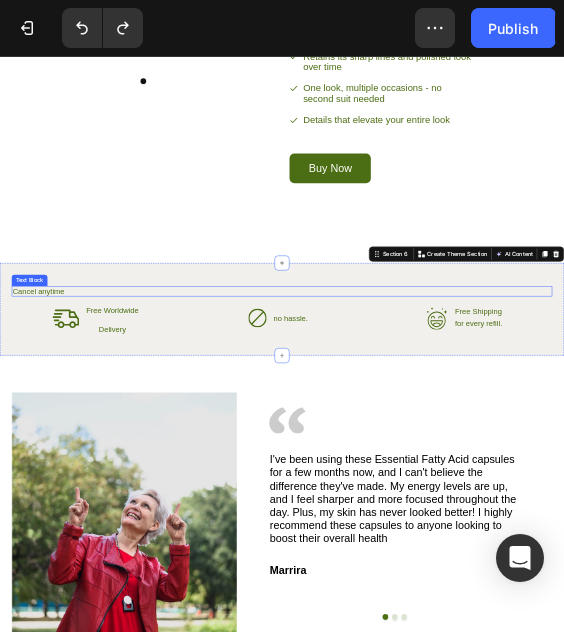 click on "Cancel anytime" at bounding box center [600, 557] 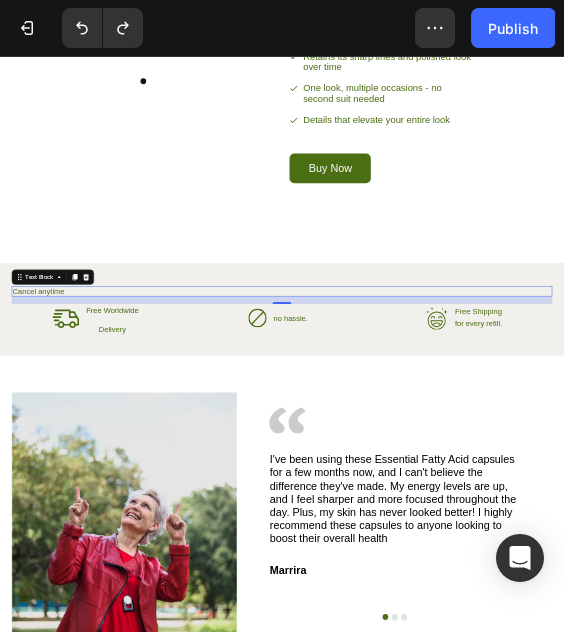 click on "Cancel anytime" at bounding box center [600, 557] 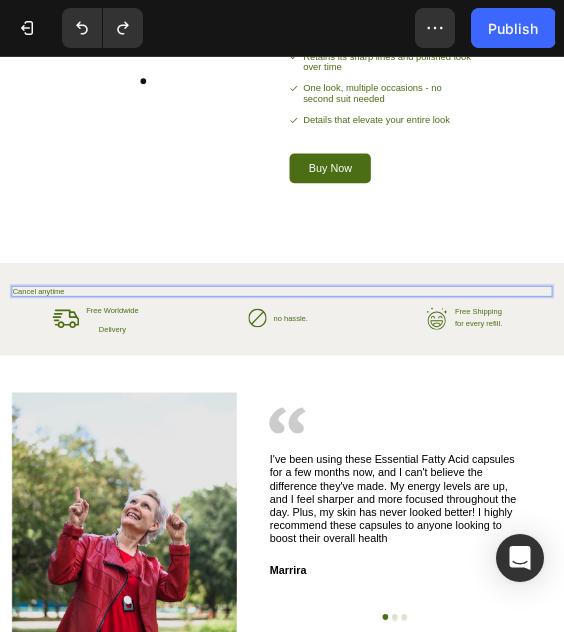 click on "Cancel anytime" at bounding box center [600, 557] 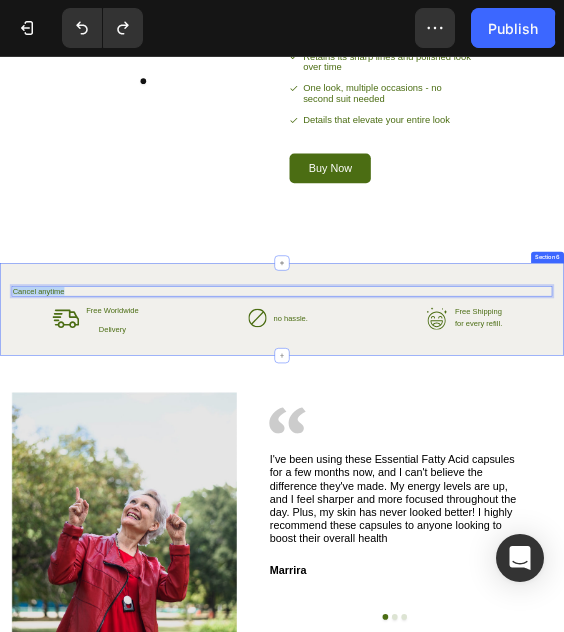 drag, startPoint x: 143, startPoint y: 545, endPoint x: 0, endPoint y: 548, distance: 143.03146 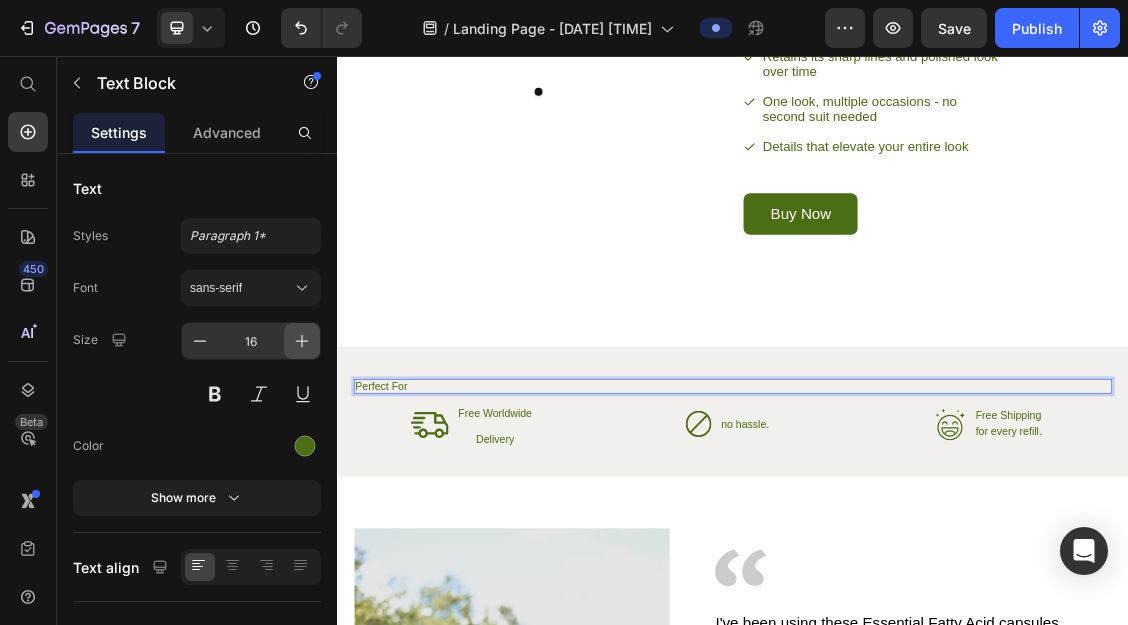 click 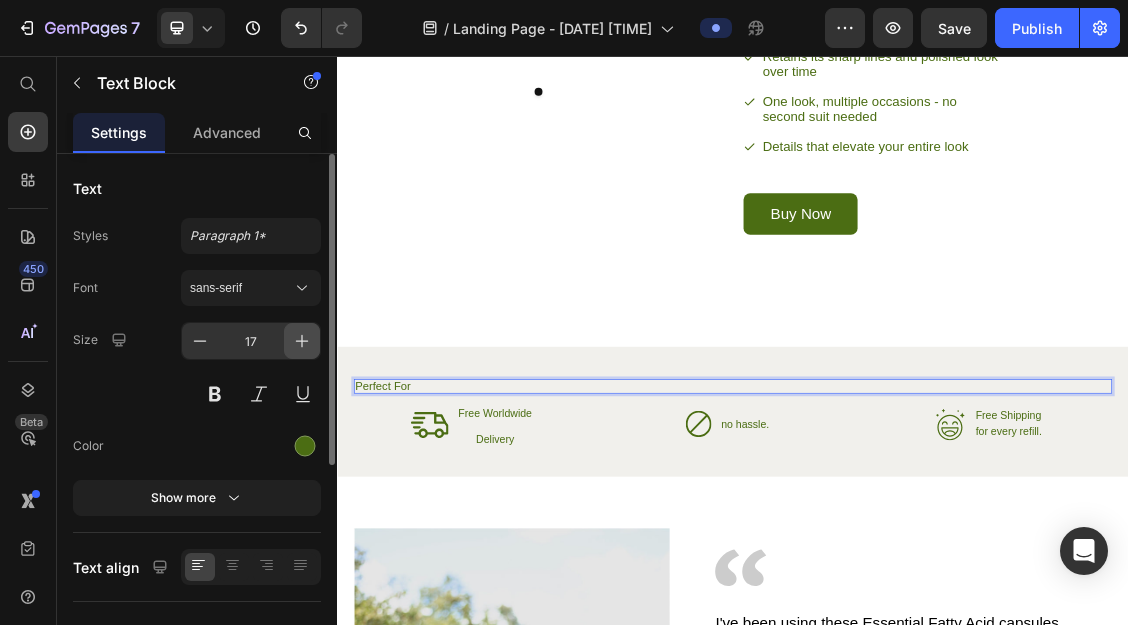 click 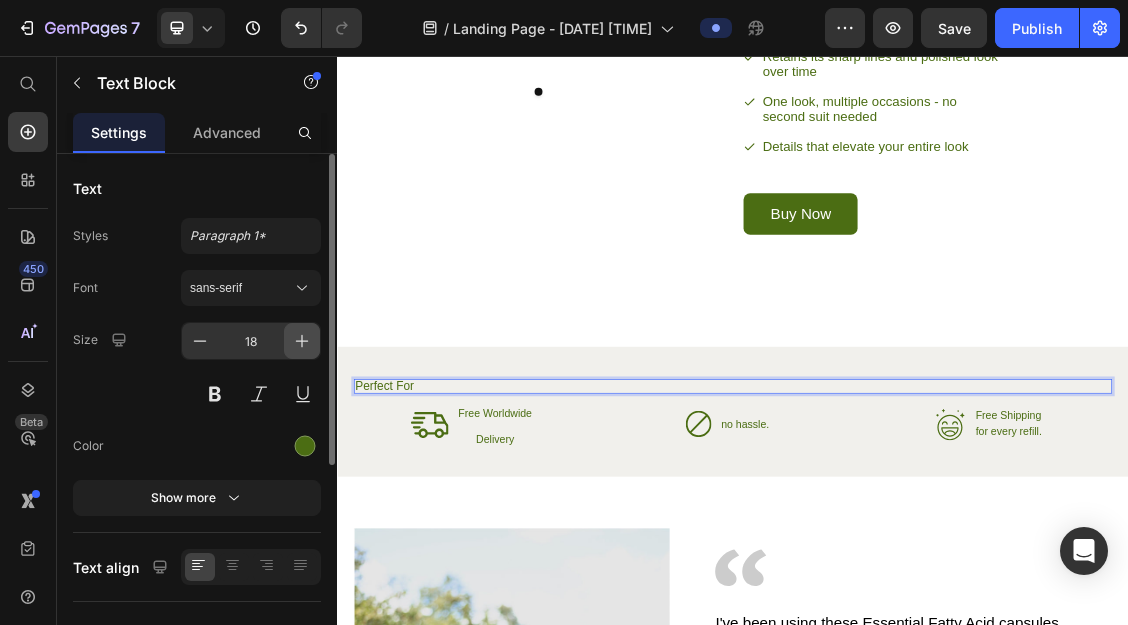 click 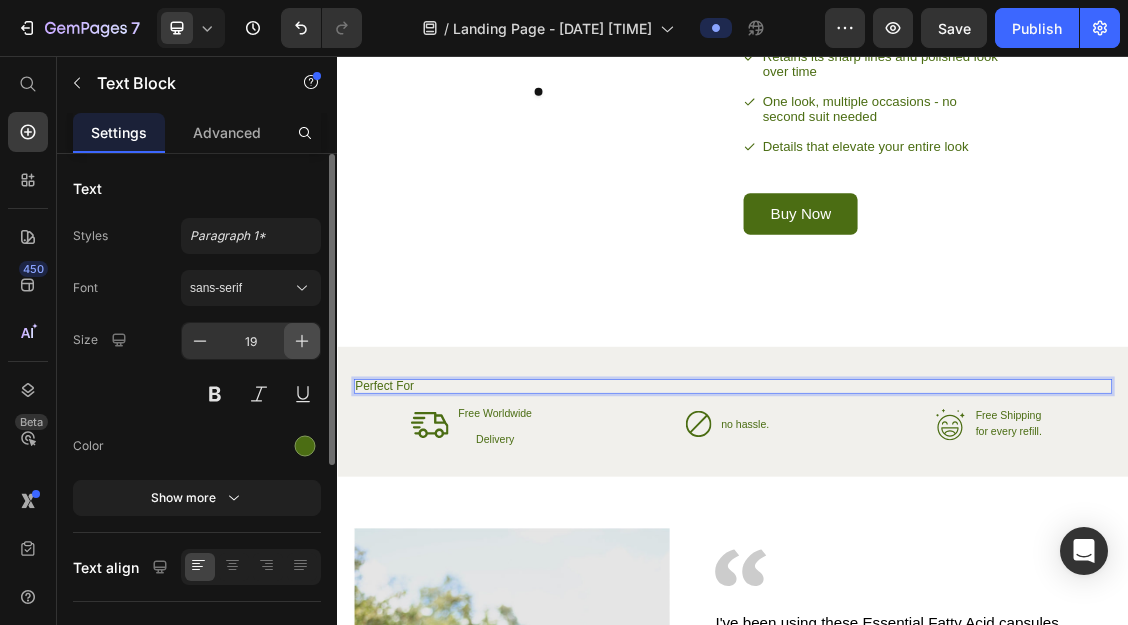 click 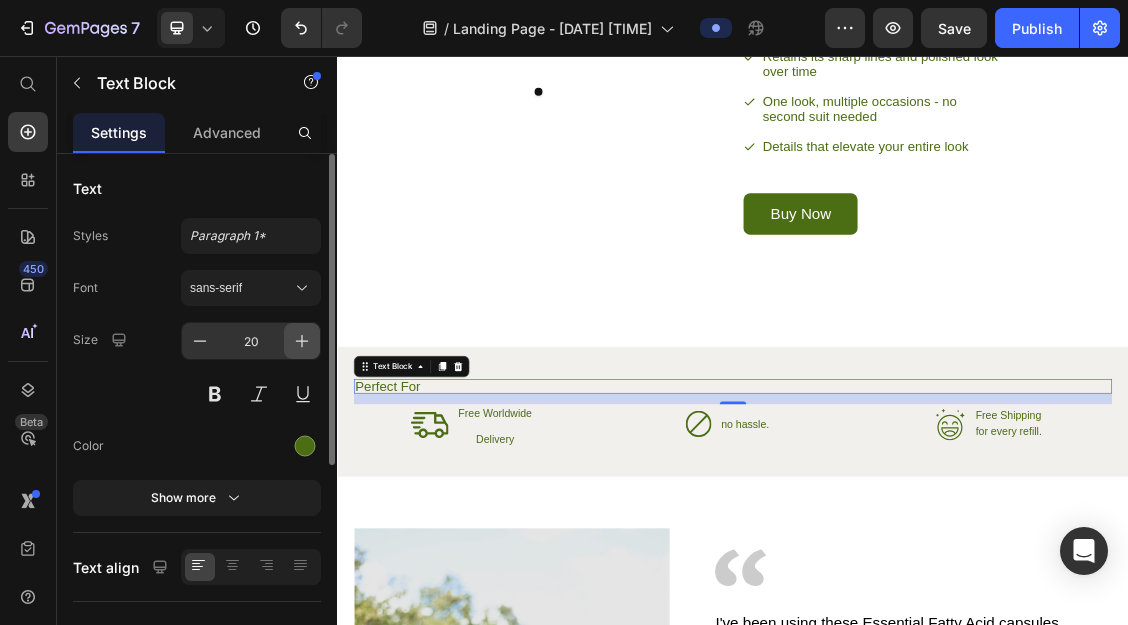 click 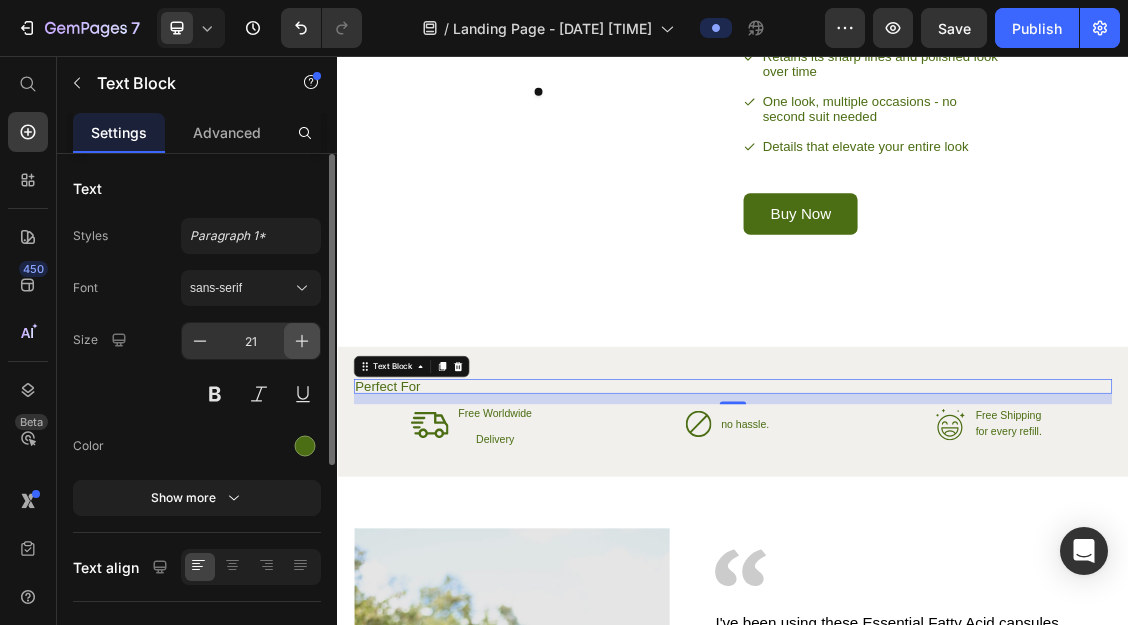 click 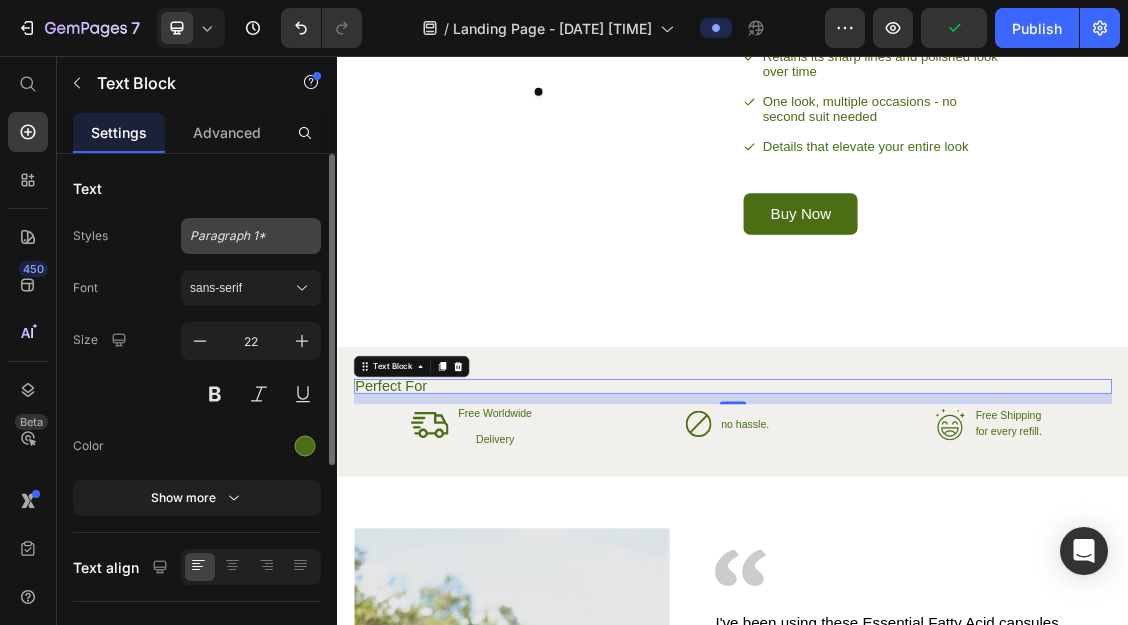 click on "Paragraph 1*" at bounding box center (239, 236) 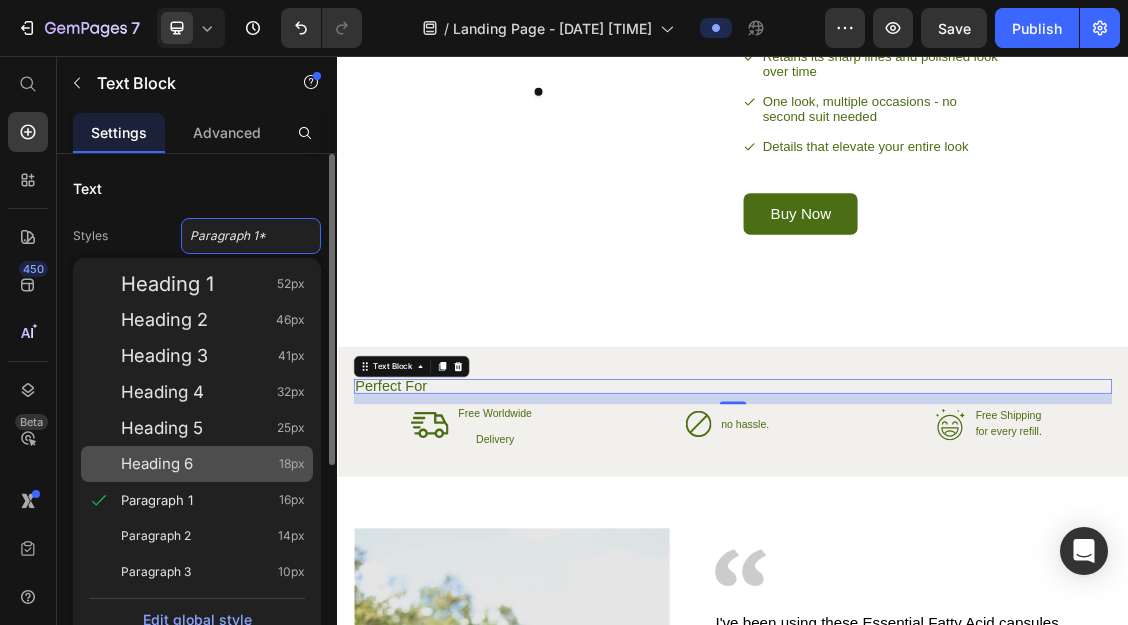 click on "Heading 6" at bounding box center (157, 464) 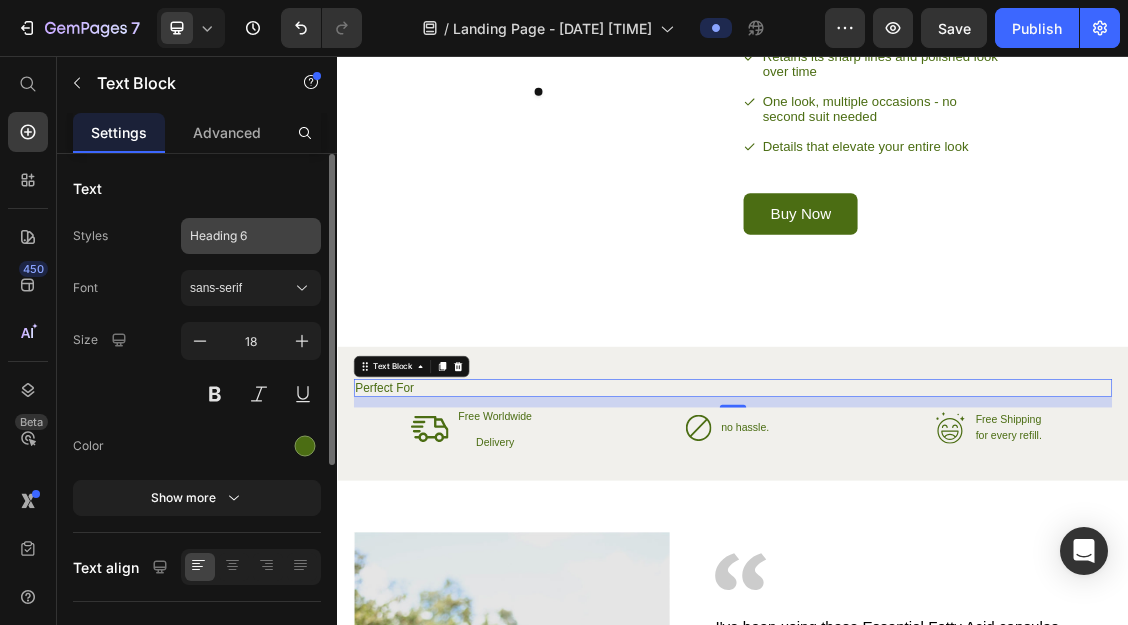 click on "Heading 6" at bounding box center [251, 236] 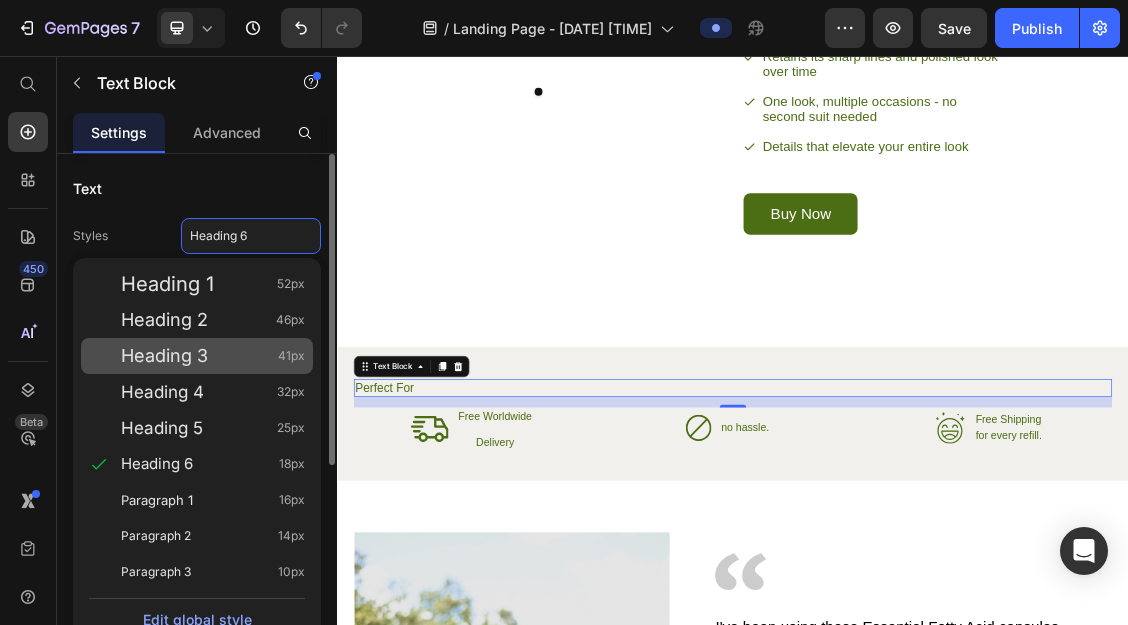 click on "Heading 3" at bounding box center (164, 356) 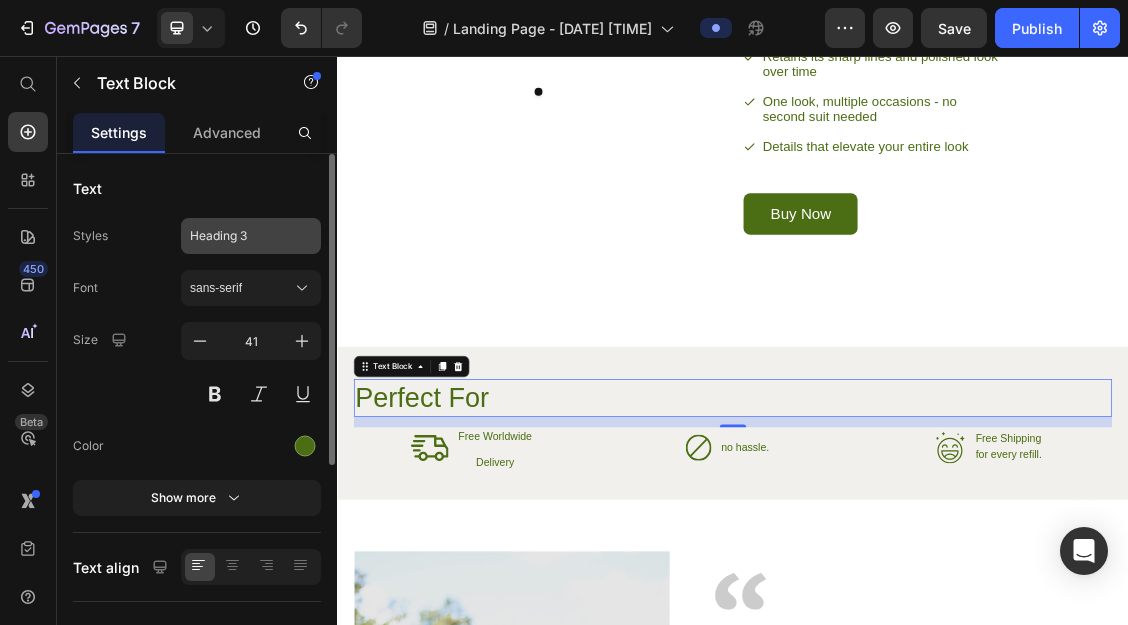 click on "Heading 3" 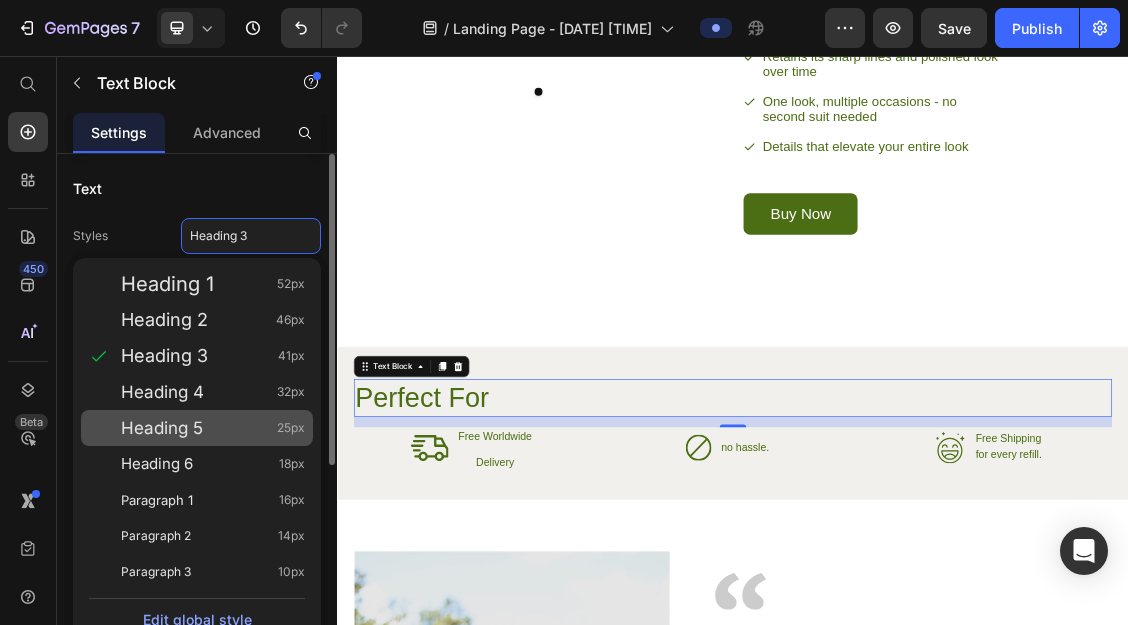 click on "Heading 5" at bounding box center [162, 428] 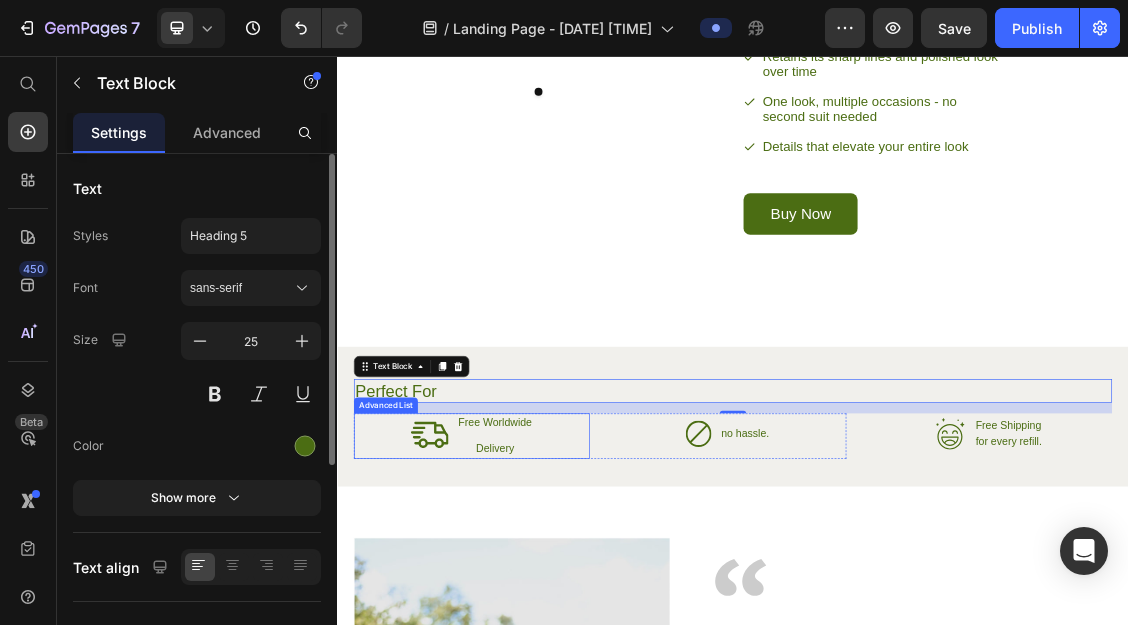 click on "Free Worldwide Text Block Delivery Text Block" at bounding box center [576, 630] 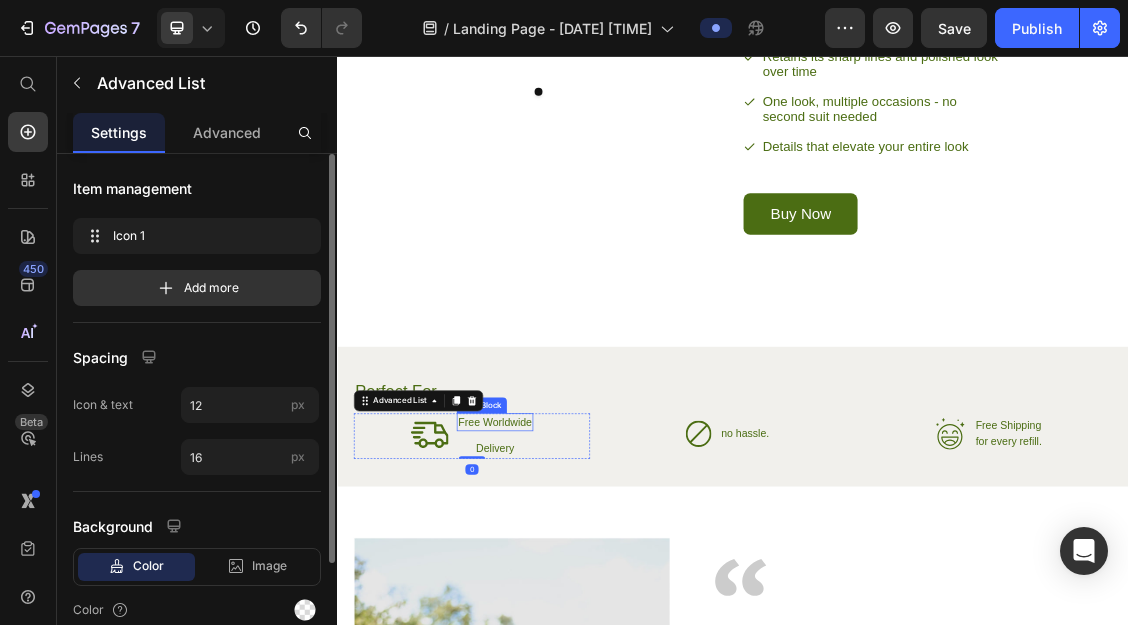 click on "Free Worldwide" at bounding box center [576, 611] 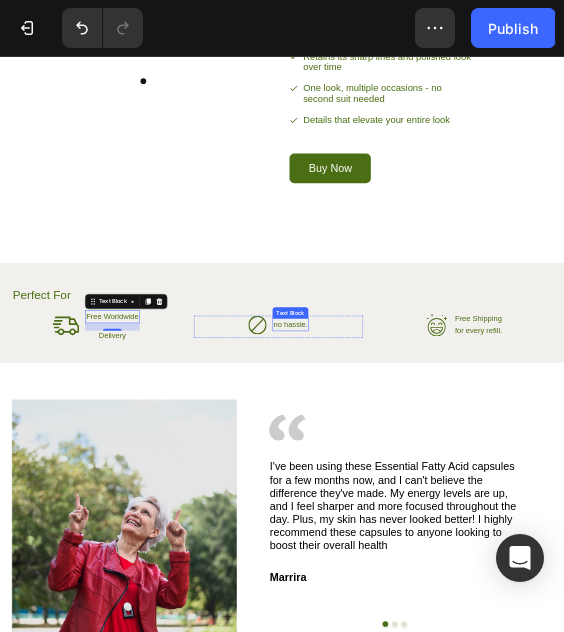 click on "no hassle." at bounding box center (618, 628) 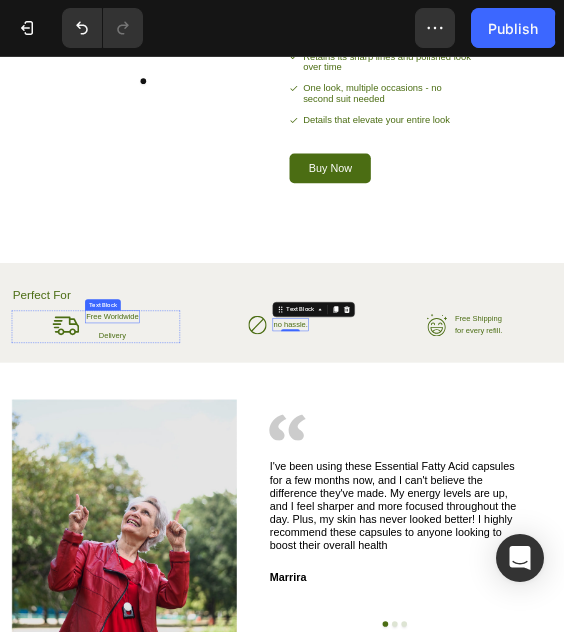 click on "Free Worldwide" at bounding box center [239, 611] 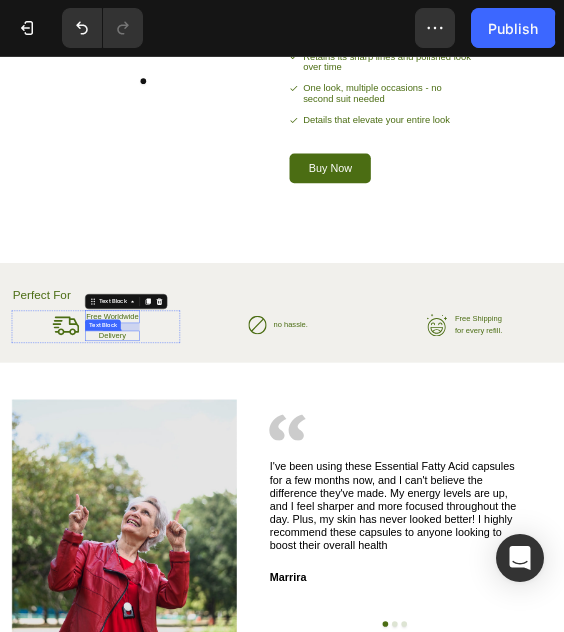 click on "Delivery" at bounding box center (239, 652) 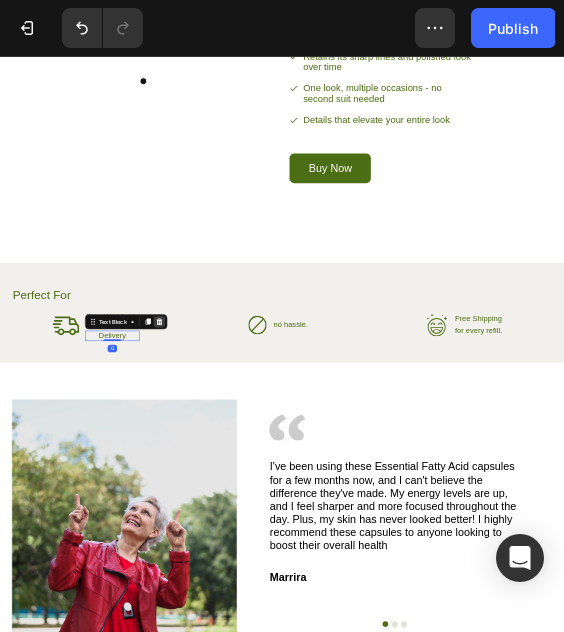 click 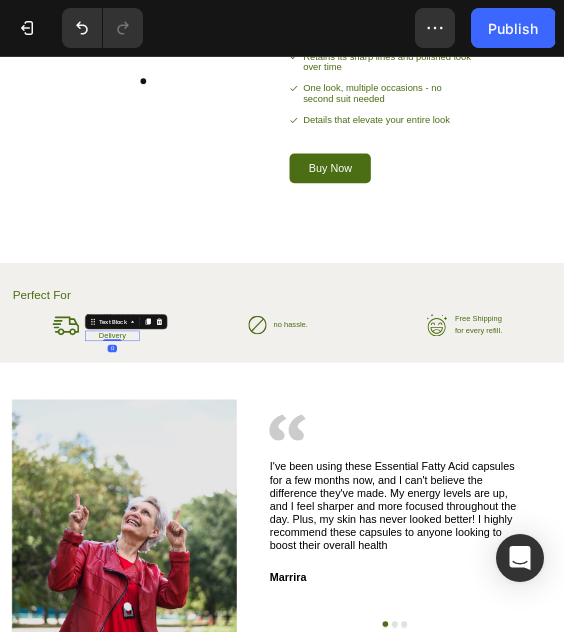 click on "Icon Free Worldwide Text Block Delivery Text Block   0" at bounding box center (204, 632) 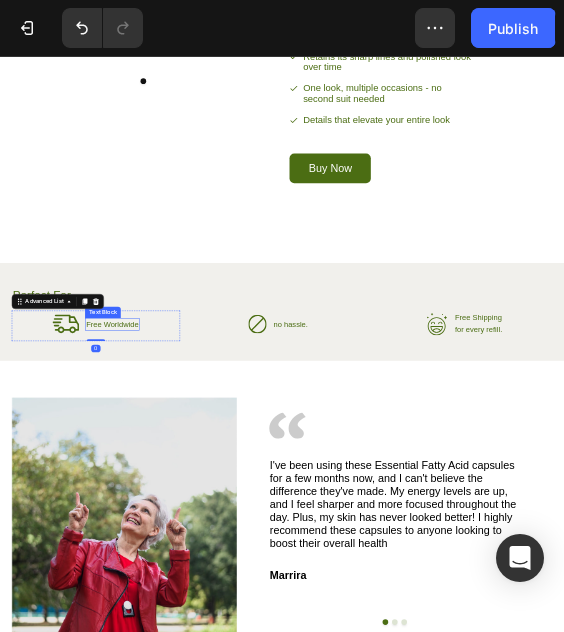 click on "Free Worldwide" at bounding box center [239, 627] 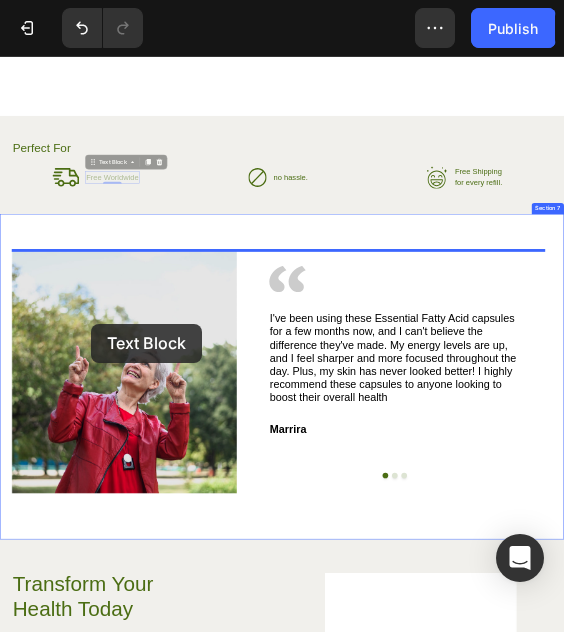 drag, startPoint x: 275, startPoint y: 617, endPoint x: 193, endPoint y: 626, distance: 82.492424 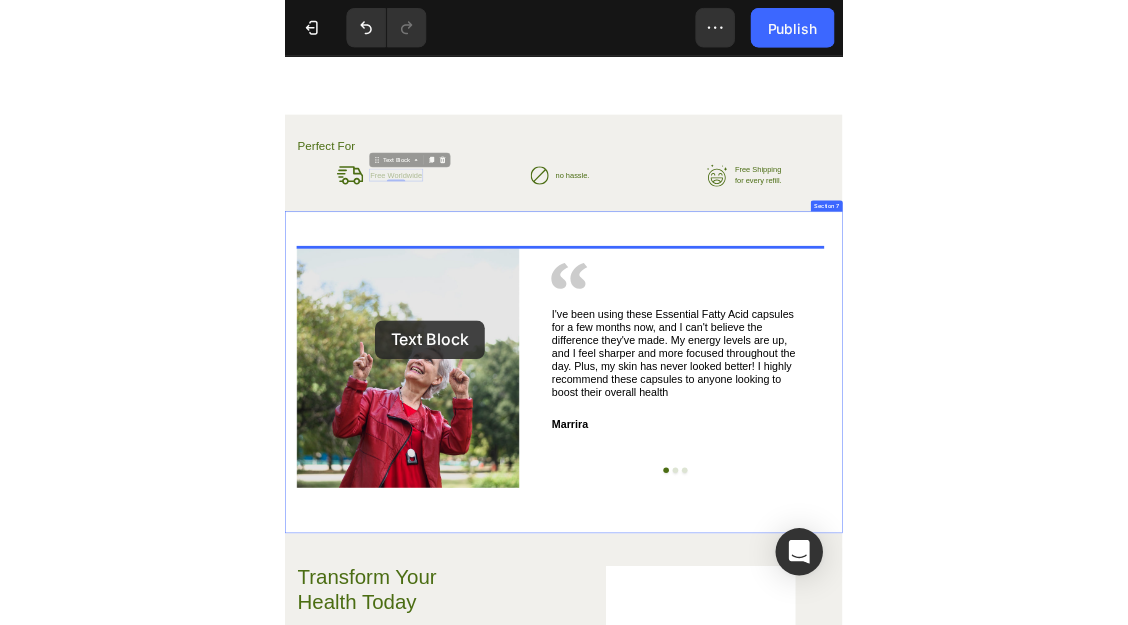 scroll, scrollTop: 3493, scrollLeft: 0, axis: vertical 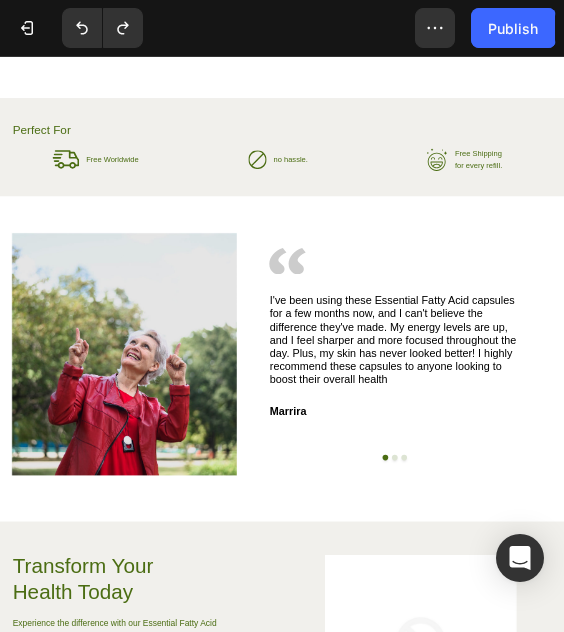 click on "Free Worldwide" at bounding box center (239, 276) 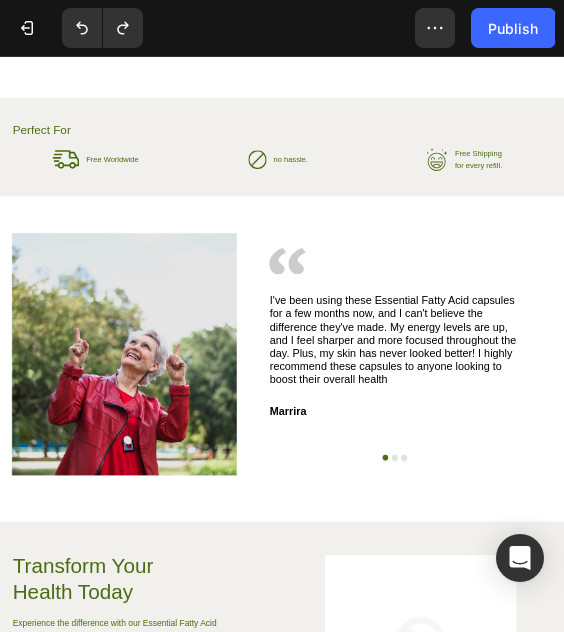 click on "Free Worldwide" at bounding box center [239, 276] 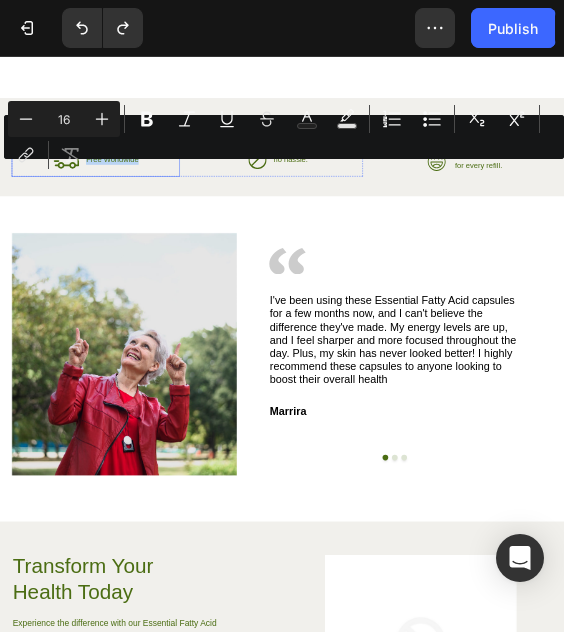 drag, startPoint x: 288, startPoint y: 273, endPoint x: 176, endPoint y: 273, distance: 112 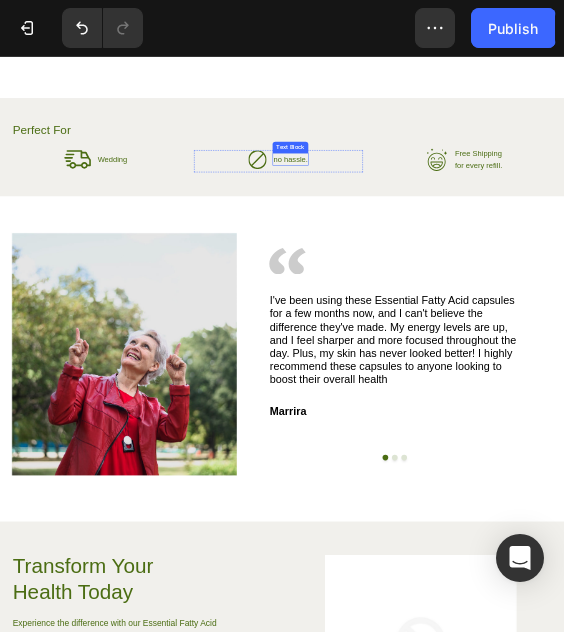 click on "no hassle." at bounding box center [618, 276] 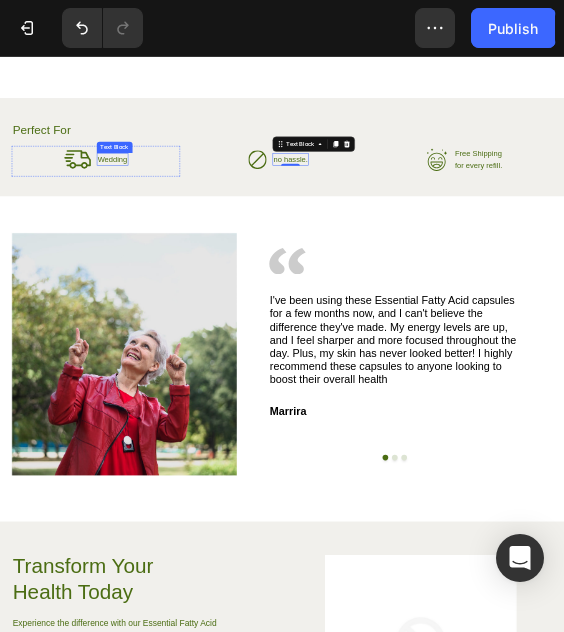 click on "Wedding" at bounding box center (239, 276) 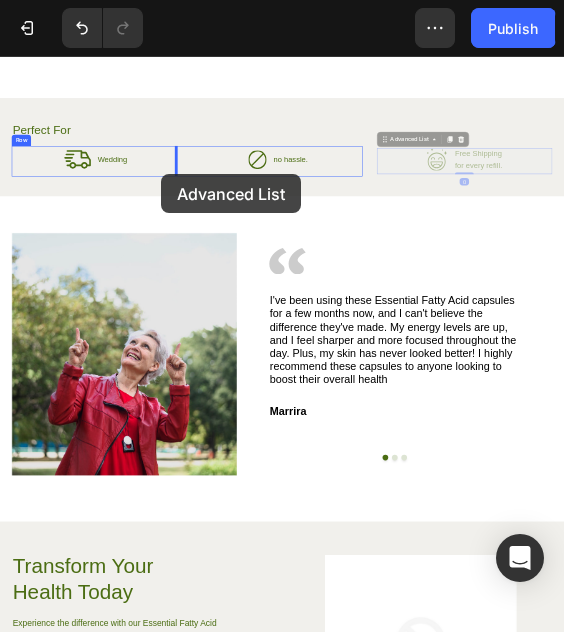 drag, startPoint x: 1101, startPoint y: 301, endPoint x: 342, endPoint y: 308, distance: 759.0323 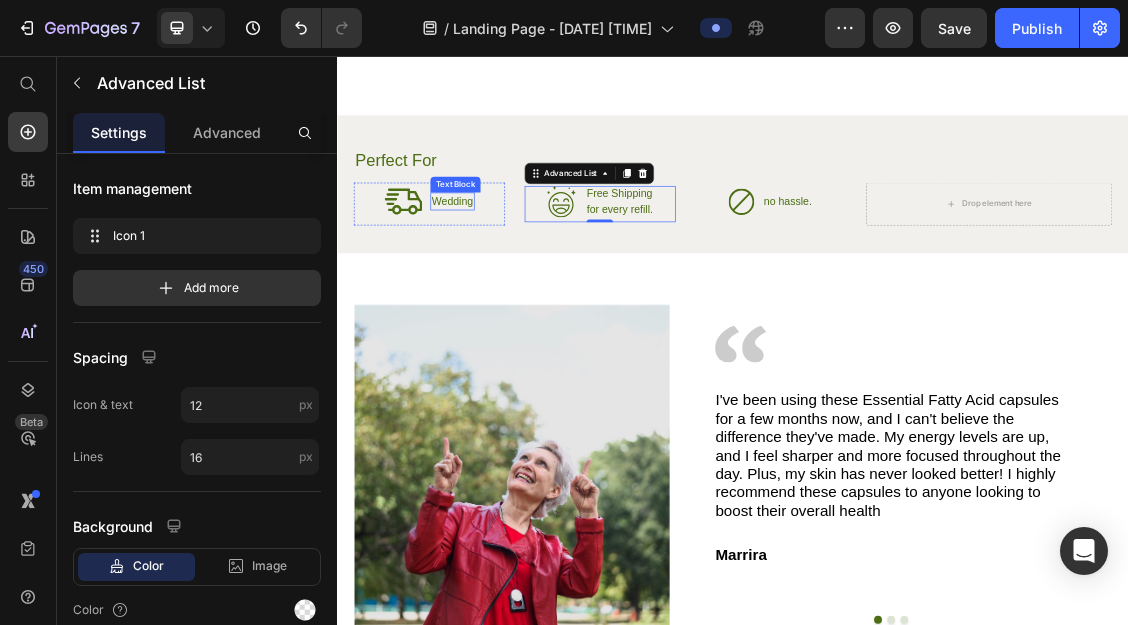 click on "Wedding" at bounding box center (511, 276) 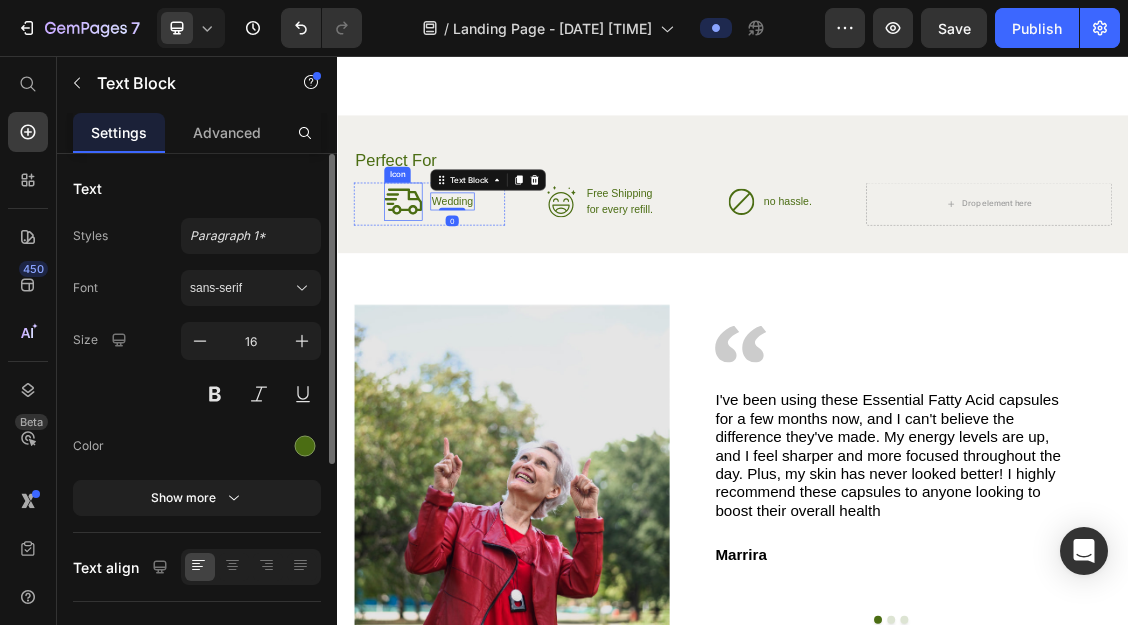 click 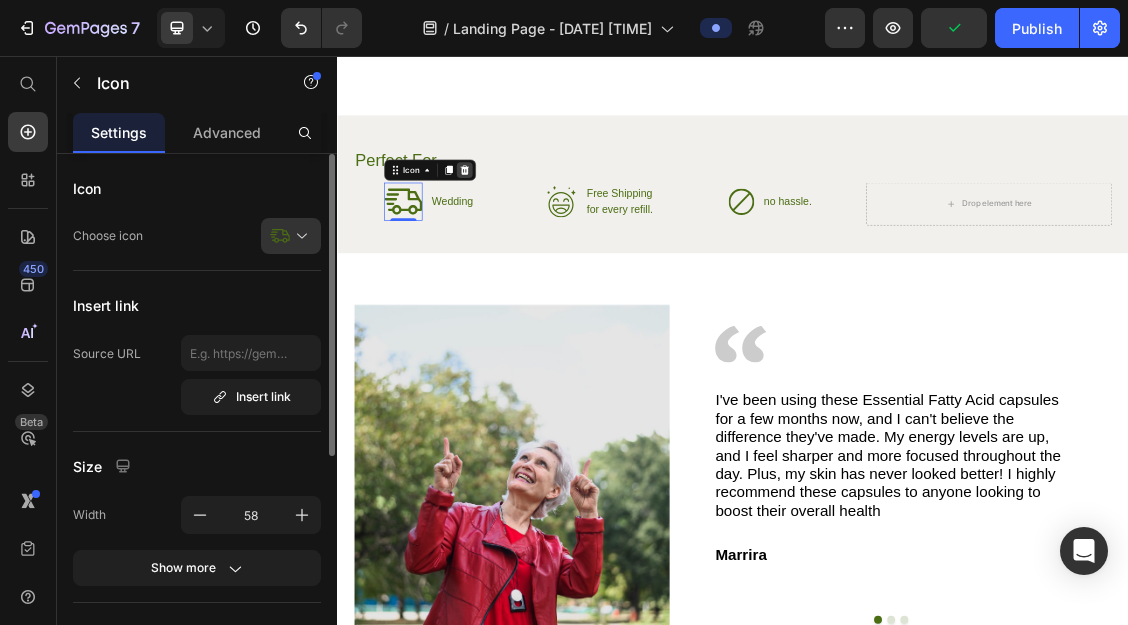 click 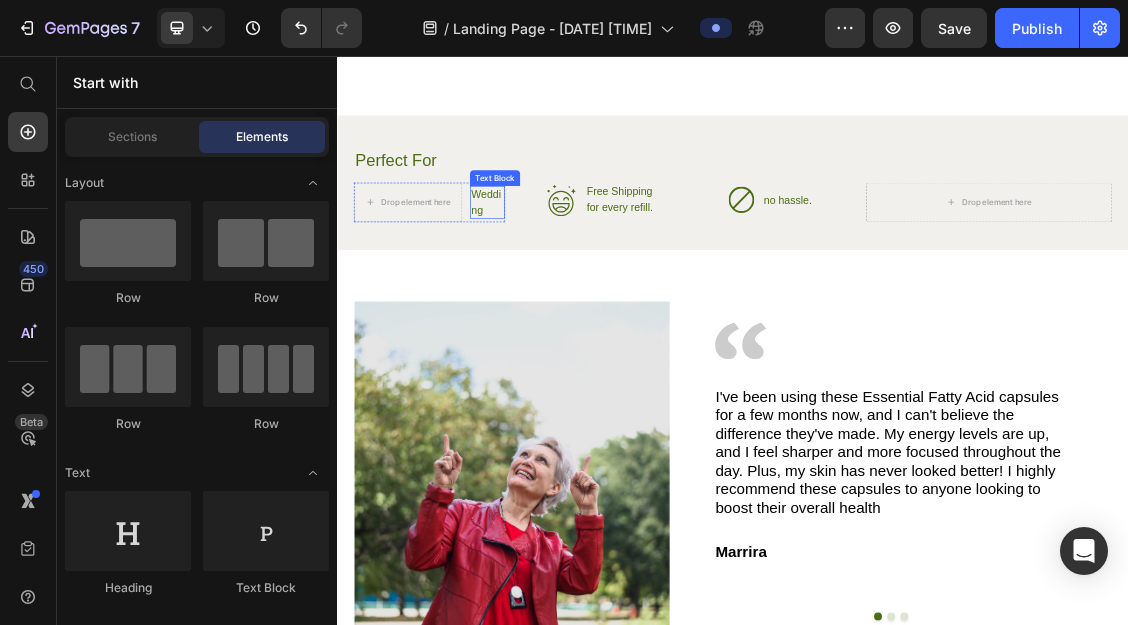 click on "Wedding" at bounding box center [564, 278] 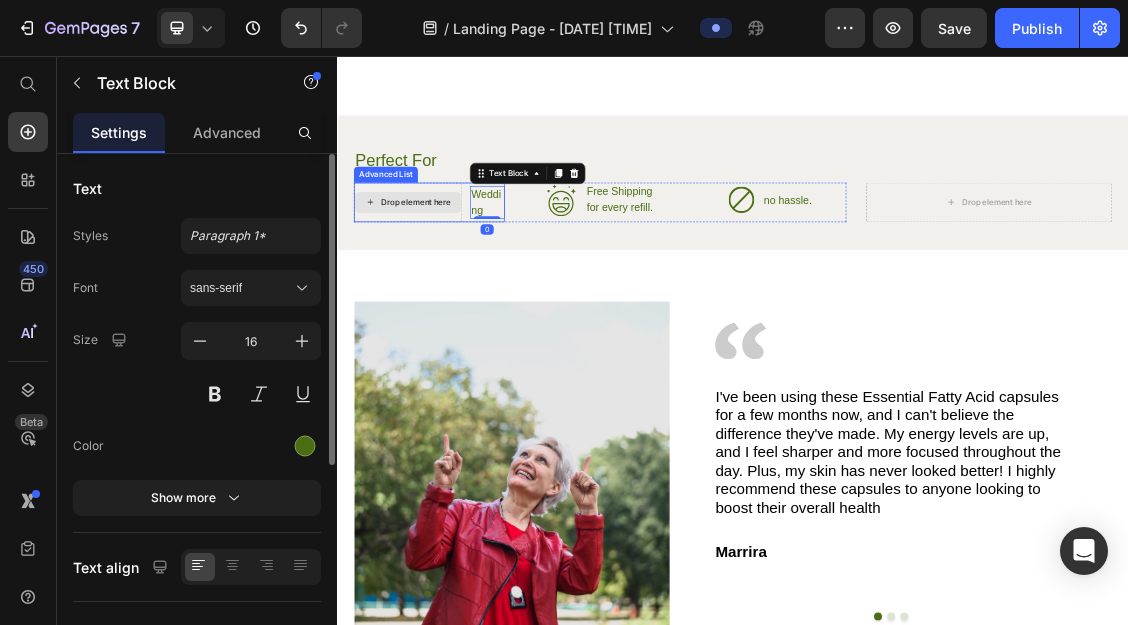click on "Drop element here" at bounding box center [456, 278] 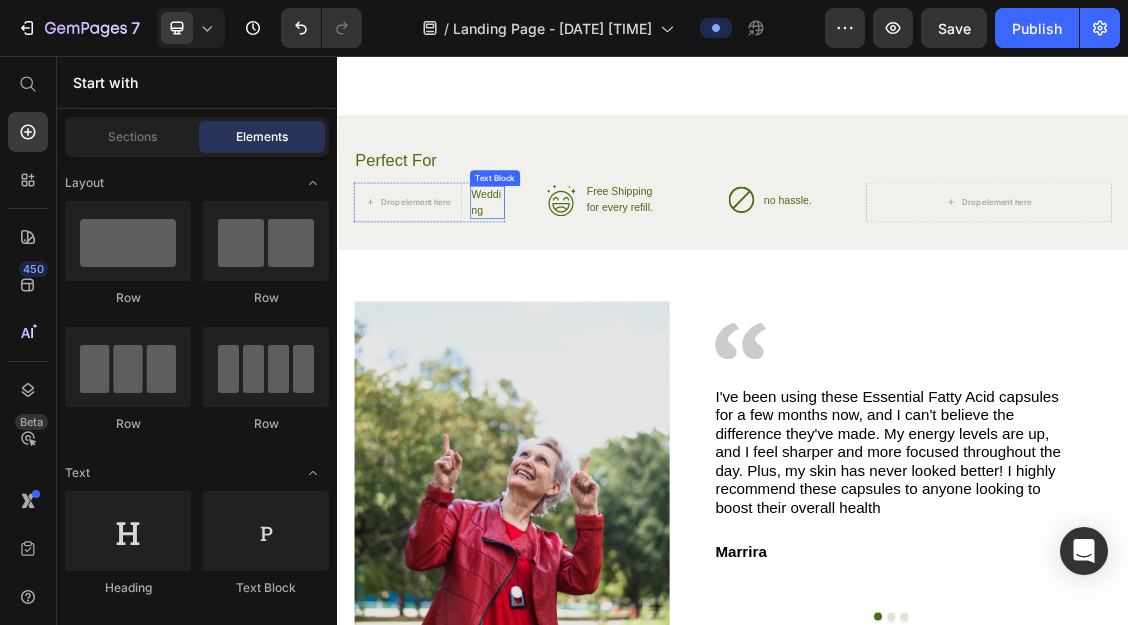 click on "Wedding" at bounding box center [564, 278] 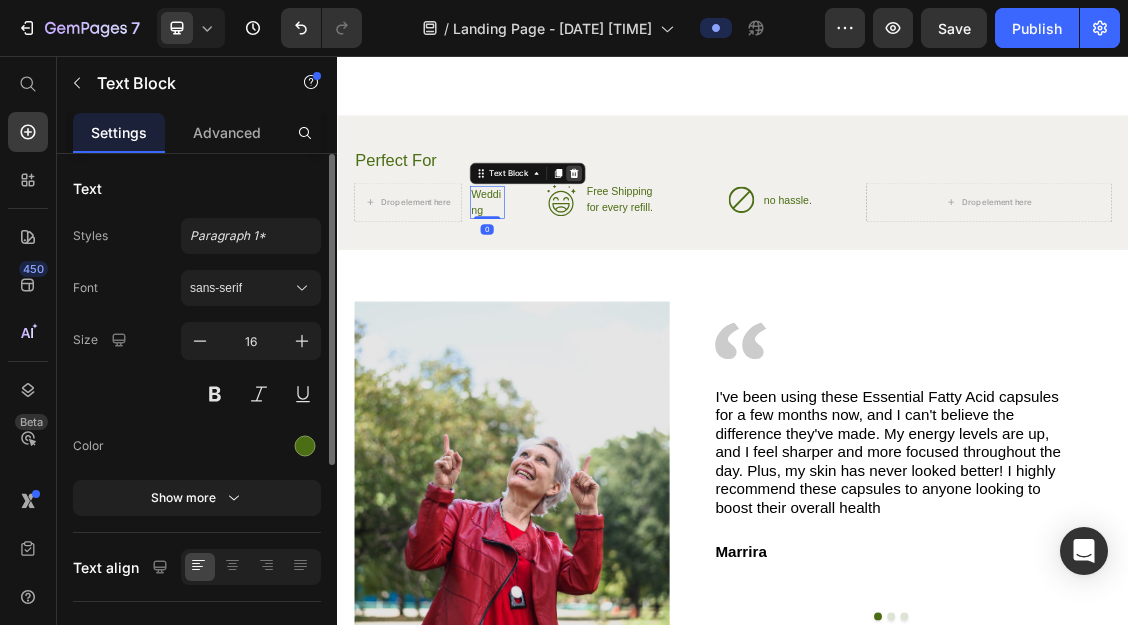 click 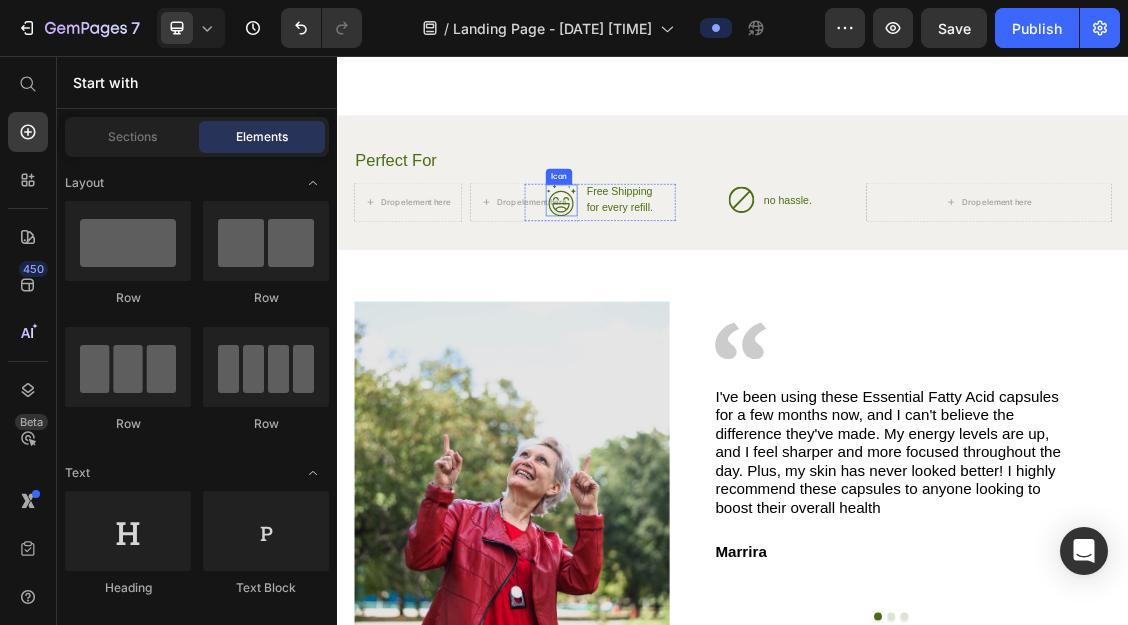 click 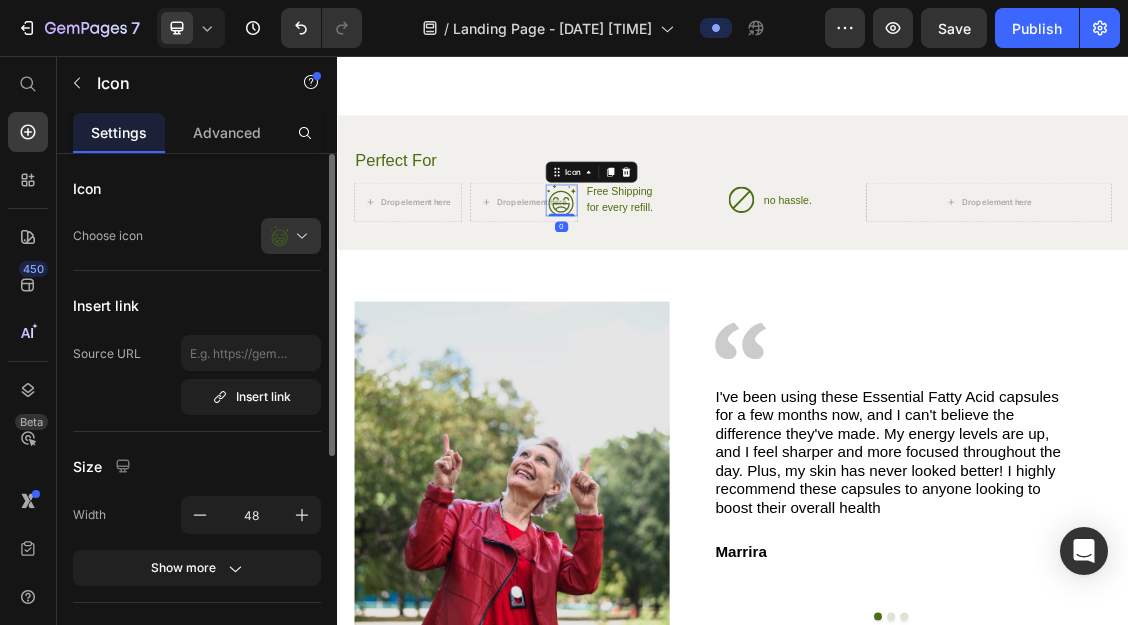 click on "Icon" at bounding box center (722, 232) 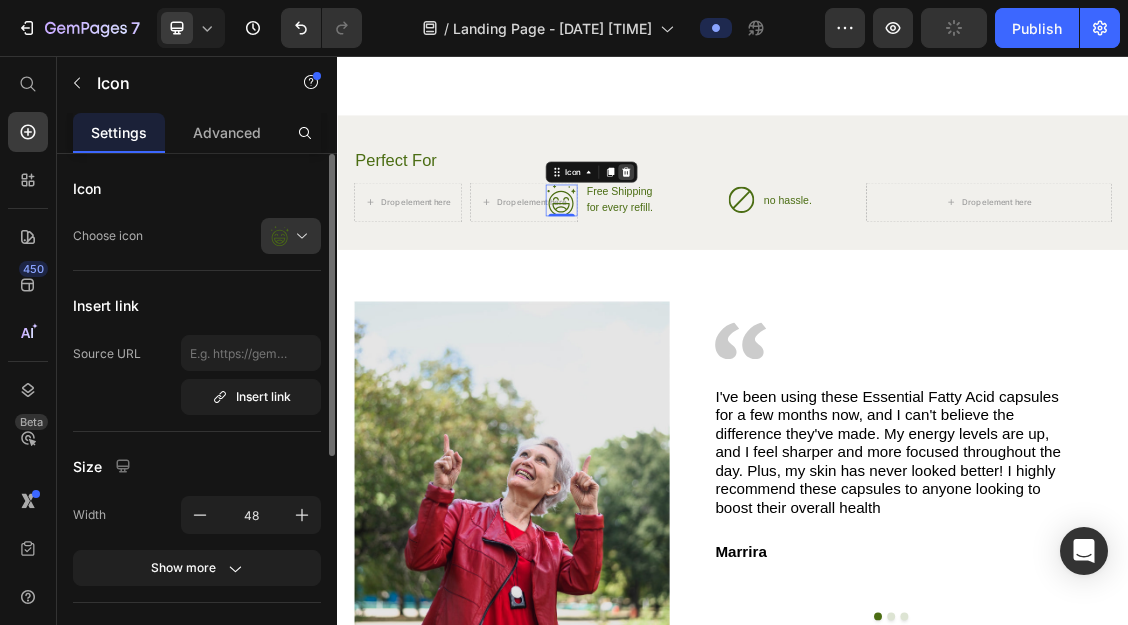 click 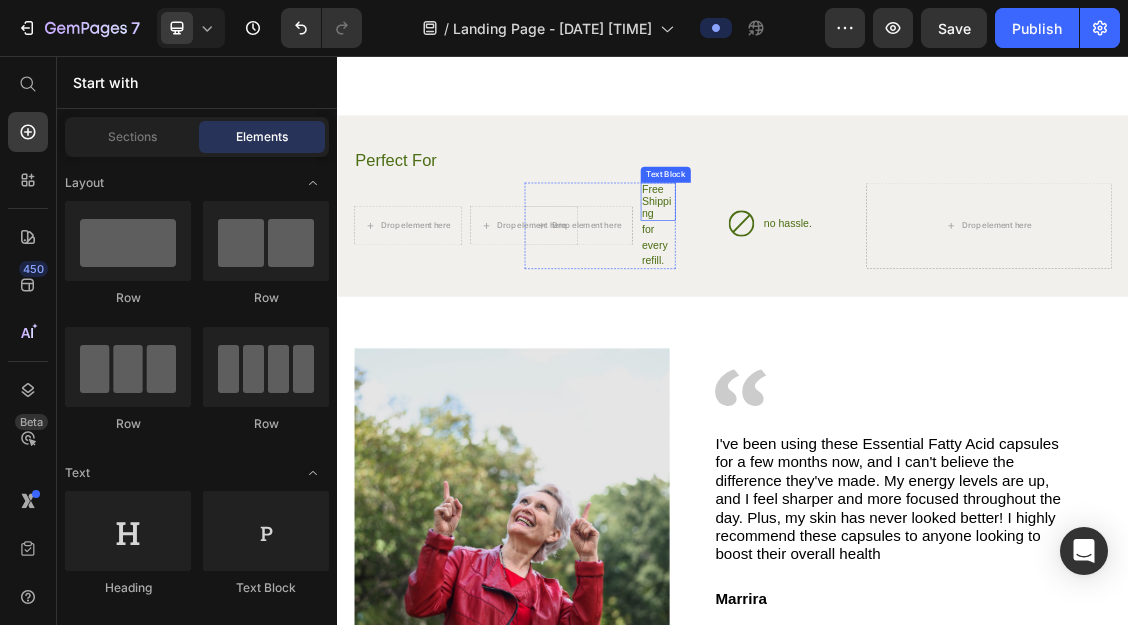 click on "Free Shipping" at bounding box center (823, 277) 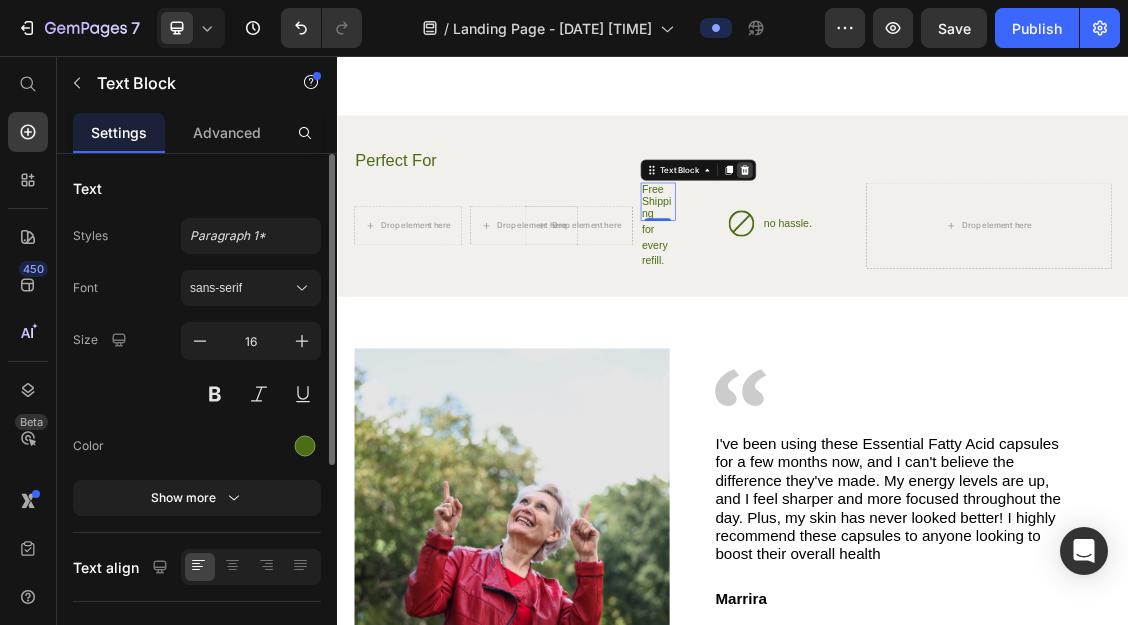 click 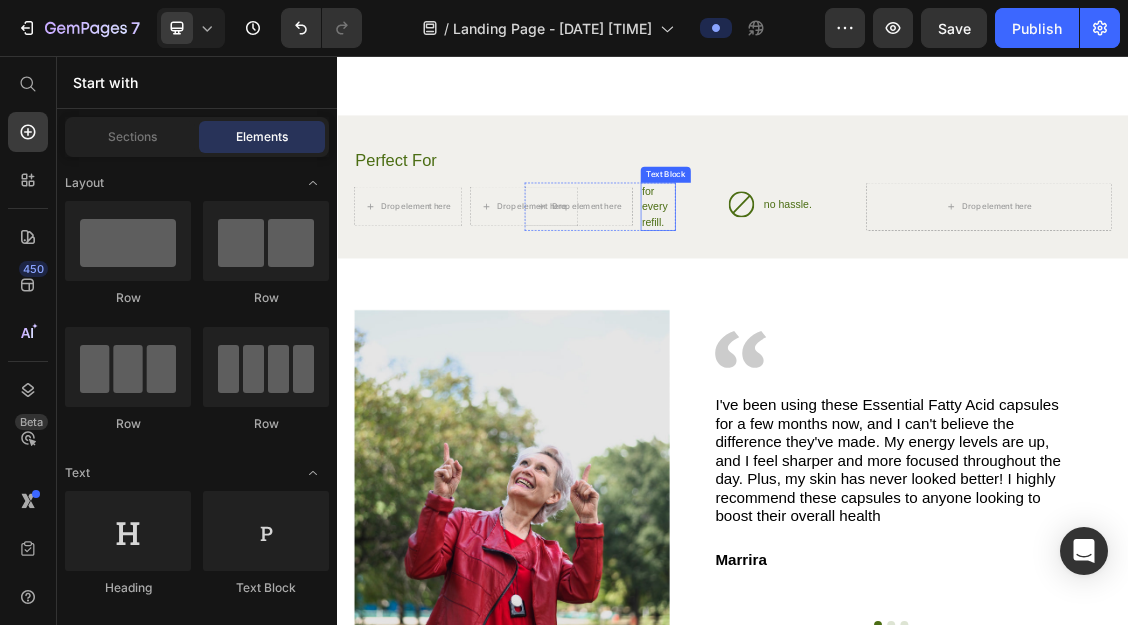 click on "for every refill." at bounding box center (823, 284) 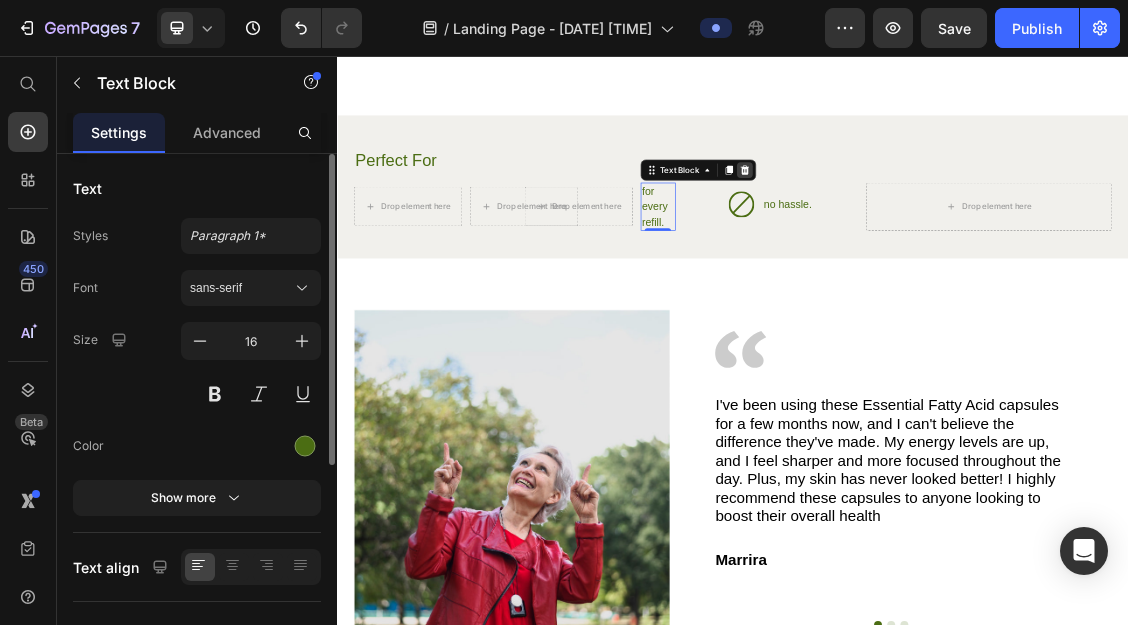 click 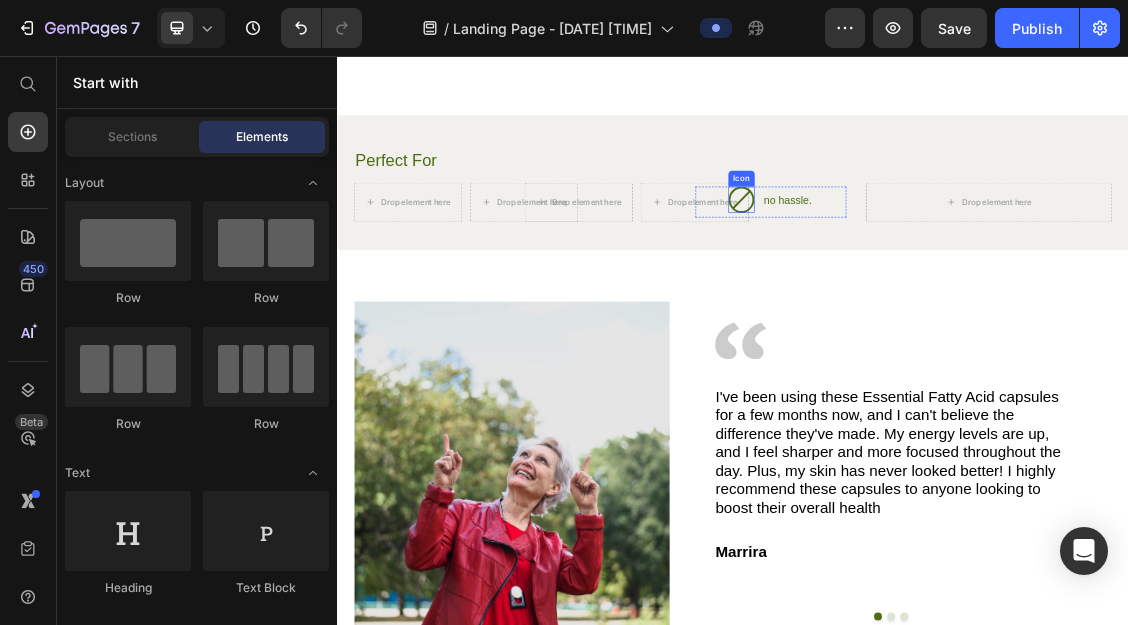 click 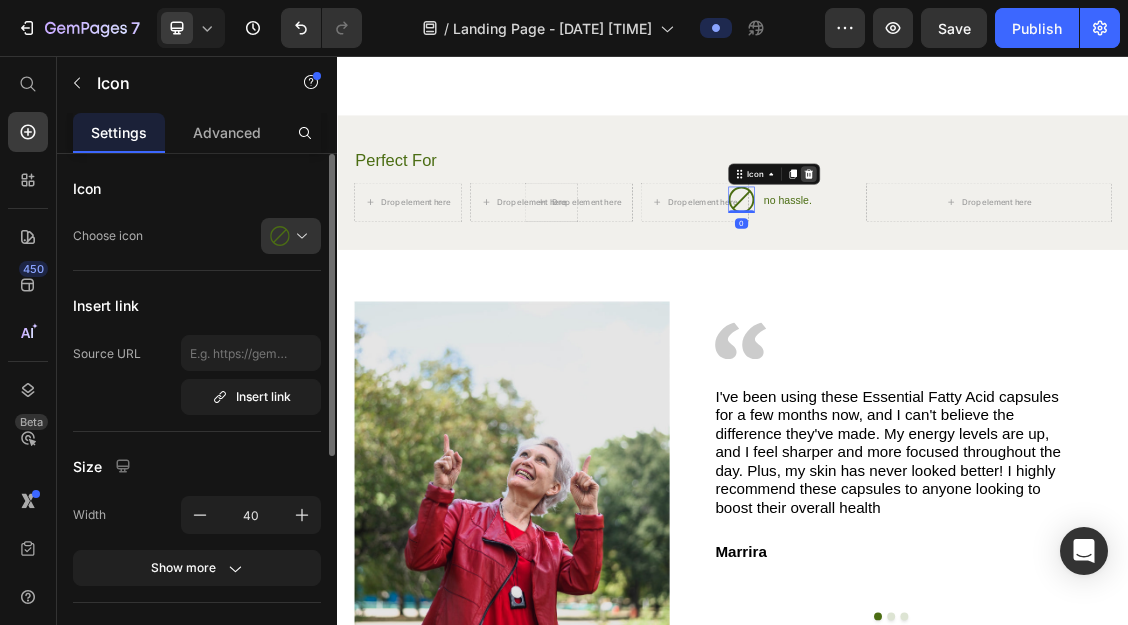 click at bounding box center (1052, 235) 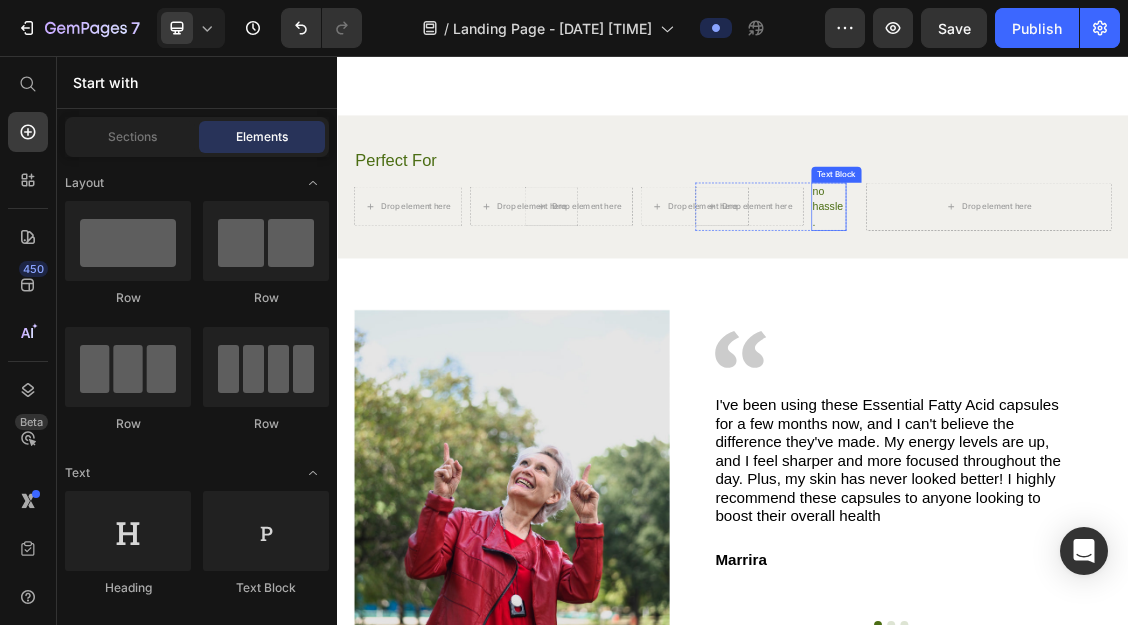 click on "no hassle." at bounding box center [1082, 284] 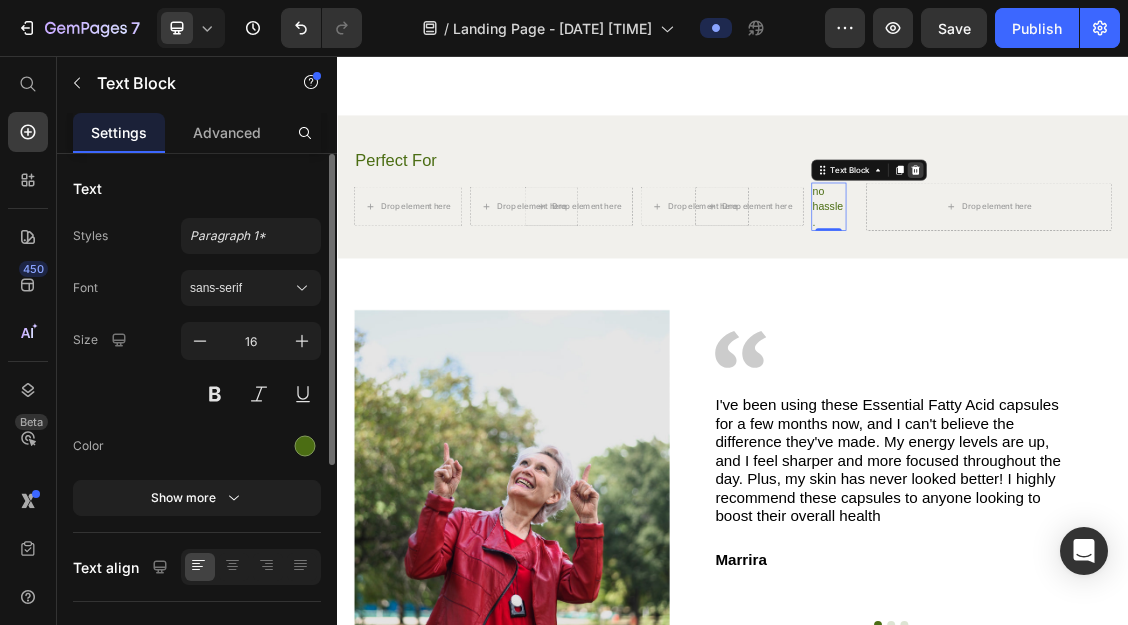 click at bounding box center [1214, 229] 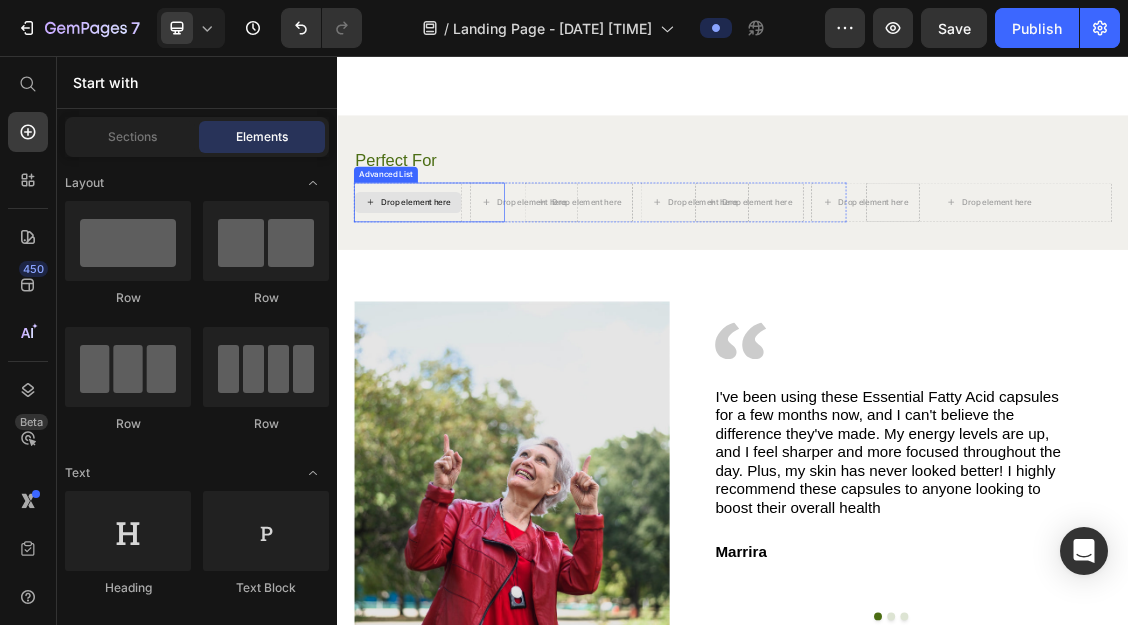 click on "Drop element here" at bounding box center [456, 278] 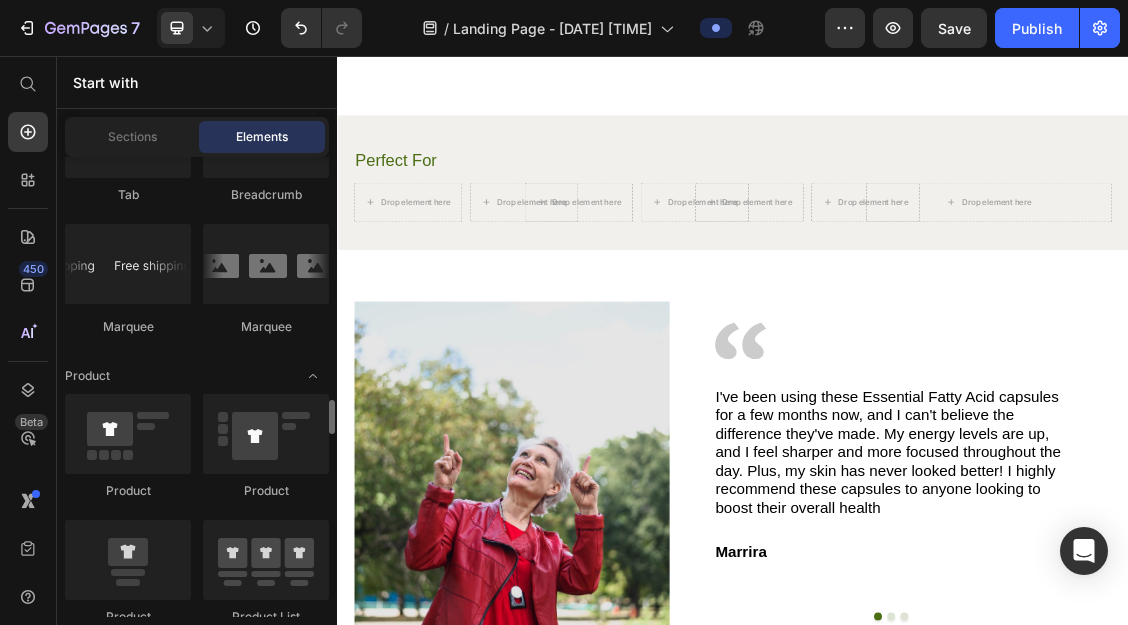 scroll, scrollTop: 2425, scrollLeft: 0, axis: vertical 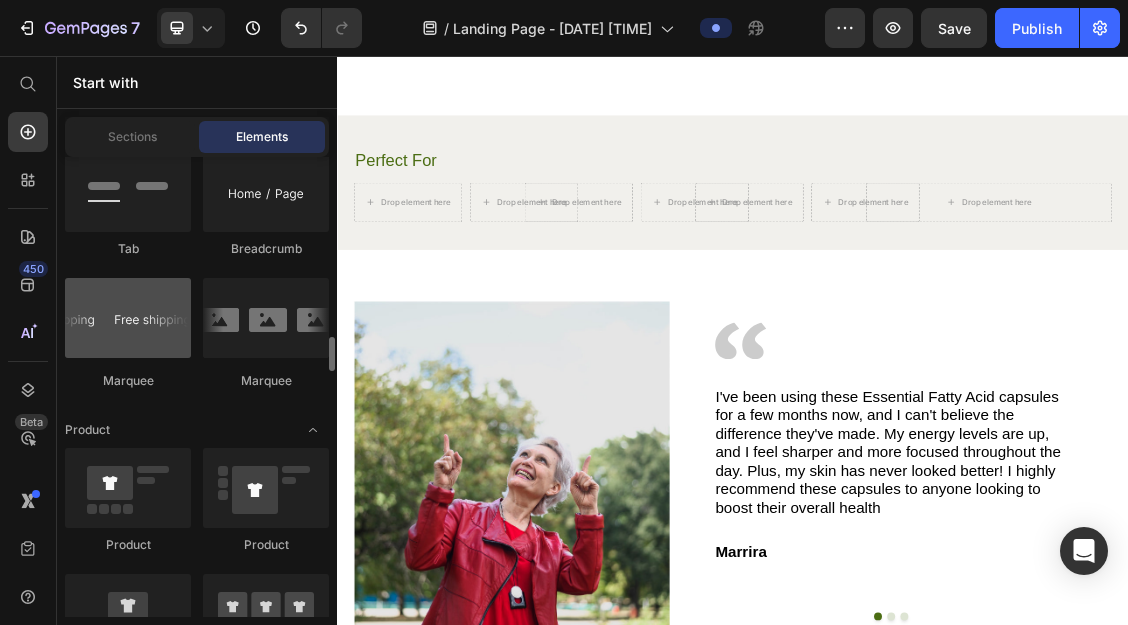 click at bounding box center [128, 318] 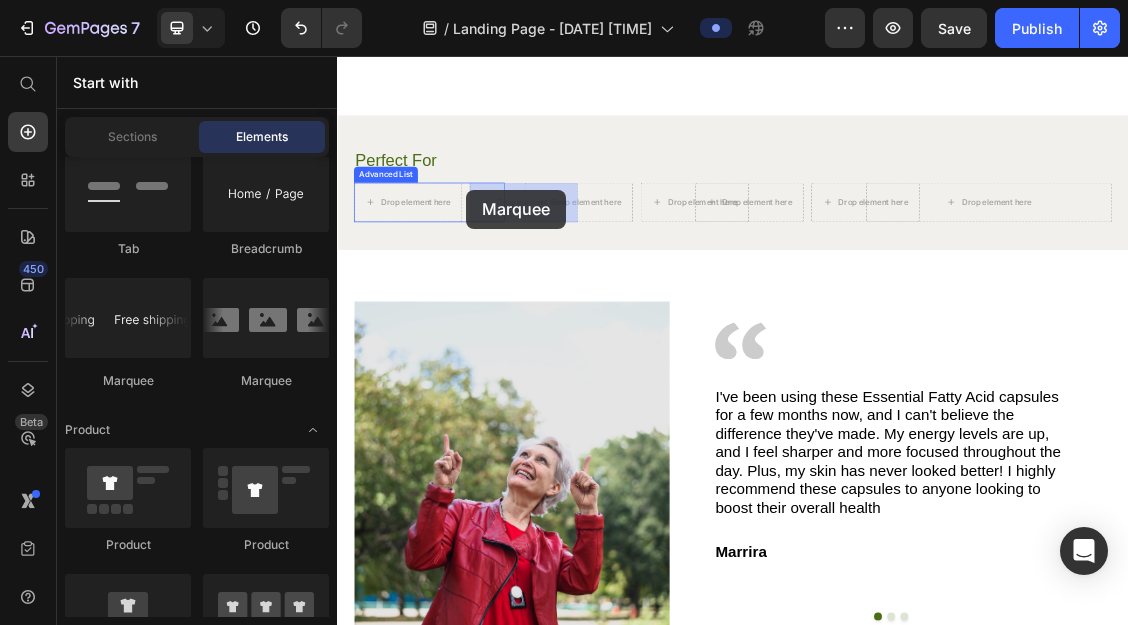 drag, startPoint x: 480, startPoint y: 394, endPoint x: 532, endPoint y: 259, distance: 144.6686 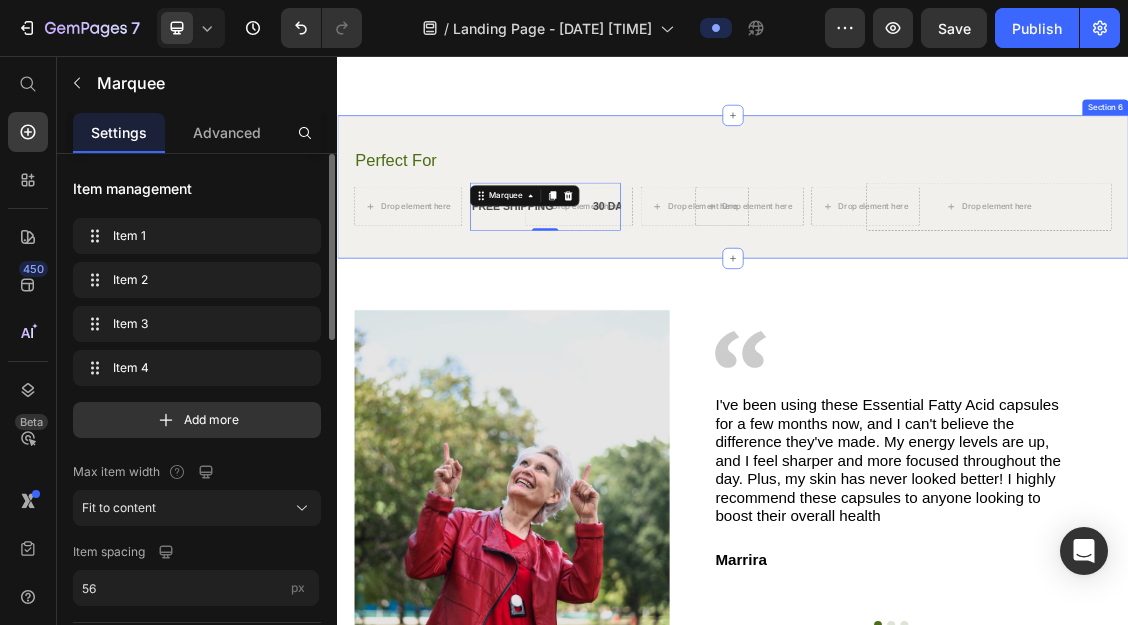 click on "Perfect For Text Block
Drop element here FREE SHIPPING Text 30 DAYS MONEY BACK GUARANTEE Text LIMITED TIME 50% OFF SALE Text LIFE TIME WARRANTY Text FREE SHIPPING Text 30 DAYS MONEY BACK GUARANTEE Text LIMITED TIME 50% OFF SALE Text LIFE TIME WARRANTY Text Marquee   0 Advanced List
Drop element here
Drop element here Advanced List
Drop element here
Drop element here Advanced List Row
Drop element here Row Section 6" at bounding box center (937, 254) 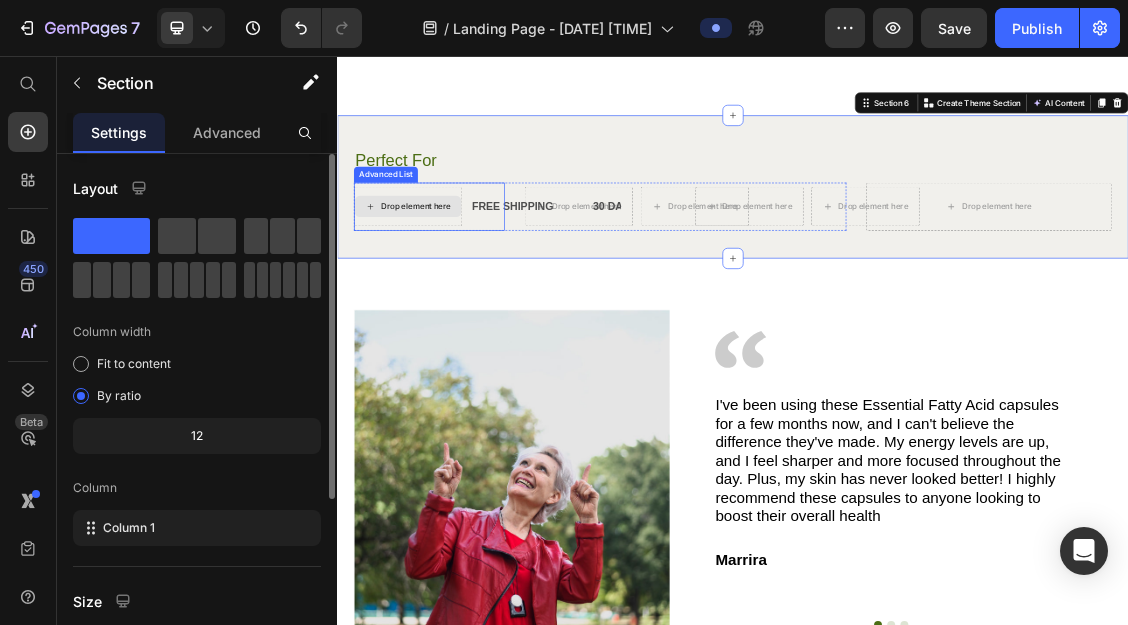 click on "Drop element here" at bounding box center (444, 284) 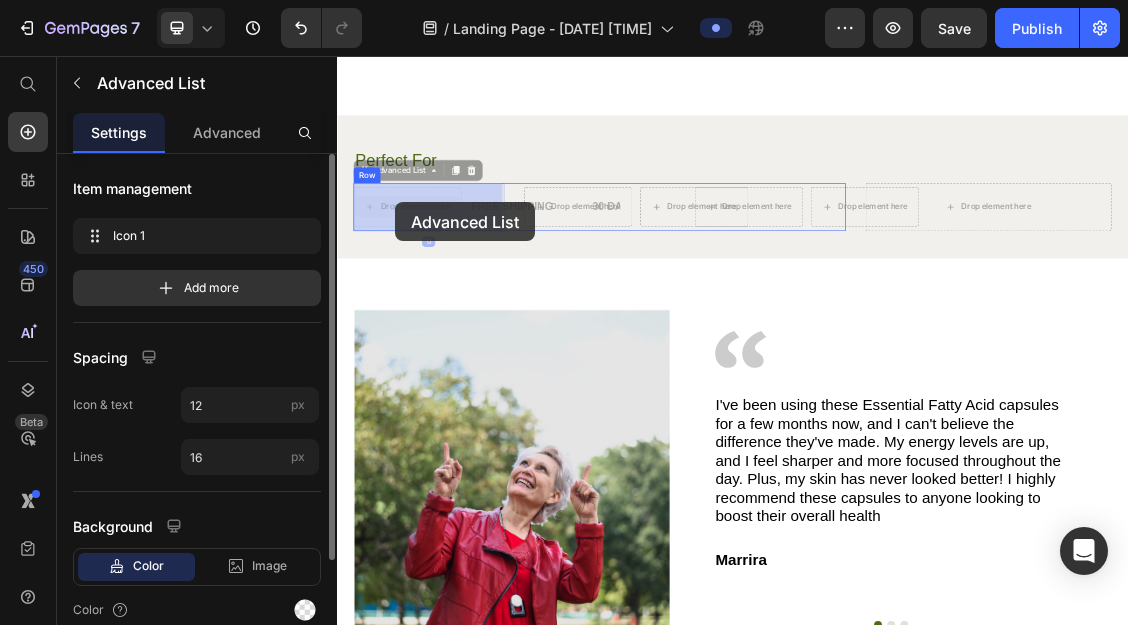 drag, startPoint x: 429, startPoint y: 239, endPoint x: 424, endPoint y: 257, distance: 18.681541 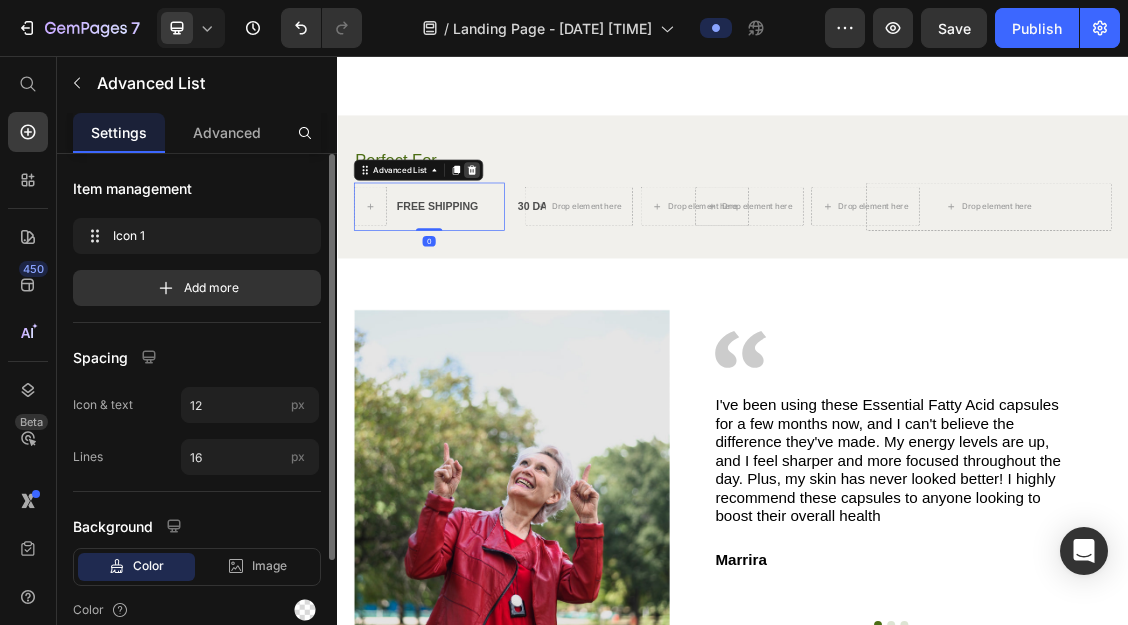click 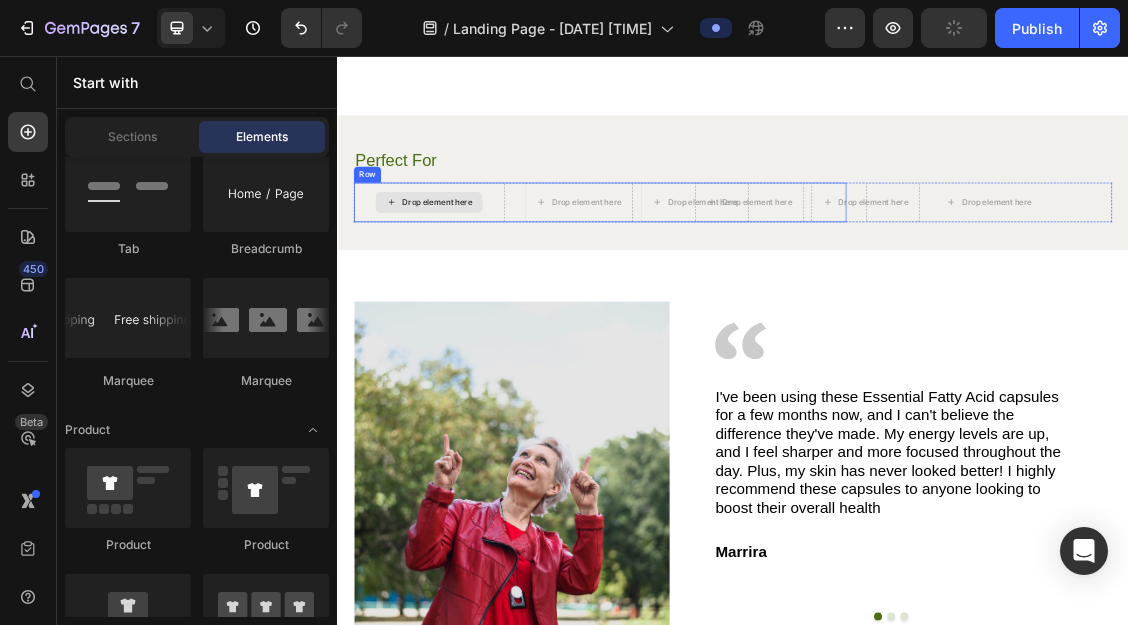 click on "Drop element here" at bounding box center (476, 278) 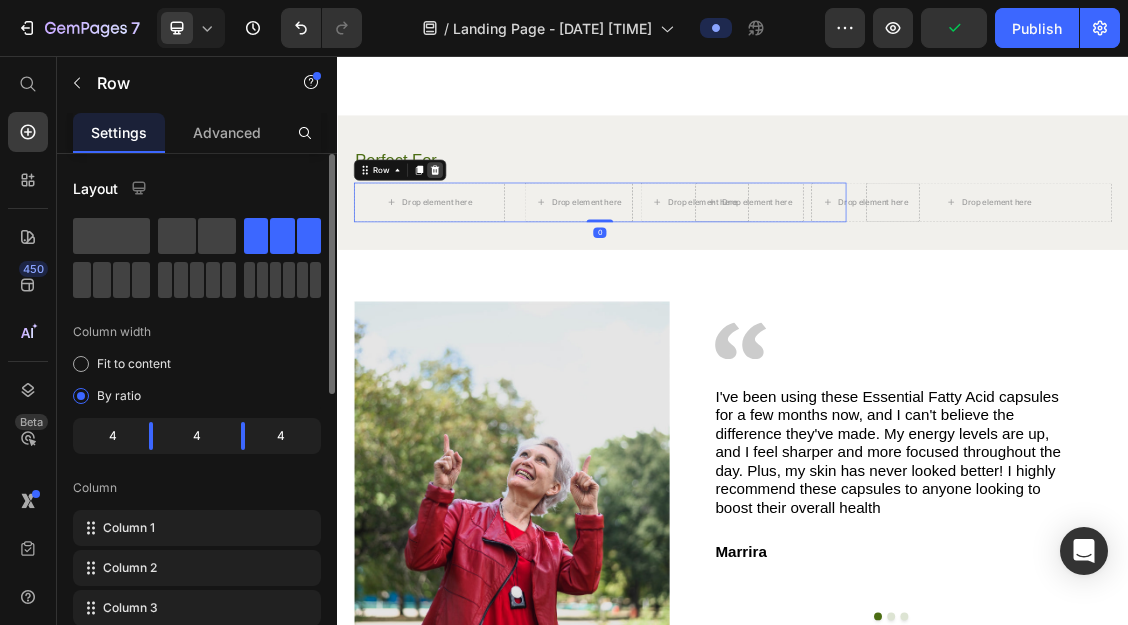 click 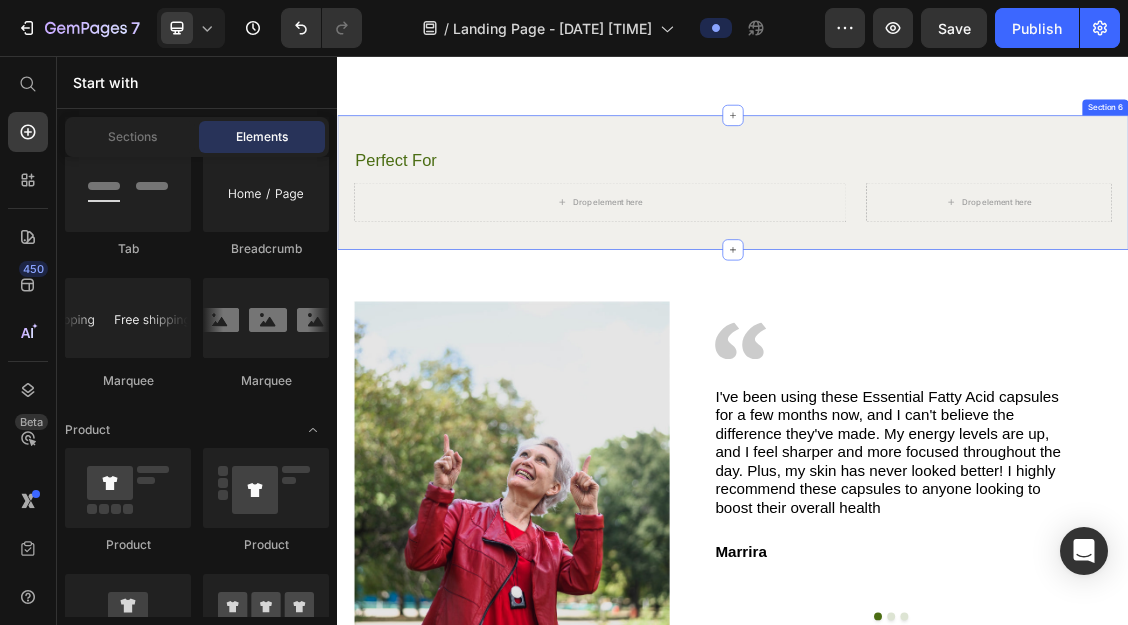 click on "Perfect For Text Block
Drop element here
Drop element here Row" at bounding box center (937, 251) 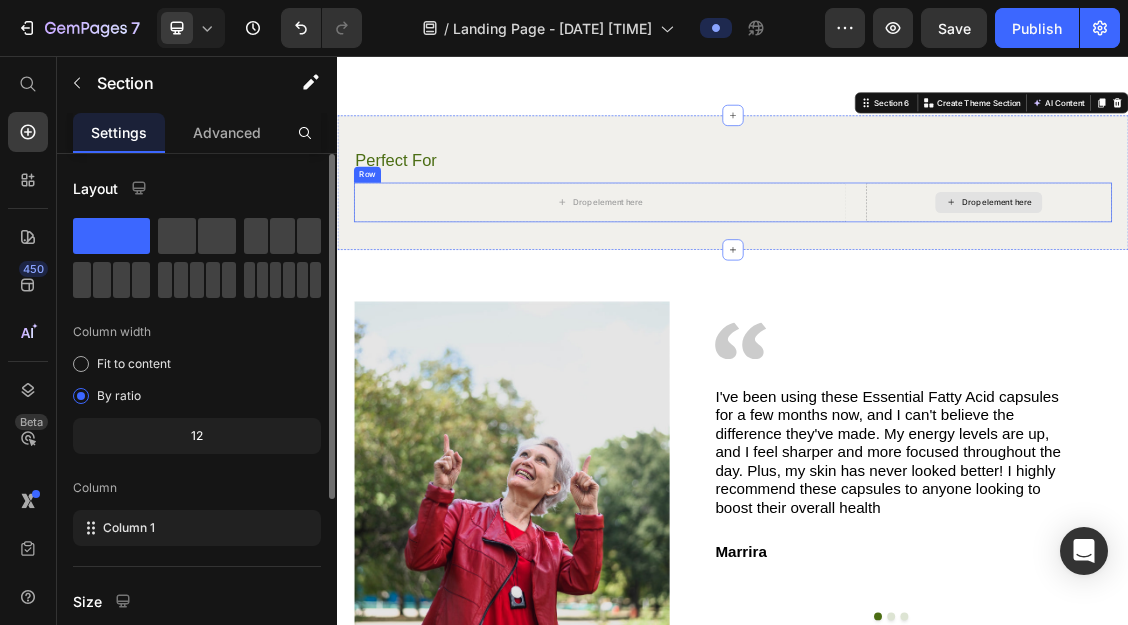 click on "Drop element here" at bounding box center [1325, 278] 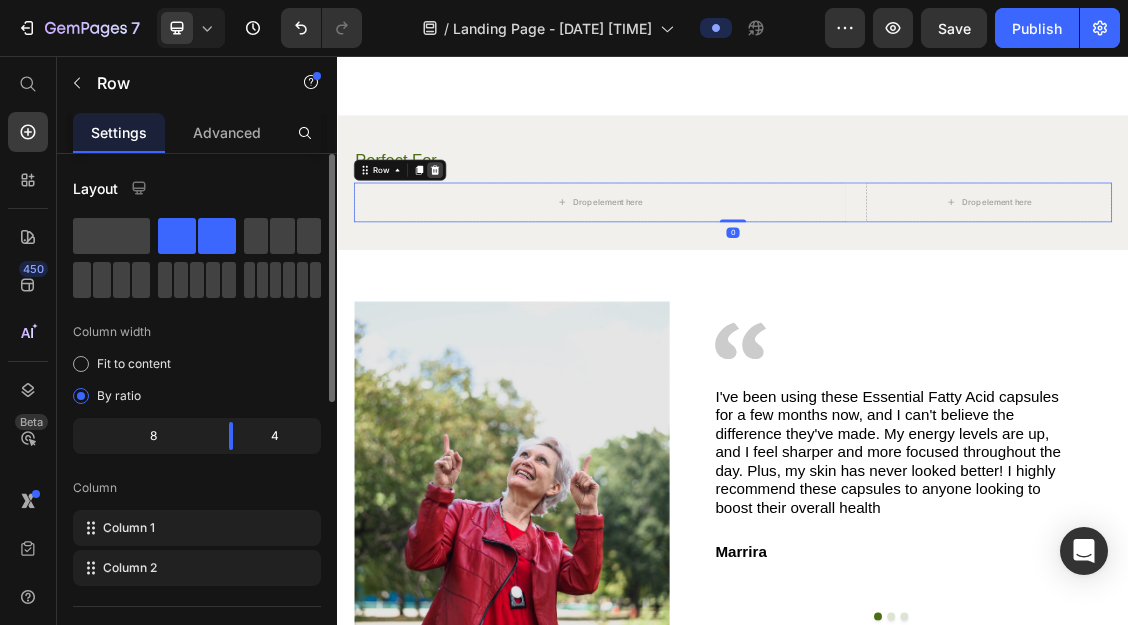 click 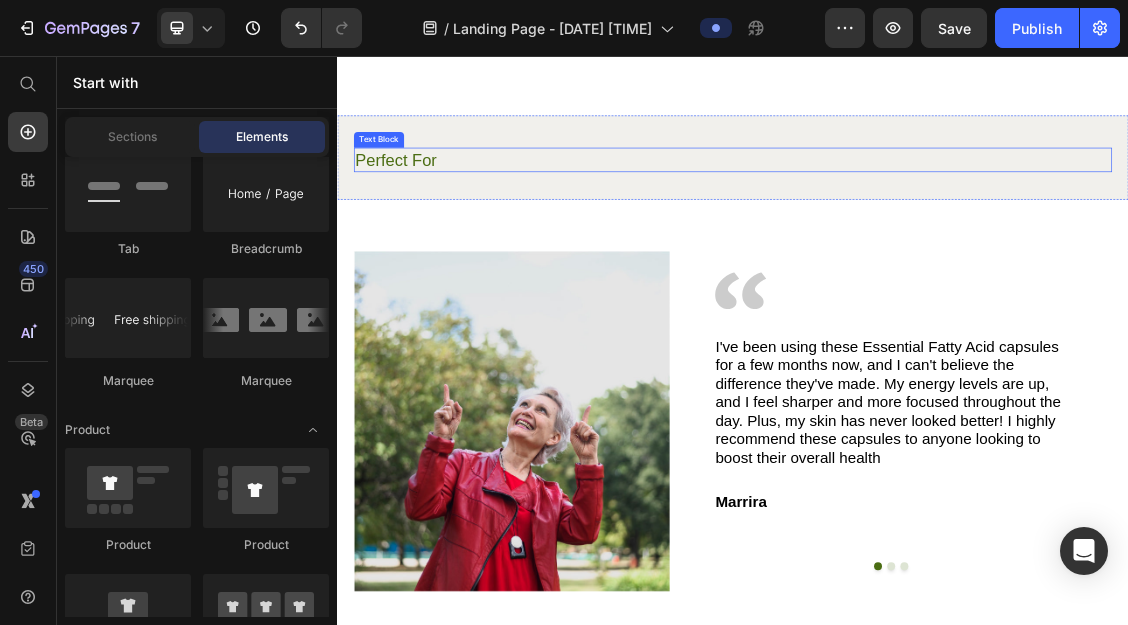 click on "Perfect For" at bounding box center [937, 213] 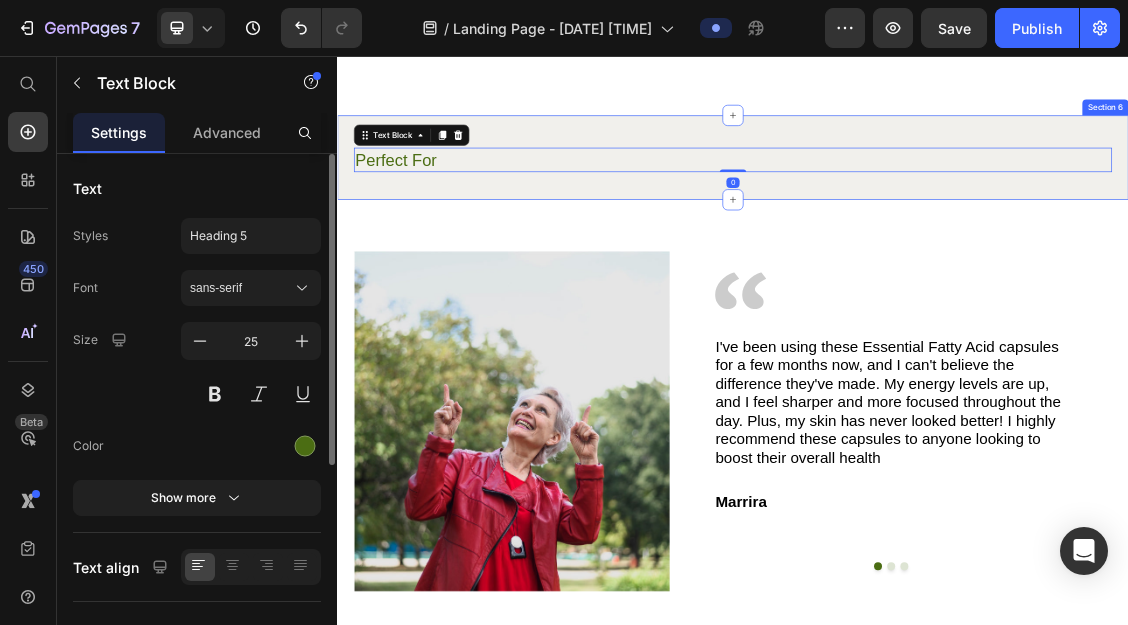 click on "Perfect For Text Block   0 Section 6" at bounding box center (937, 210) 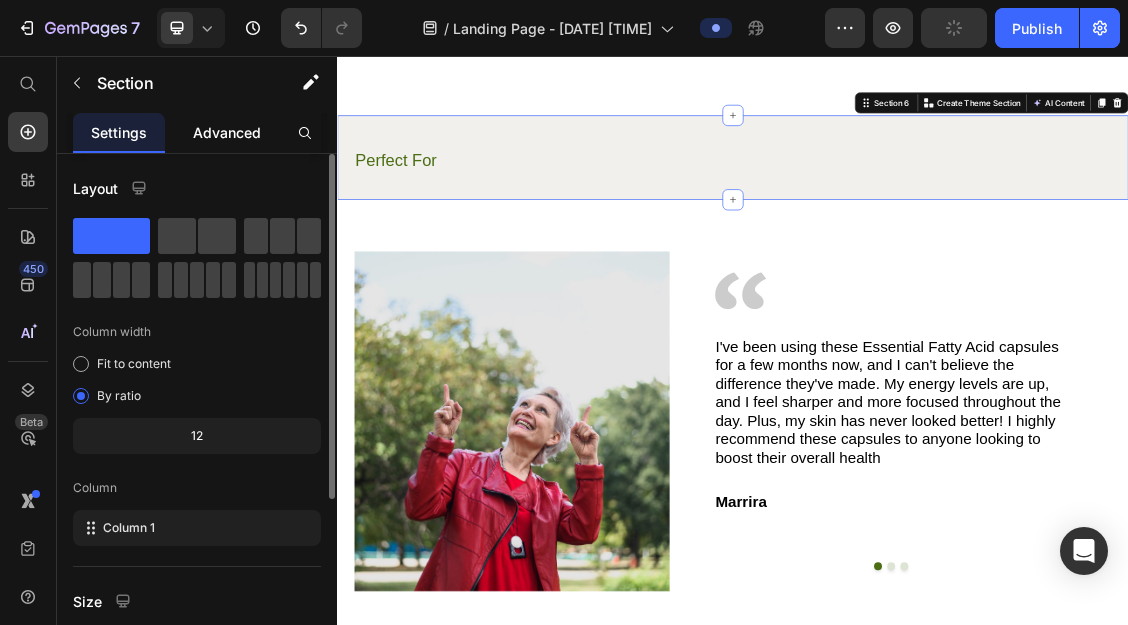 click on "Advanced" at bounding box center (227, 132) 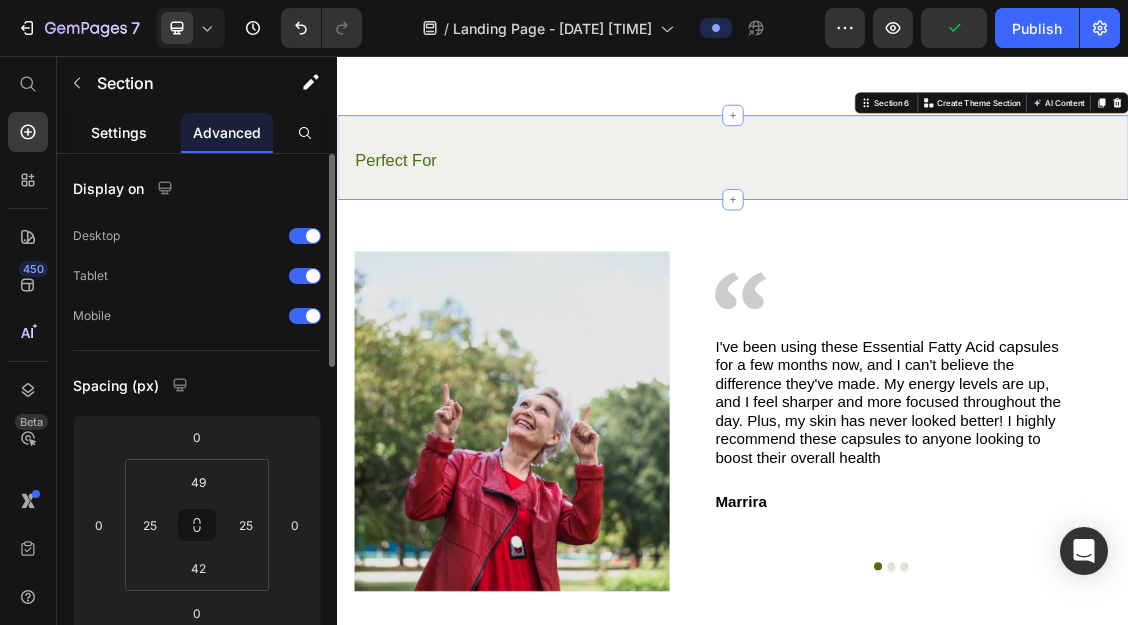 click on "Settings" at bounding box center (119, 132) 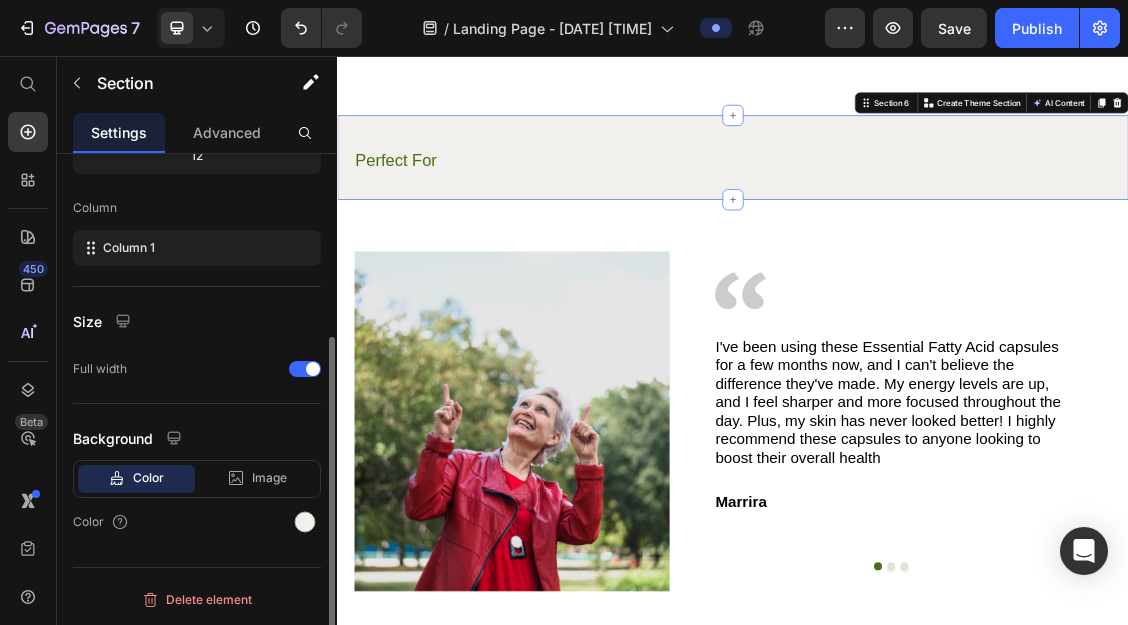 scroll, scrollTop: 0, scrollLeft: 0, axis: both 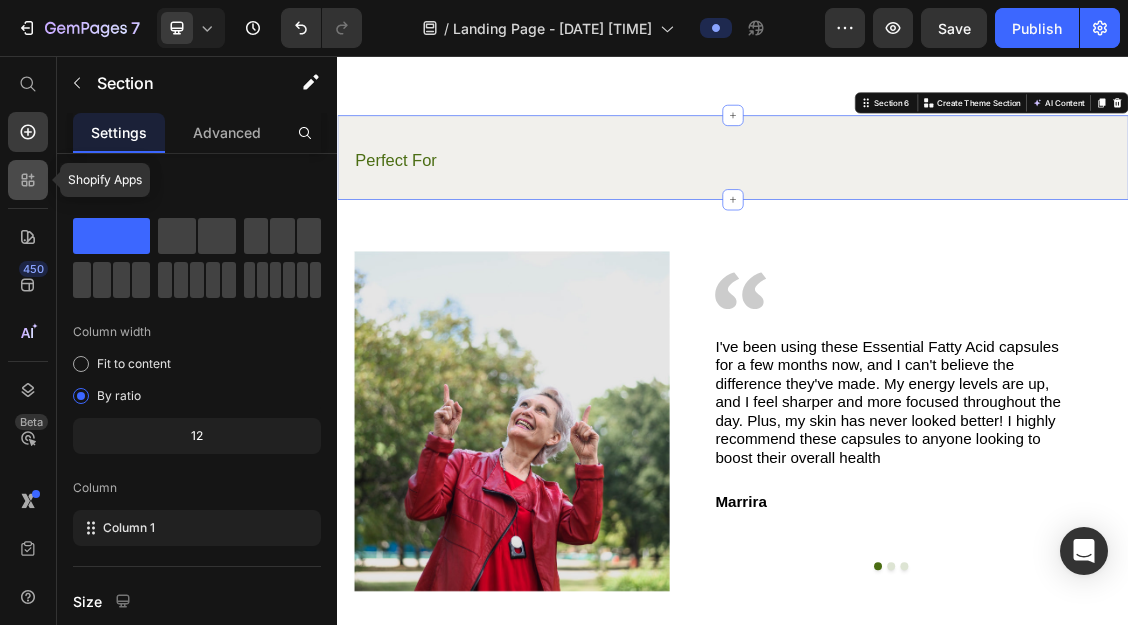 click 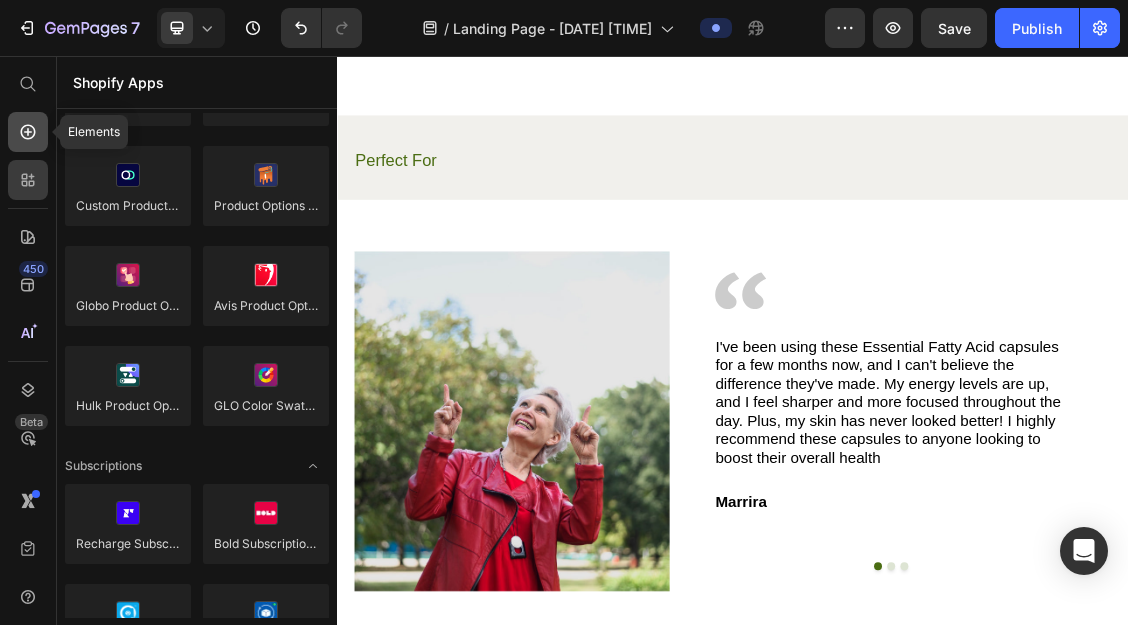 click 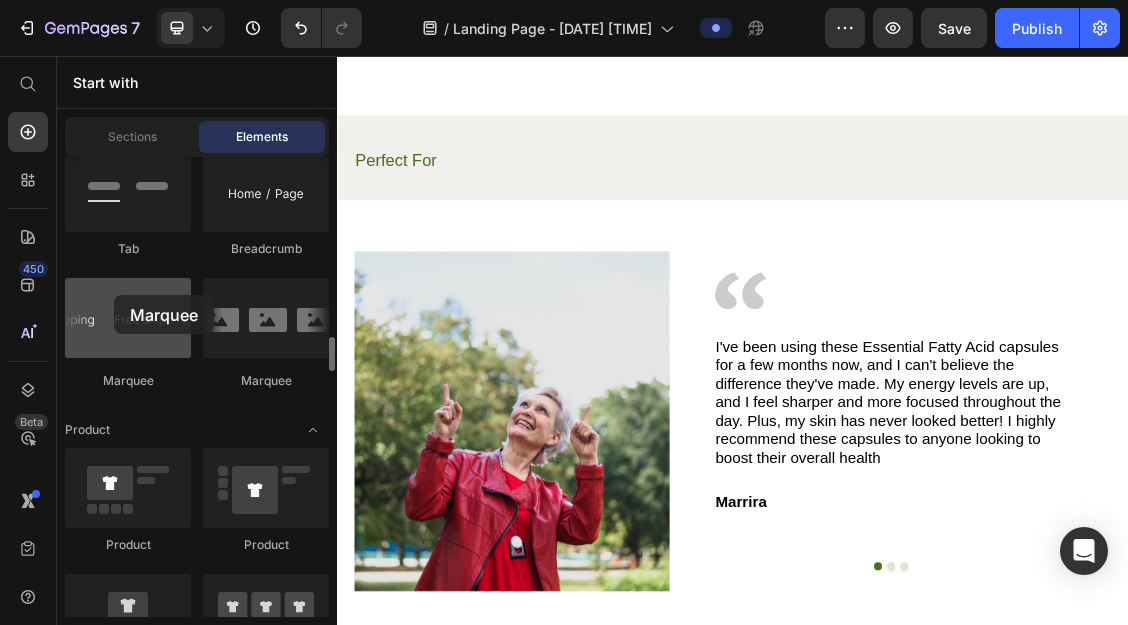 drag, startPoint x: 145, startPoint y: 317, endPoint x: 114, endPoint y: 295, distance: 38.013157 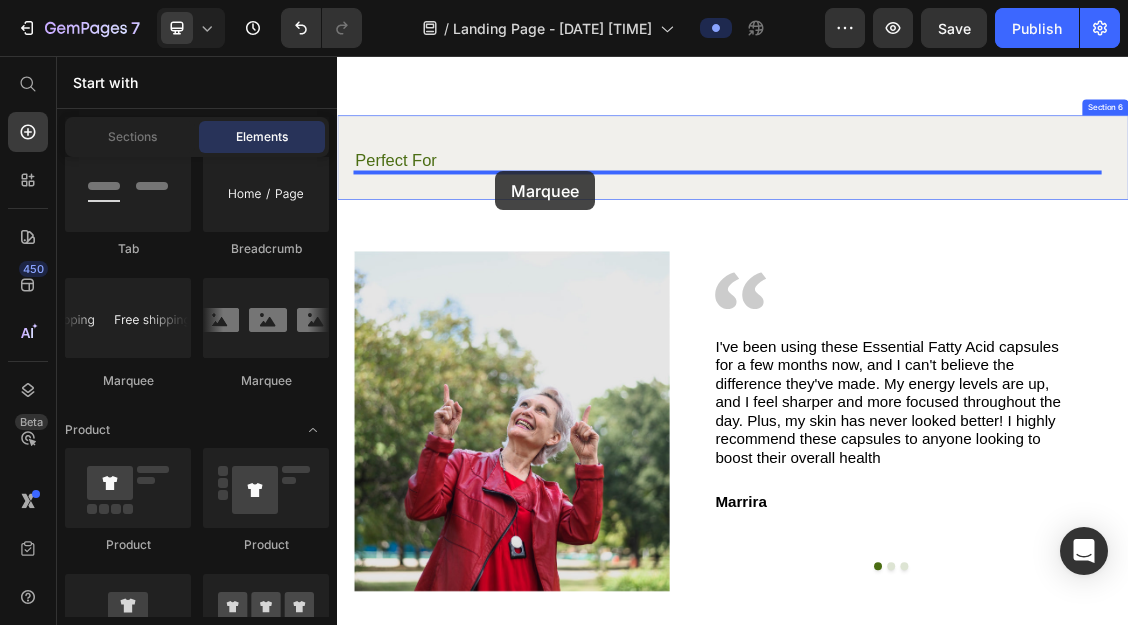 drag, startPoint x: 570, startPoint y: 380, endPoint x: 577, endPoint y: 231, distance: 149.16434 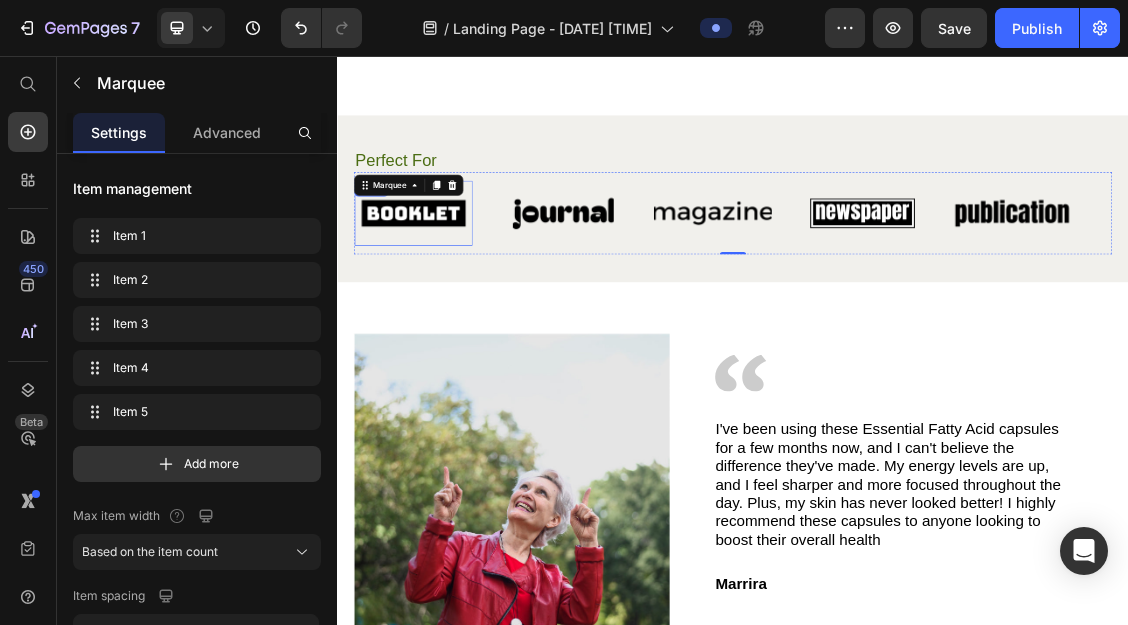 click at bounding box center [452, 295] 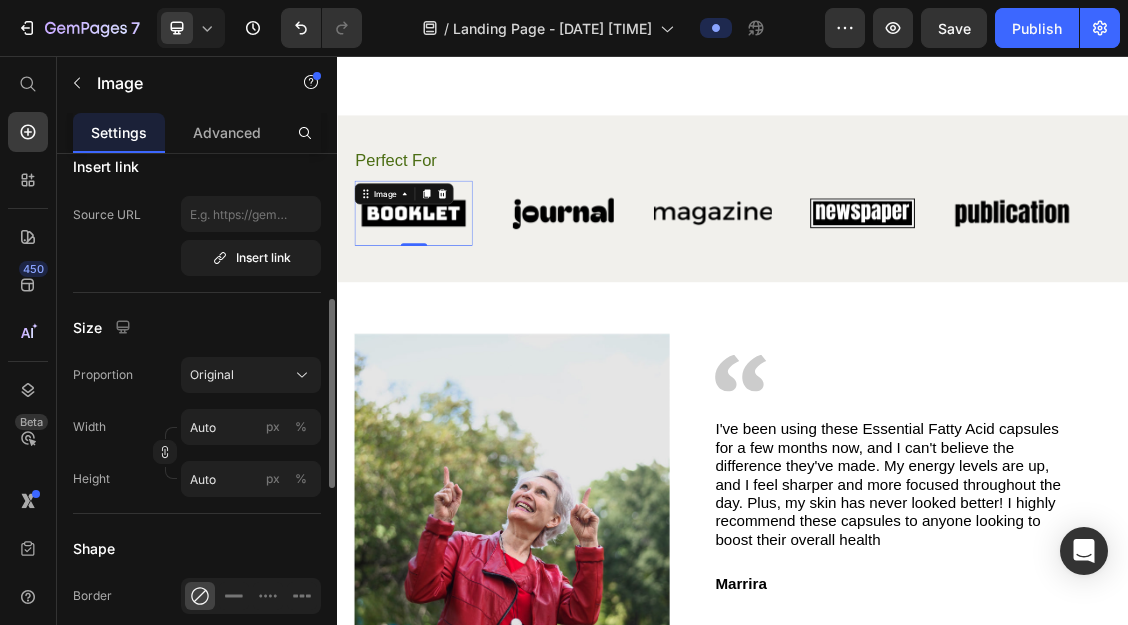 scroll, scrollTop: 420, scrollLeft: 0, axis: vertical 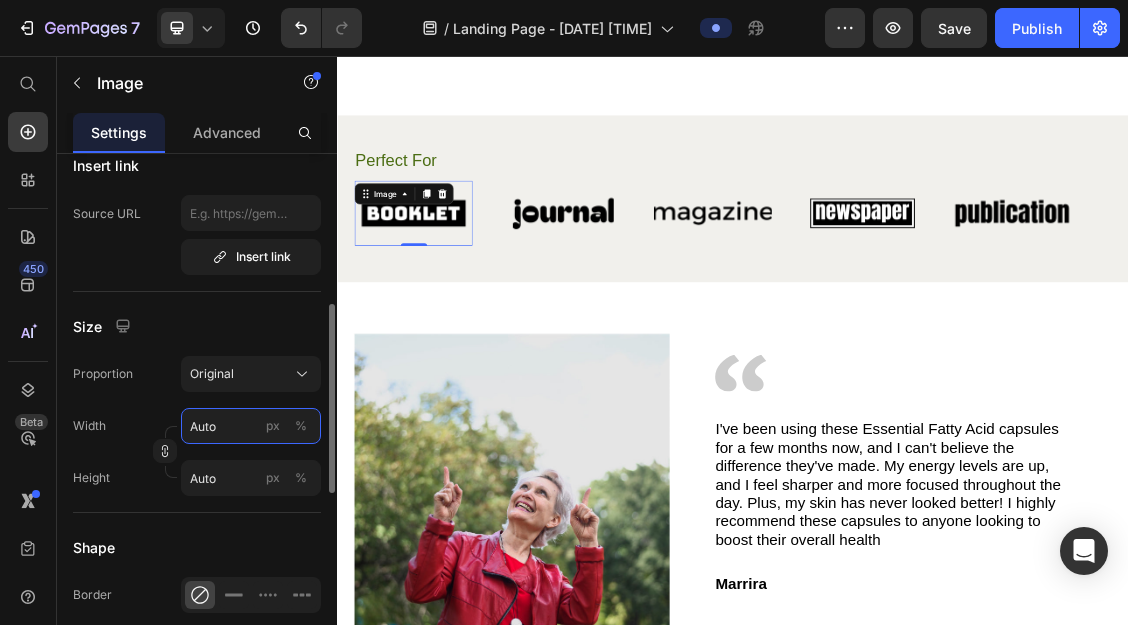 click on "Auto" at bounding box center (251, 426) 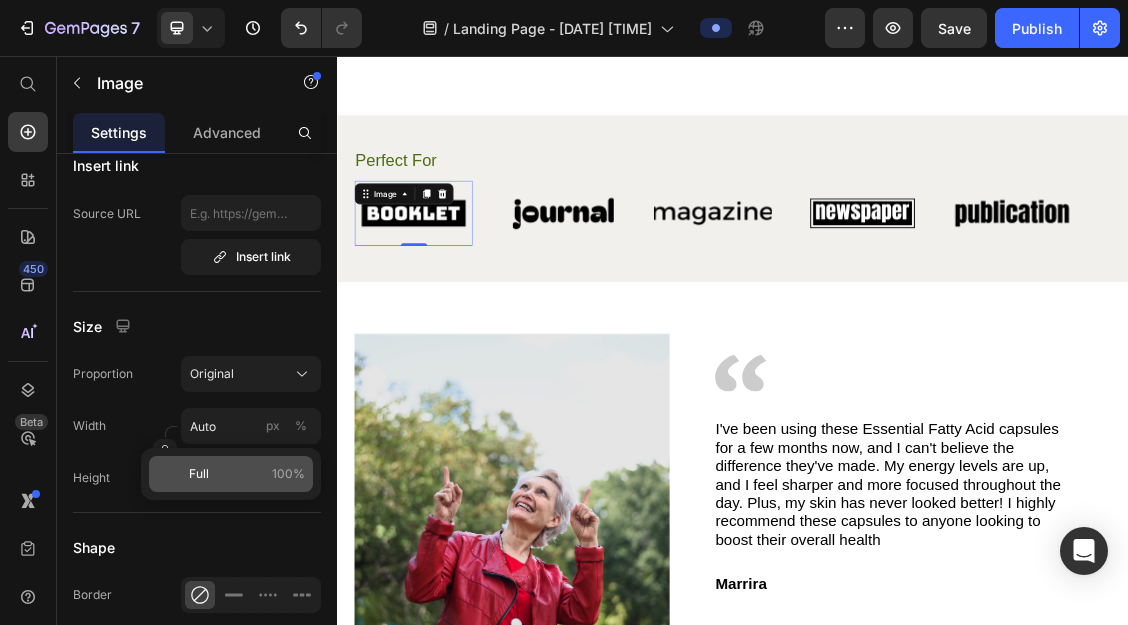 click on "Full 100%" at bounding box center (247, 474) 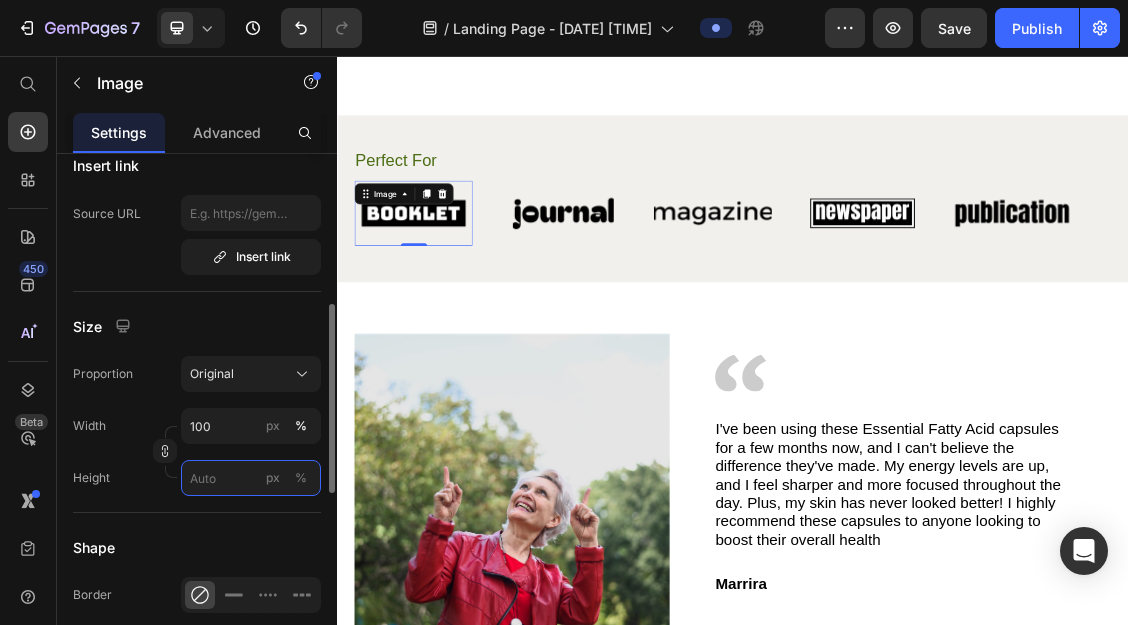 click on "px %" at bounding box center (251, 478) 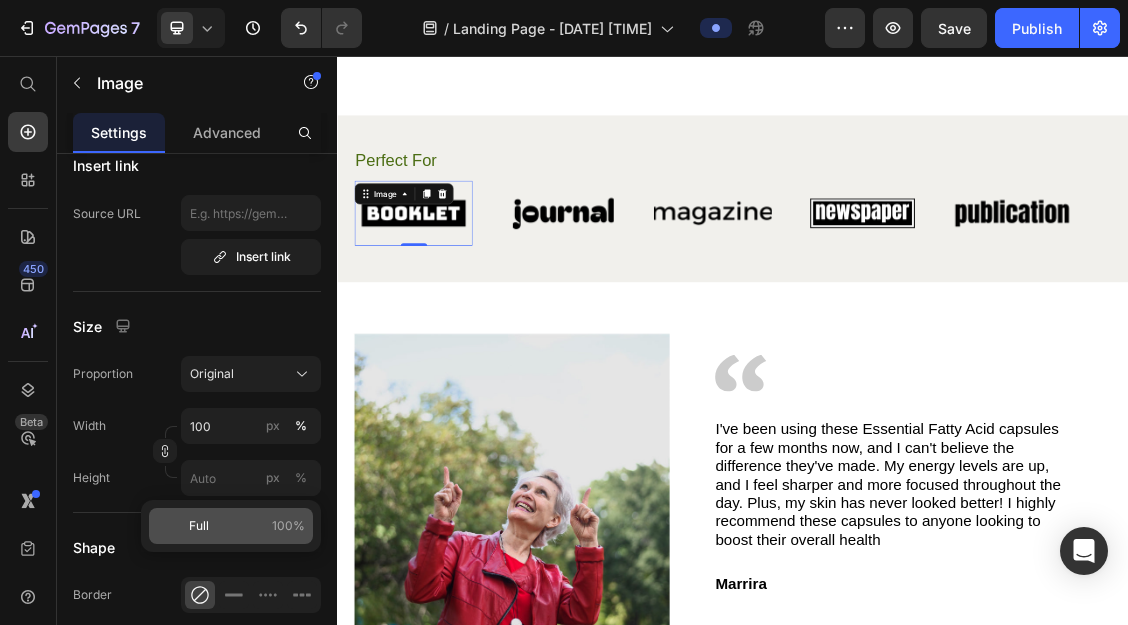 click on "Full 100%" at bounding box center [247, 526] 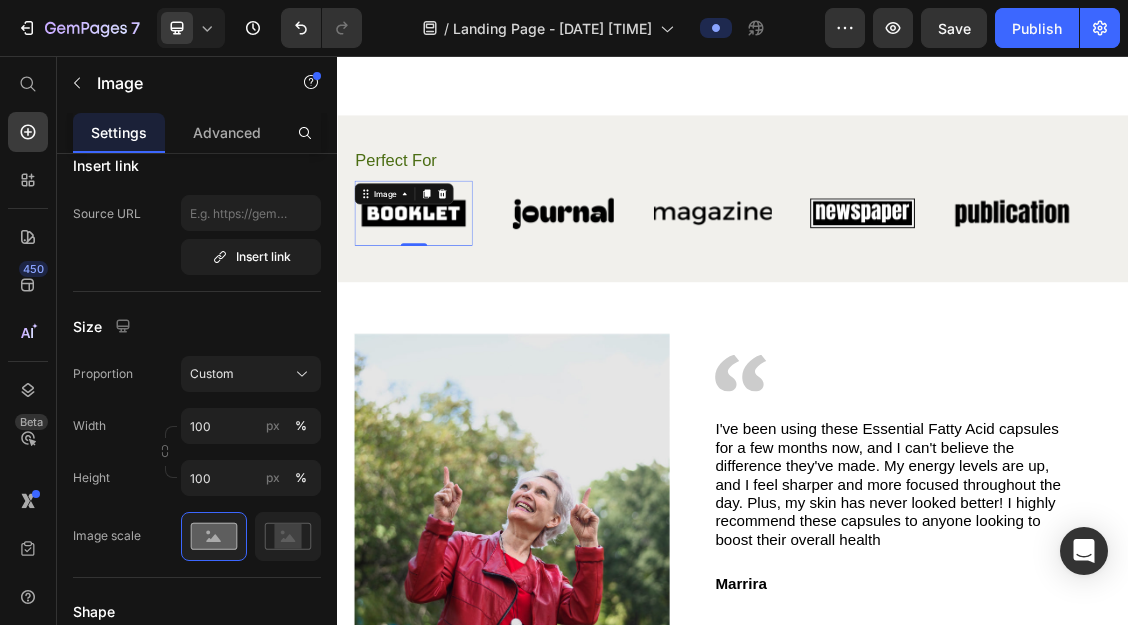 click at bounding box center [452, 295] 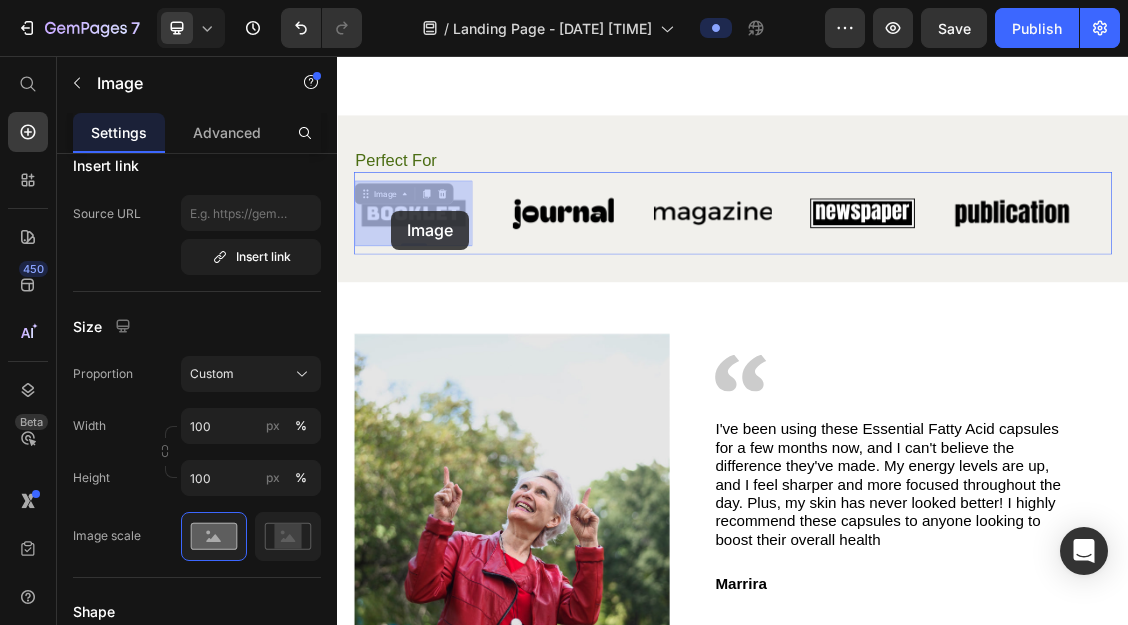 drag, startPoint x: 450, startPoint y: 296, endPoint x: 419, endPoint y: 291, distance: 31.400637 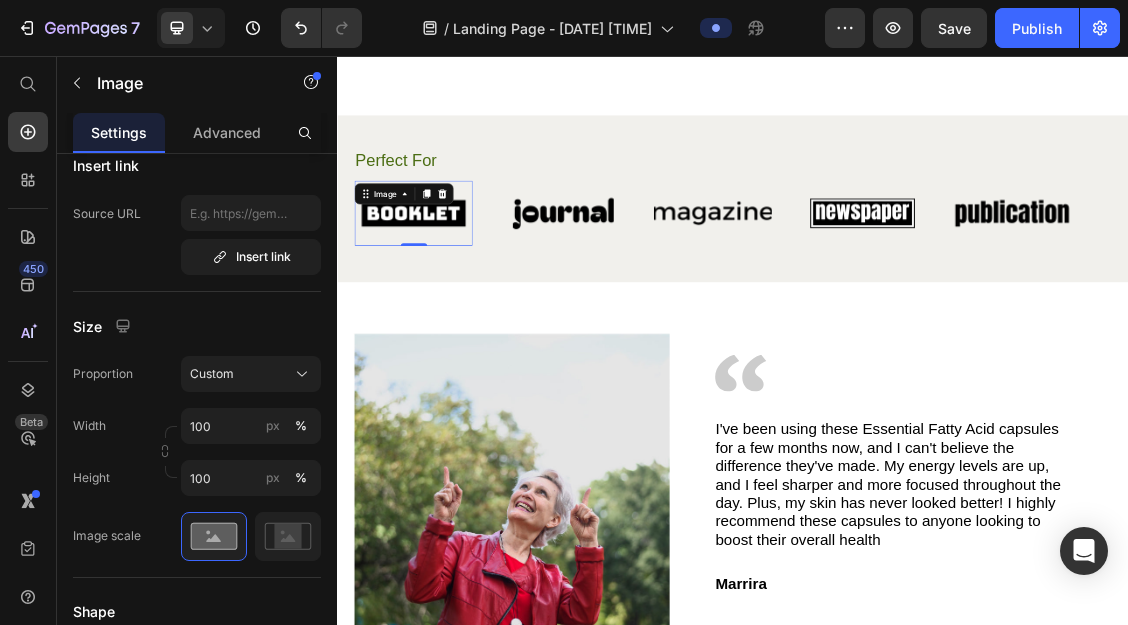 click at bounding box center (452, 295) 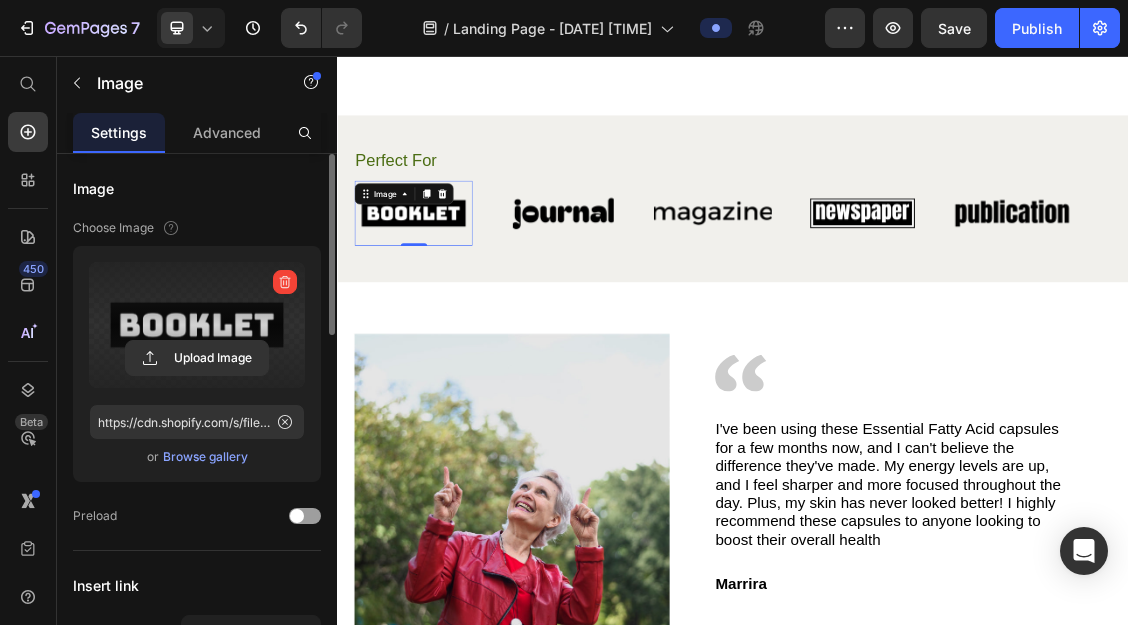 click at bounding box center (197, 325) 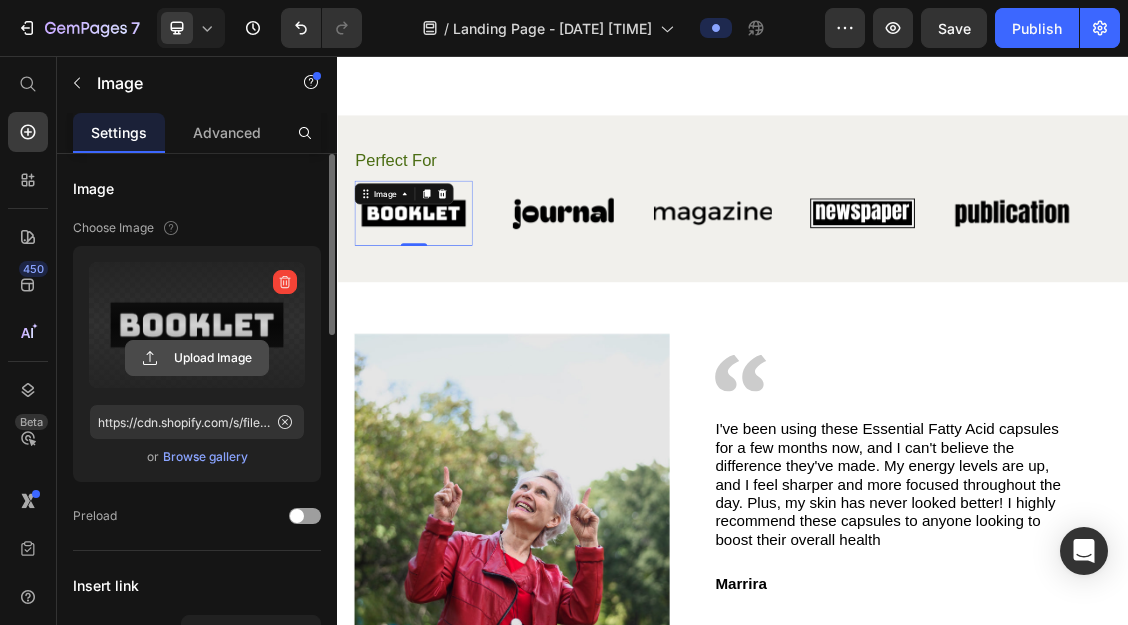 click 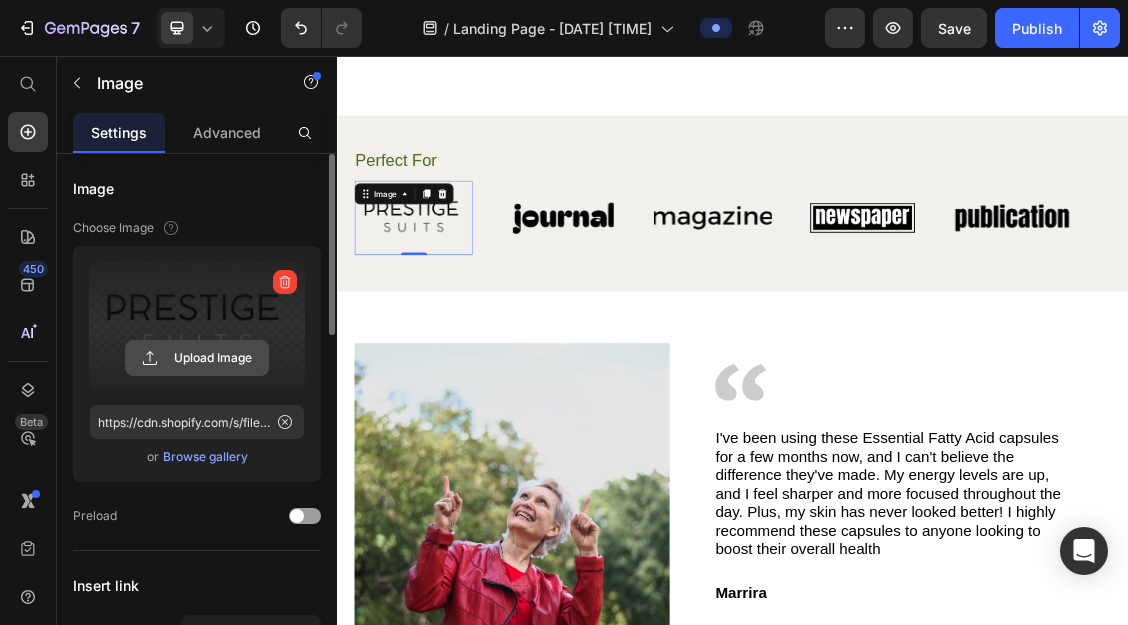 click 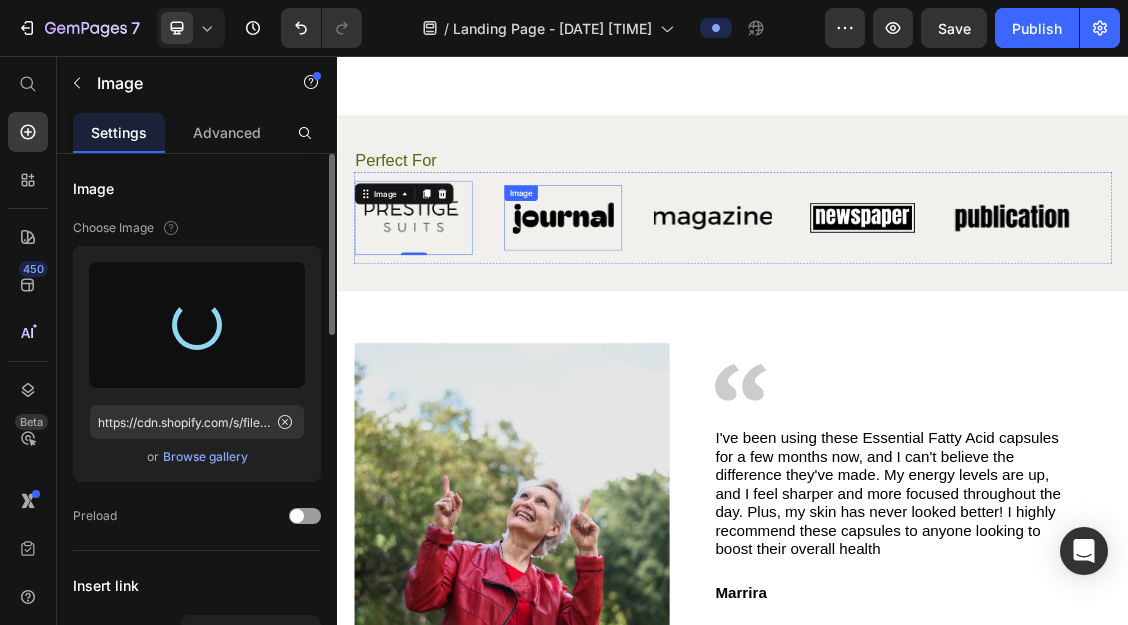 type on "https://cdn.shopify.com/s/files/1/0920/7581/9386/files/gempages_574891826889098469-f1f0007c-1edc-412f-9adb-748d31766c1a.png" 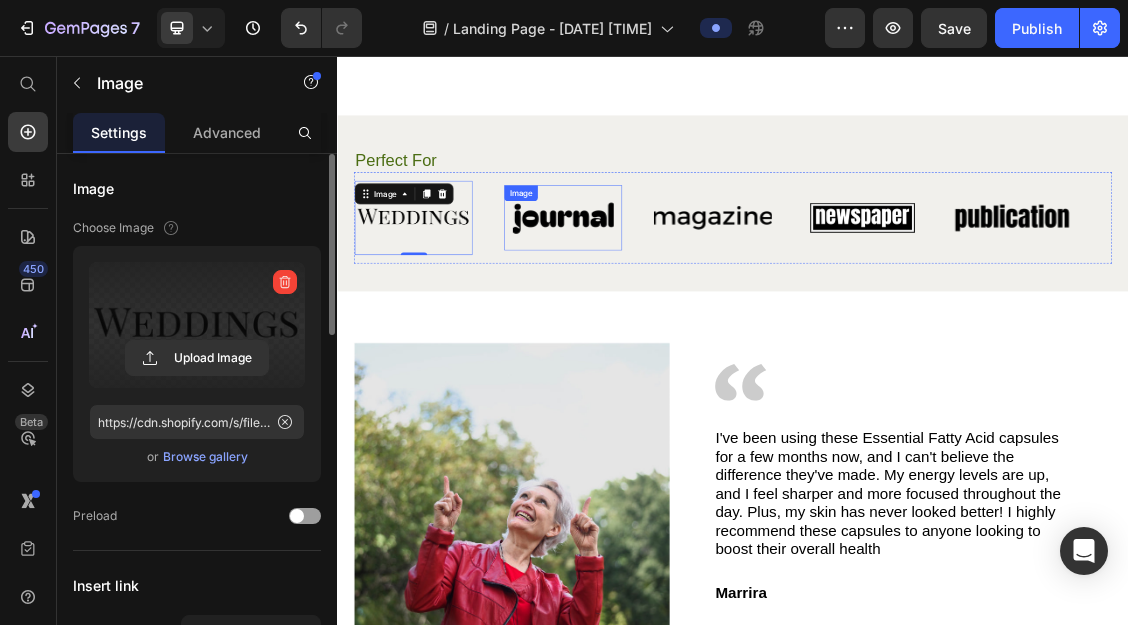 click at bounding box center [679, 302] 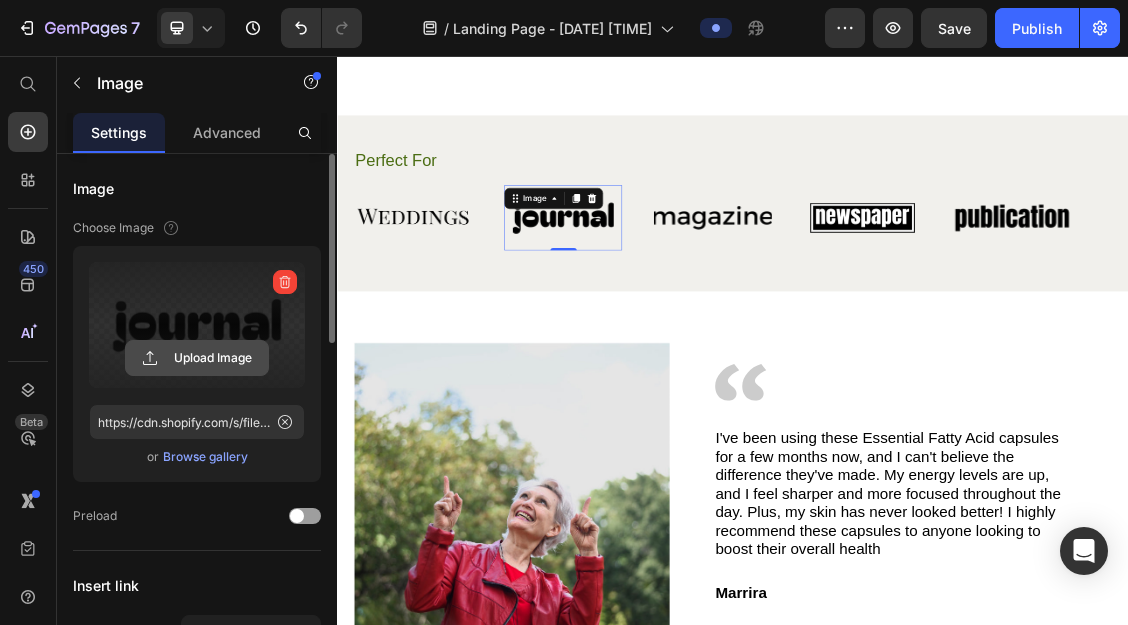 click 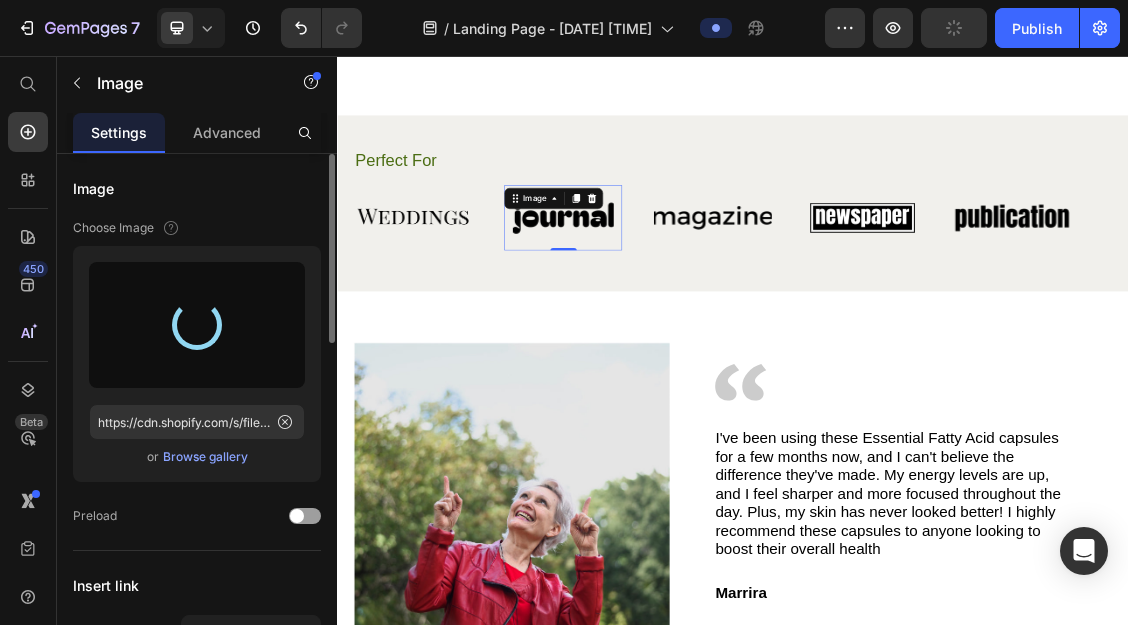 type on "https://cdn.shopify.com/s/files/1/0920/7581/9386/files/gempages_574891826889098469-7093d979-b59f-4cca-8fdf-3decdbcacde7.png" 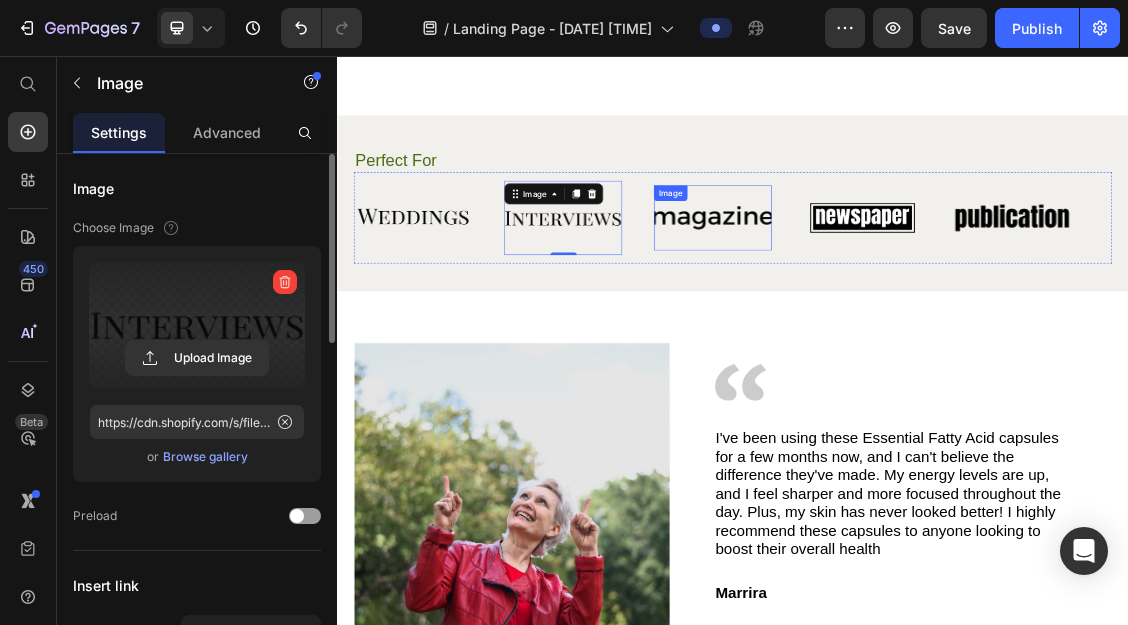 click at bounding box center (906, 302) 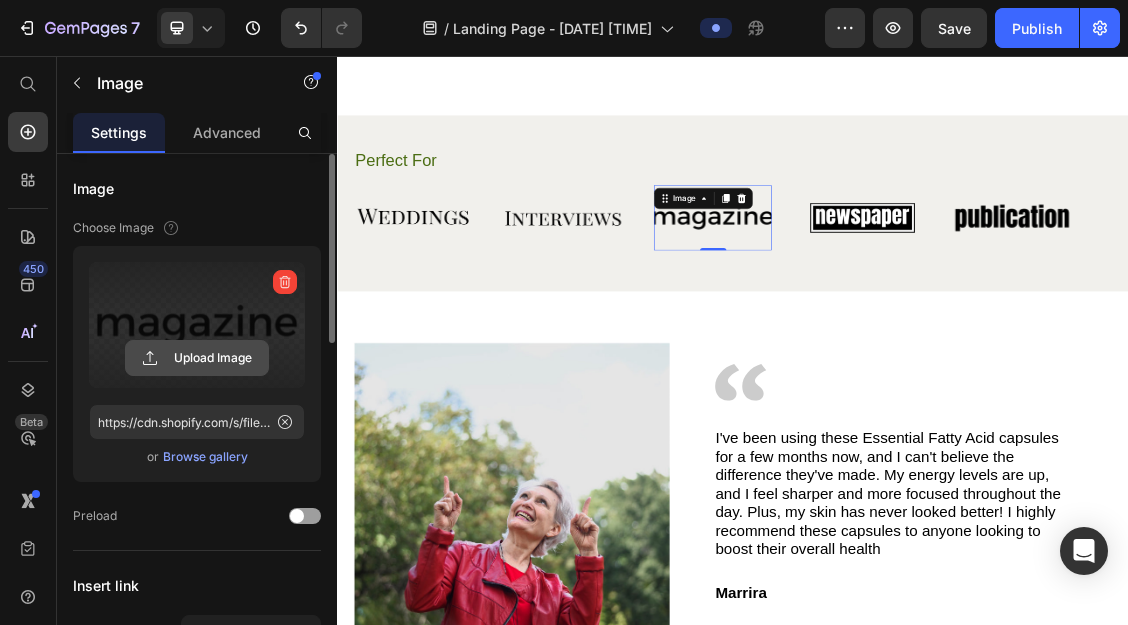 click 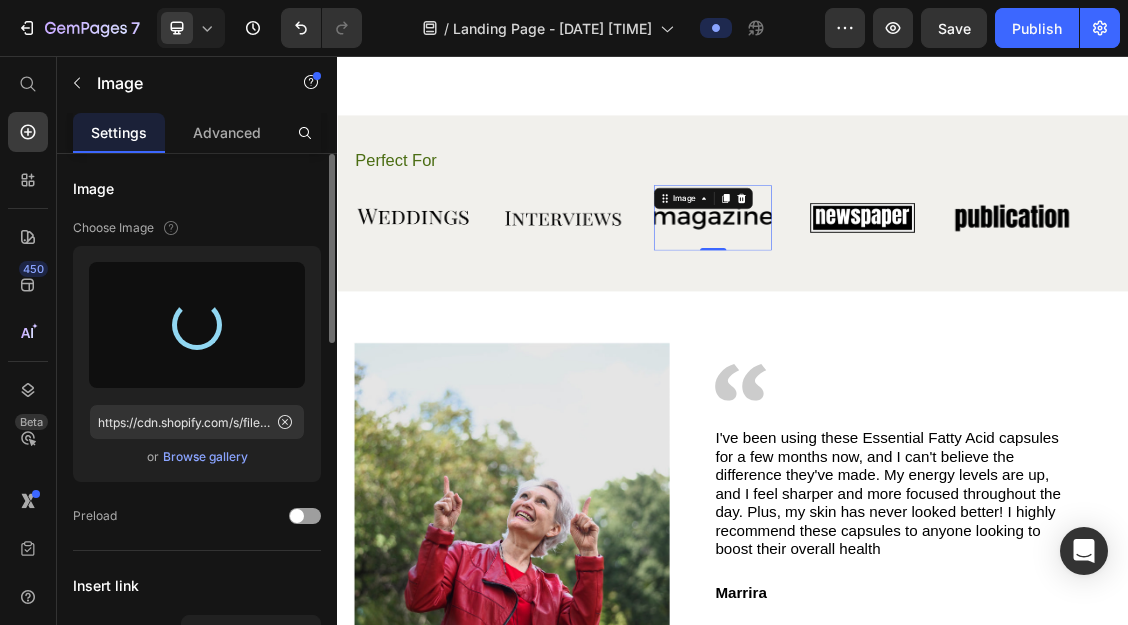 type on "https://cdn.shopify.com/s/files/1/0920/7581/9386/files/gempages_574891826889098469-a7cb1676-52a6-4390-81e2-336cc9b9d843.png" 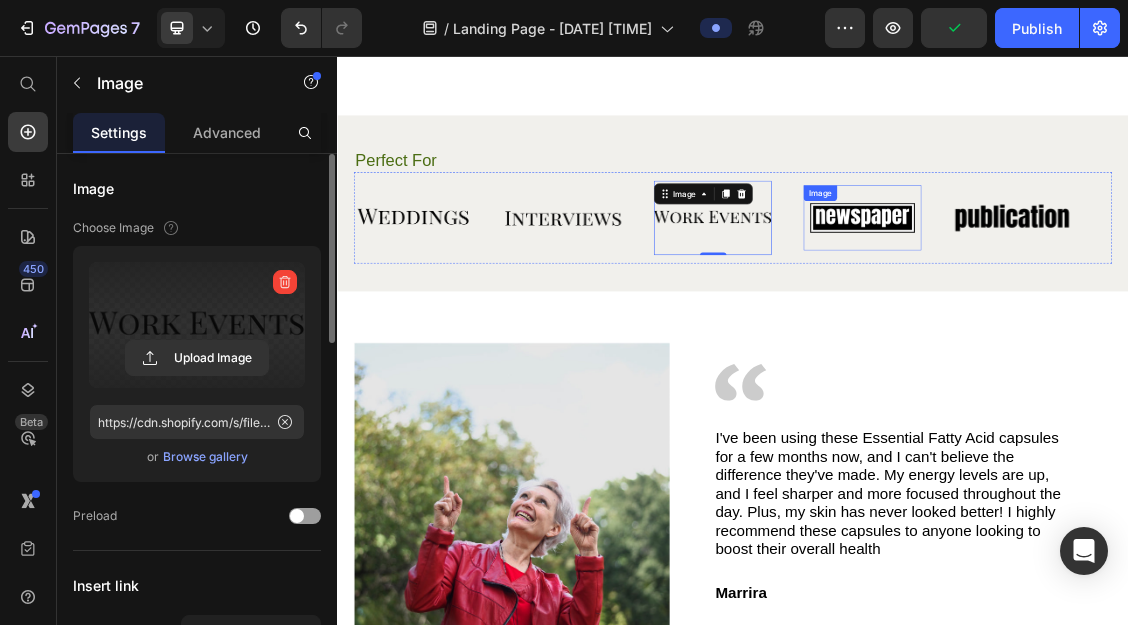 click at bounding box center [1133, 302] 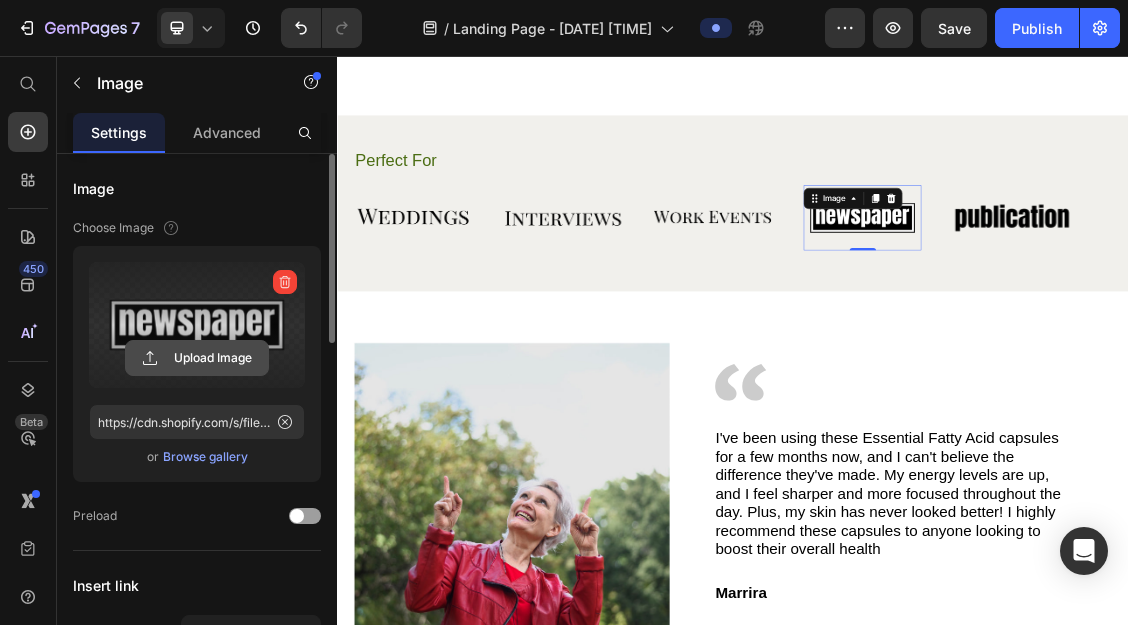 click 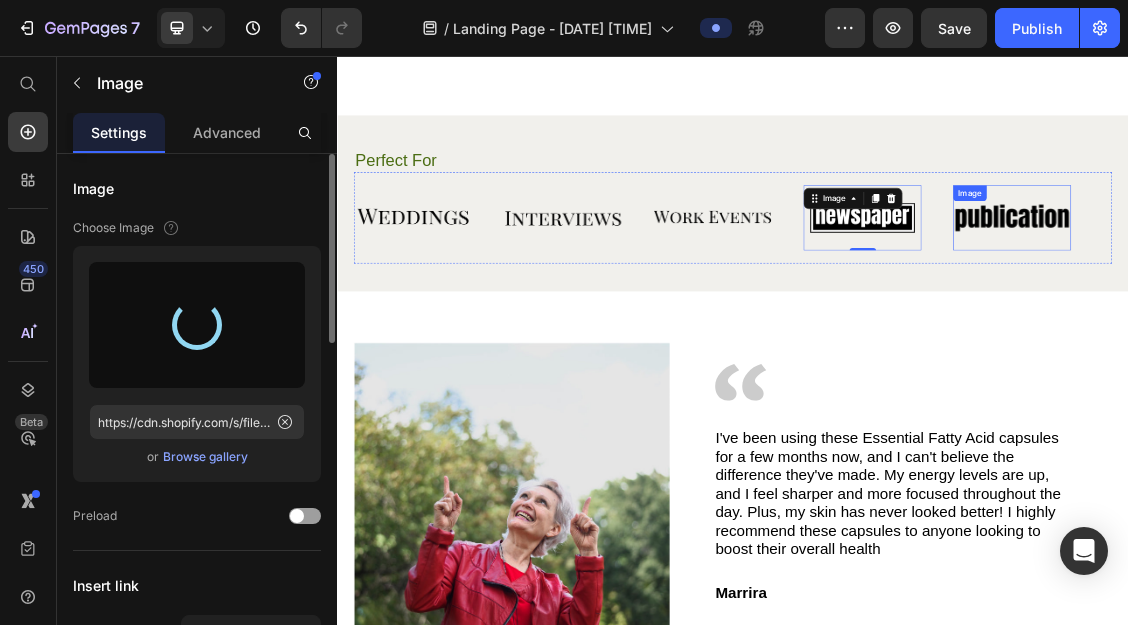 type on "https://cdn.shopify.com/s/files/1/0920/7581/9386/files/gempages_574891826889098469-27f52420-f804-4eb0-bfa4-ef889a343bb3.png" 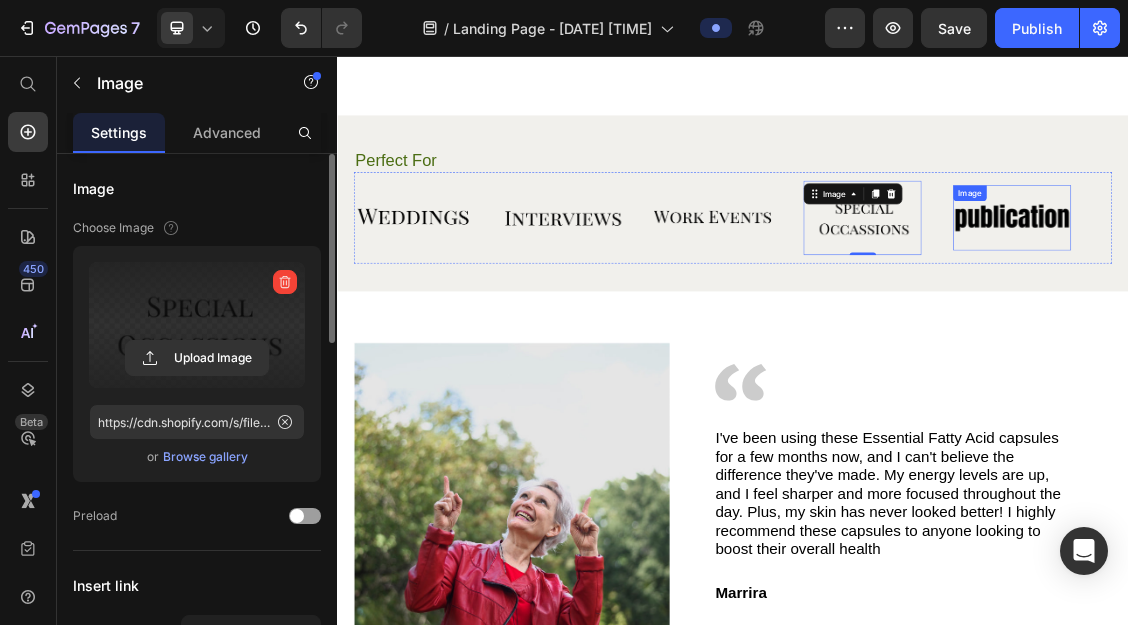 click at bounding box center [1360, 302] 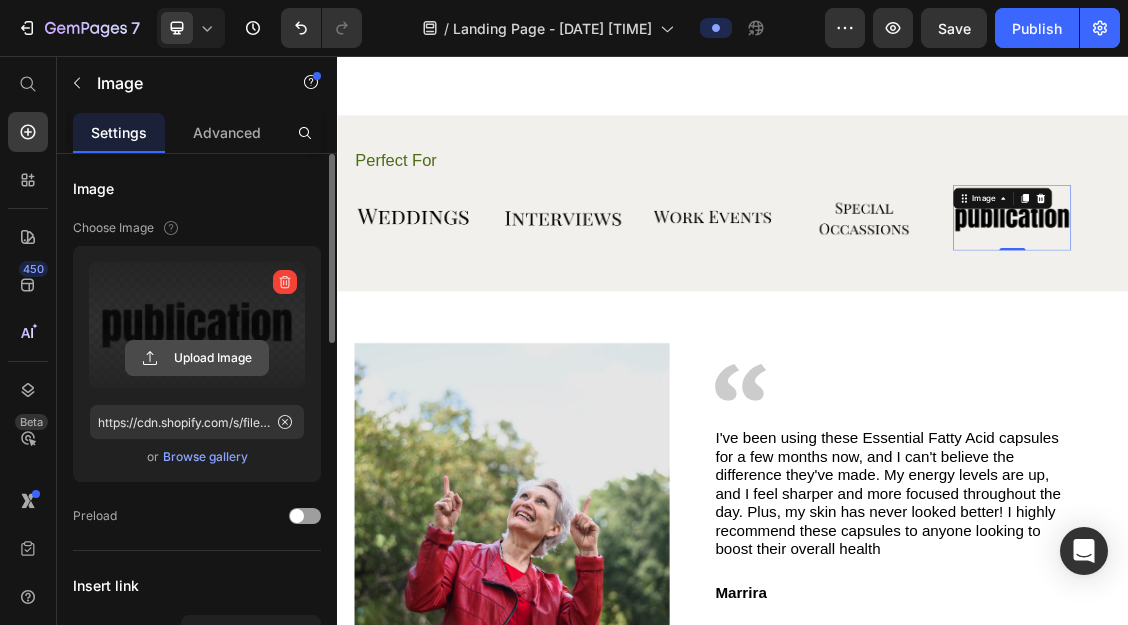 click 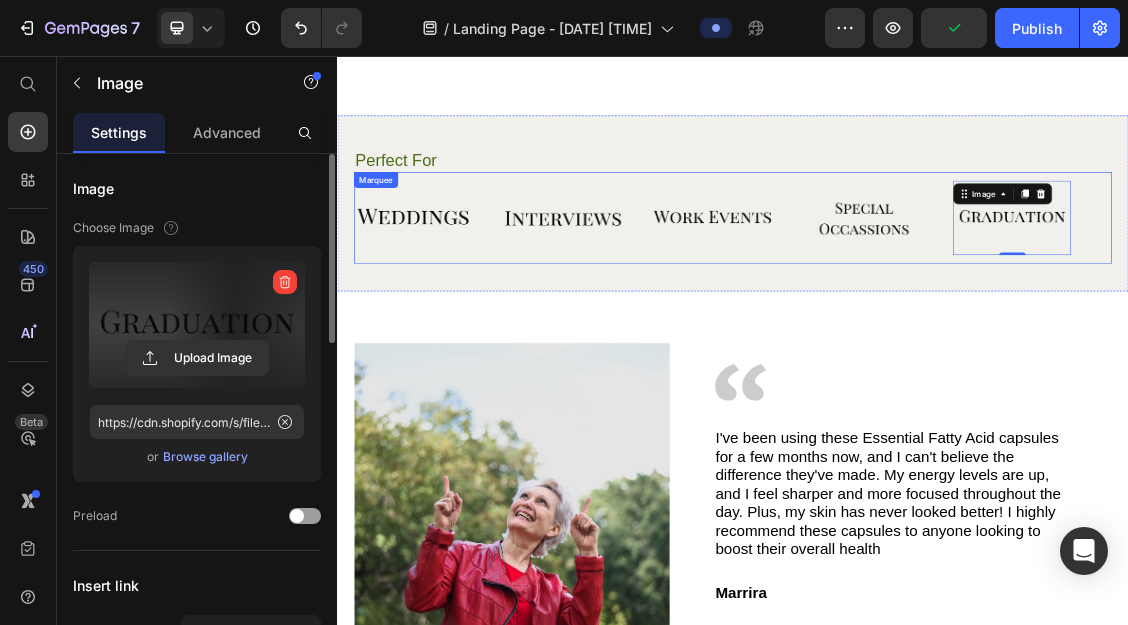 type on "https://cdn.shopify.com/s/files/1/0920/7581/9386/files/gempages_574891826889098469-15d43632-bb6b-4ee7-9d2f-168f6732f36f.png" 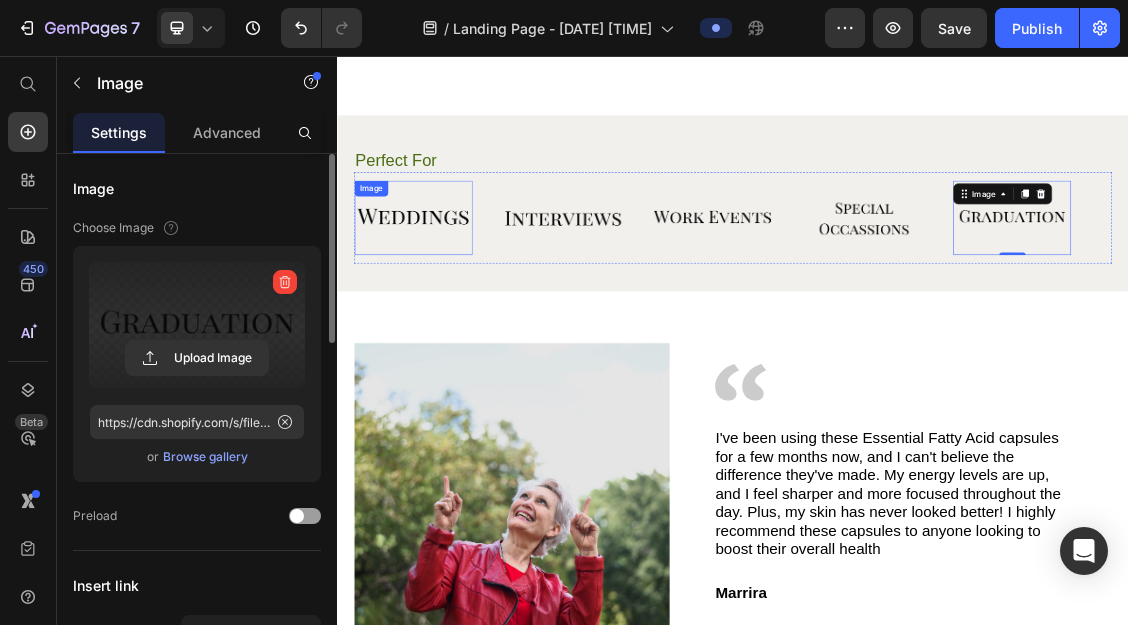 click at bounding box center [452, 302] 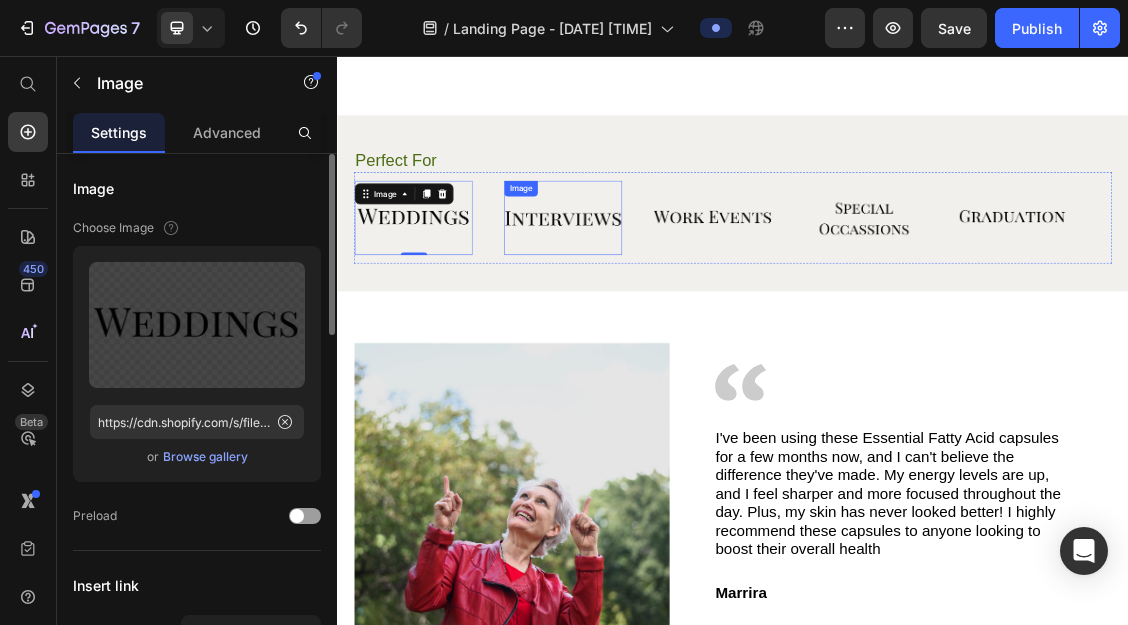 click at bounding box center [679, 302] 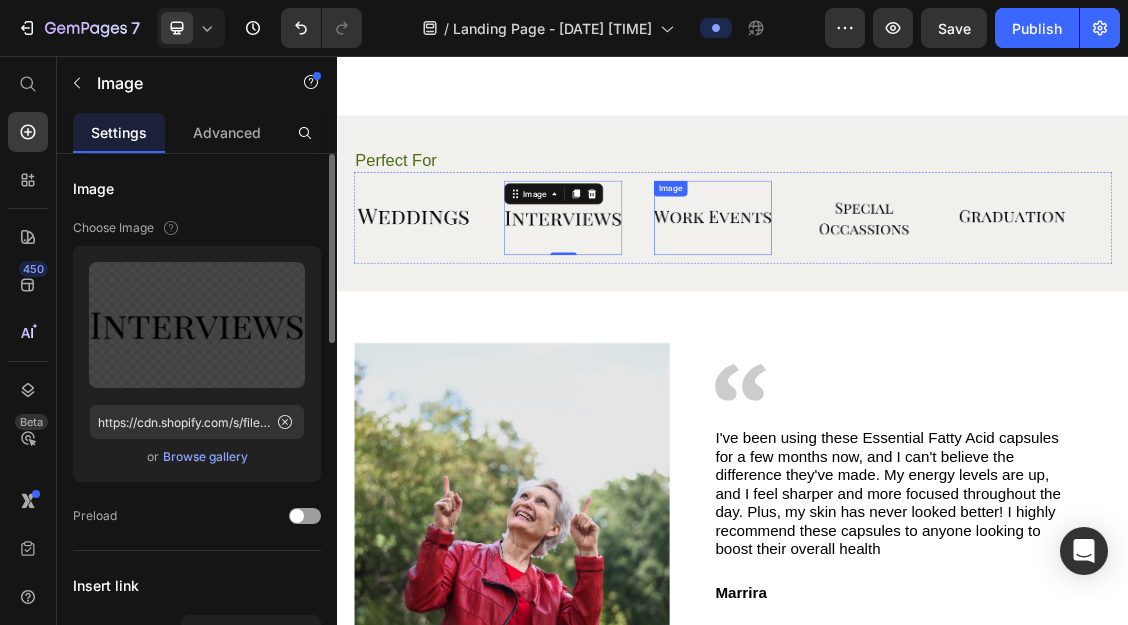 click at bounding box center [906, 302] 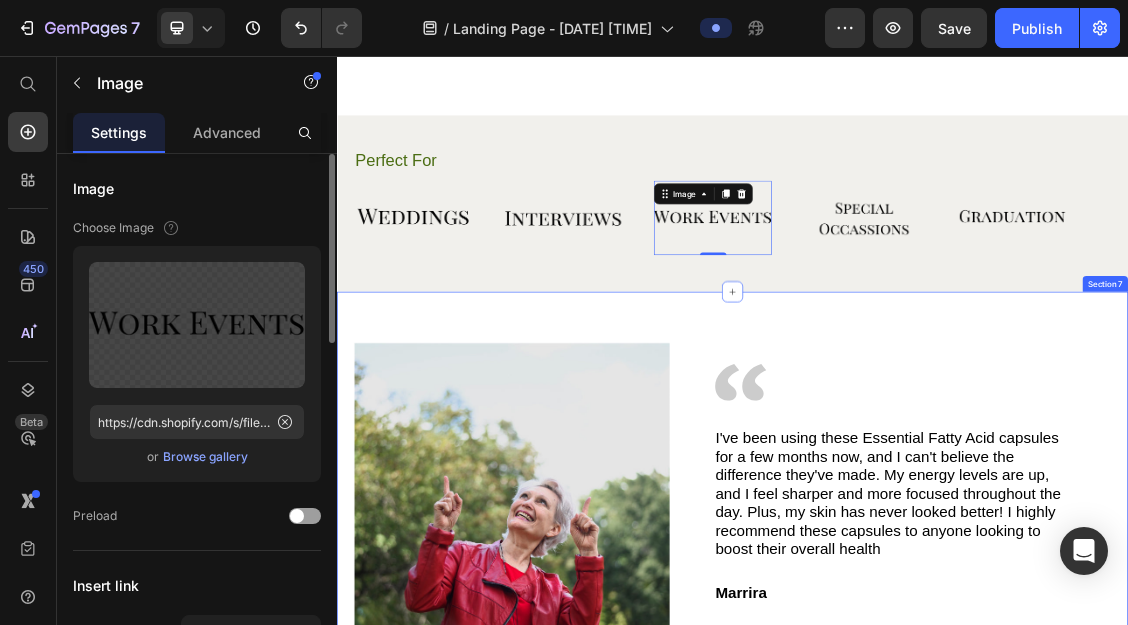 click on "Image Image I've been using these Essential Fatty Acid capsules for a few months now, and I can't believe the difference they've made. My energy levels are up, and I feel sharper and more focused throughout the day. Plus, my skin has never looked better! I highly recommend these capsules to anyone looking to boost their overall health Text Block [NAME] Text Block I've been using these Essential Fatty Acid capsules for a few months now, and I can't believe the difference they've made. My energy levels are up, and I feel sharper and more focused throughout the day. Plus, my skin has never looked better! I highly recommend these capsules to anyone looking to boost their overall health Text Block [NAME] Text Block Text Block [NAME] Text Block Carousel Row Row Section 7" at bounding box center (937, 759) 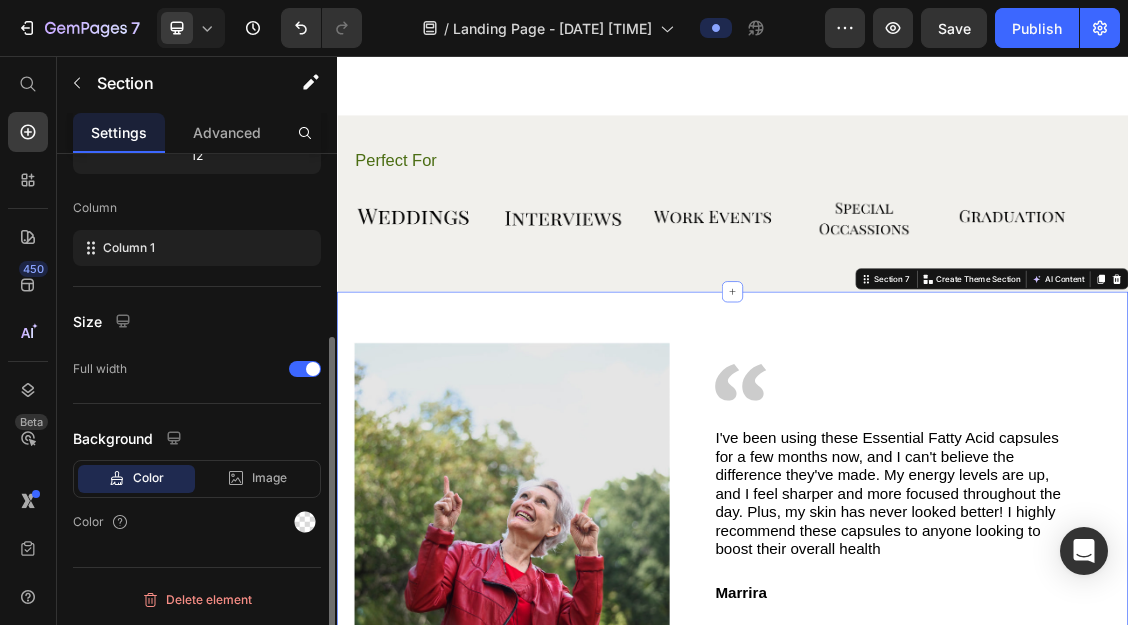 scroll, scrollTop: 0, scrollLeft: 0, axis: both 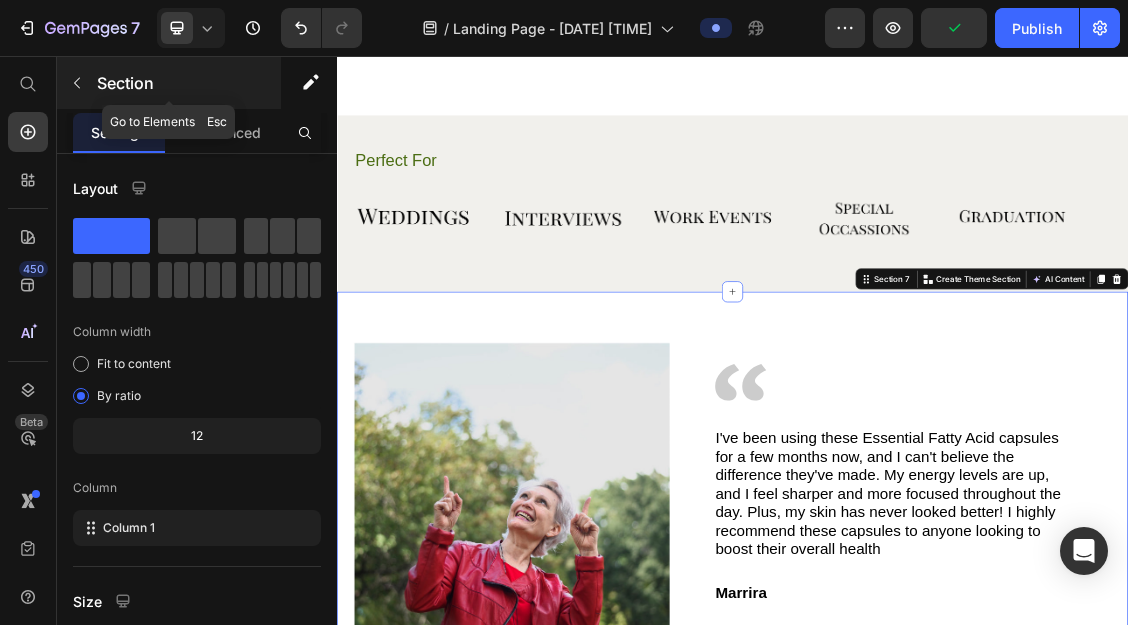 click 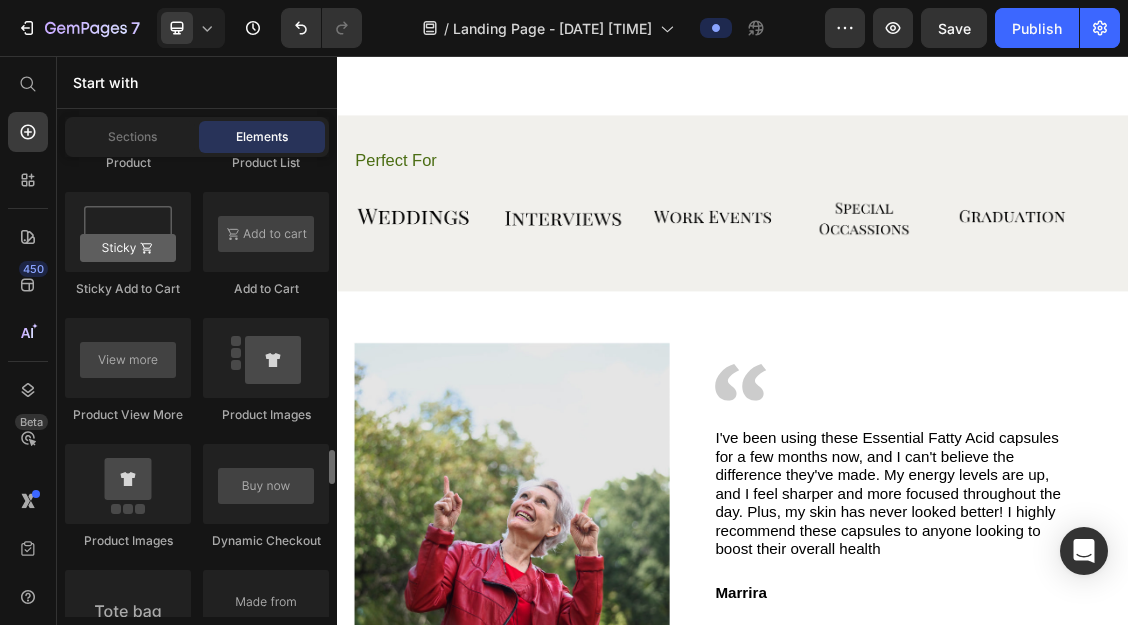 scroll, scrollTop: 3033, scrollLeft: 0, axis: vertical 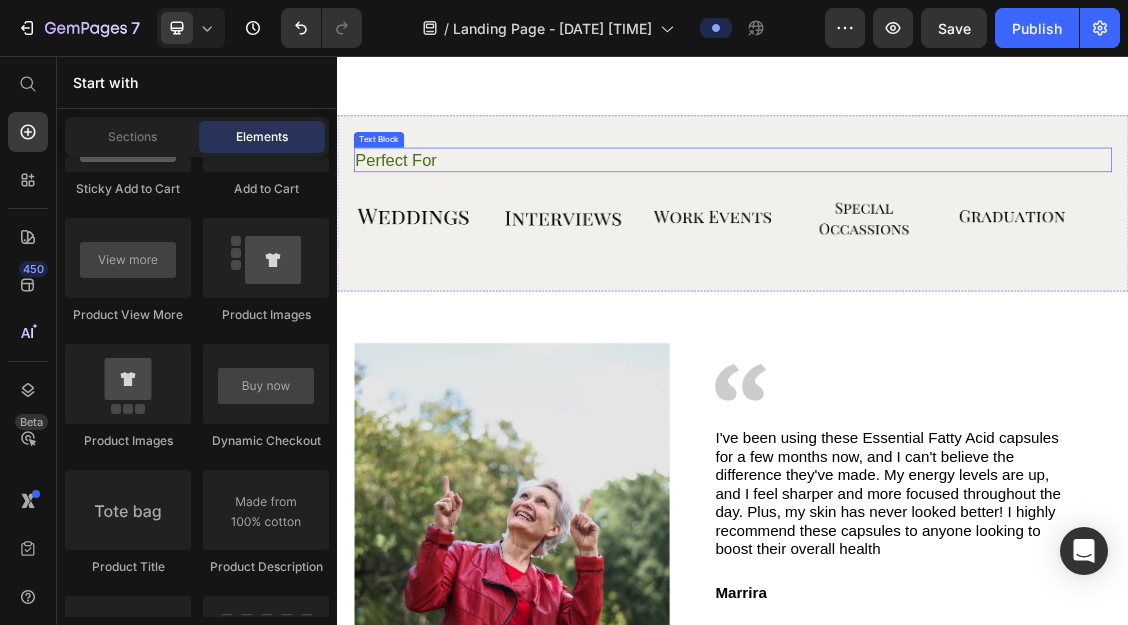 click on "Perfect For" at bounding box center (937, 213) 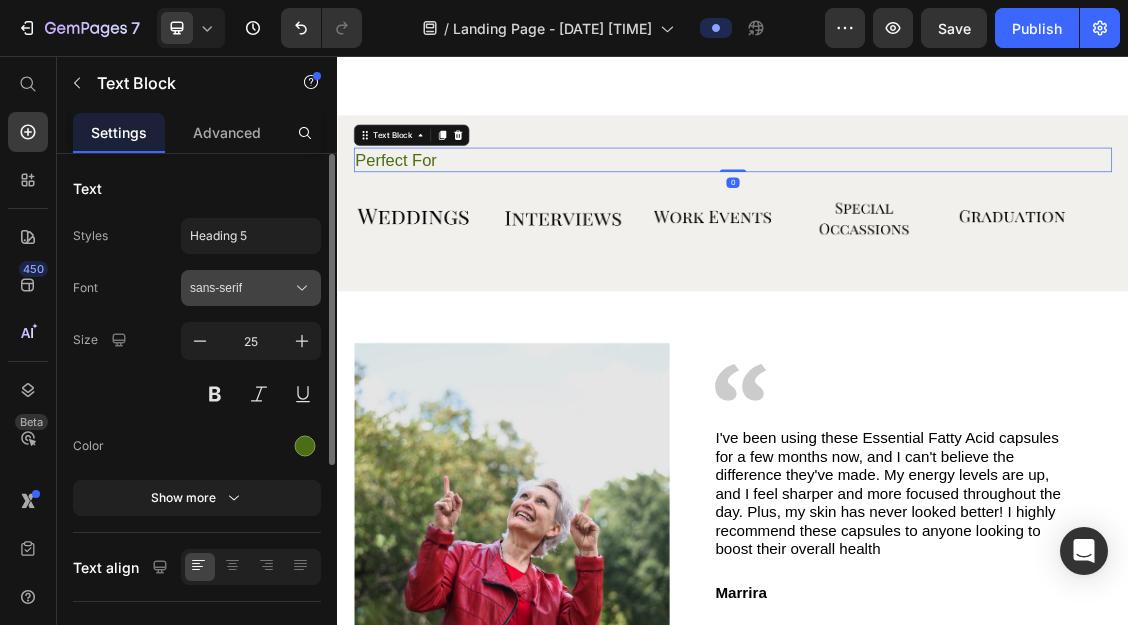 click on "sans-serif" at bounding box center (241, 288) 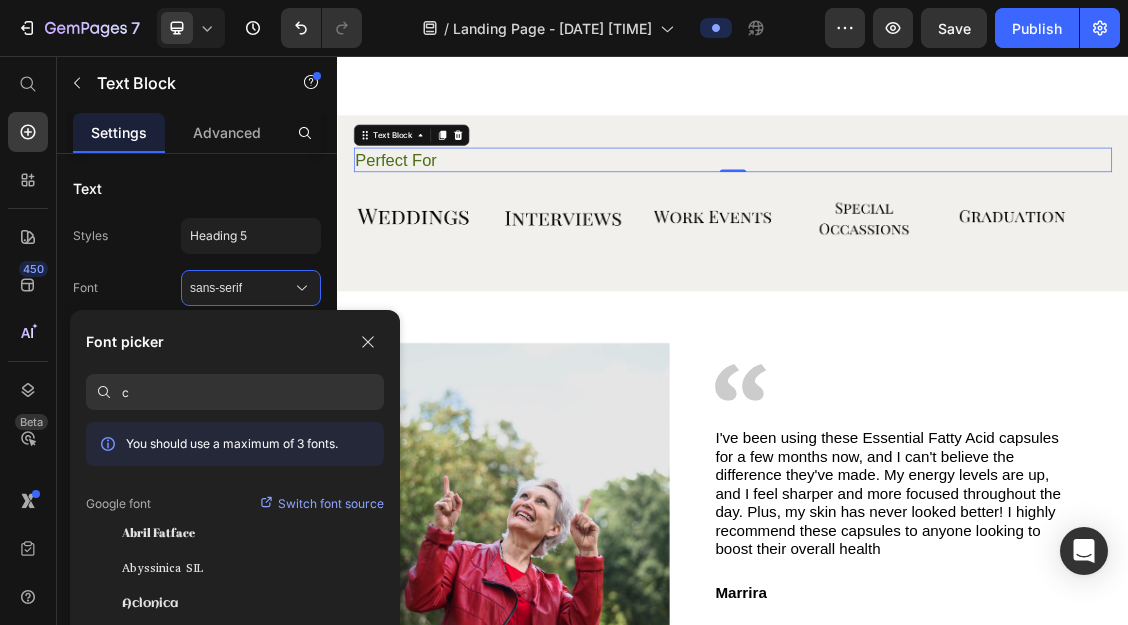 type on "c" 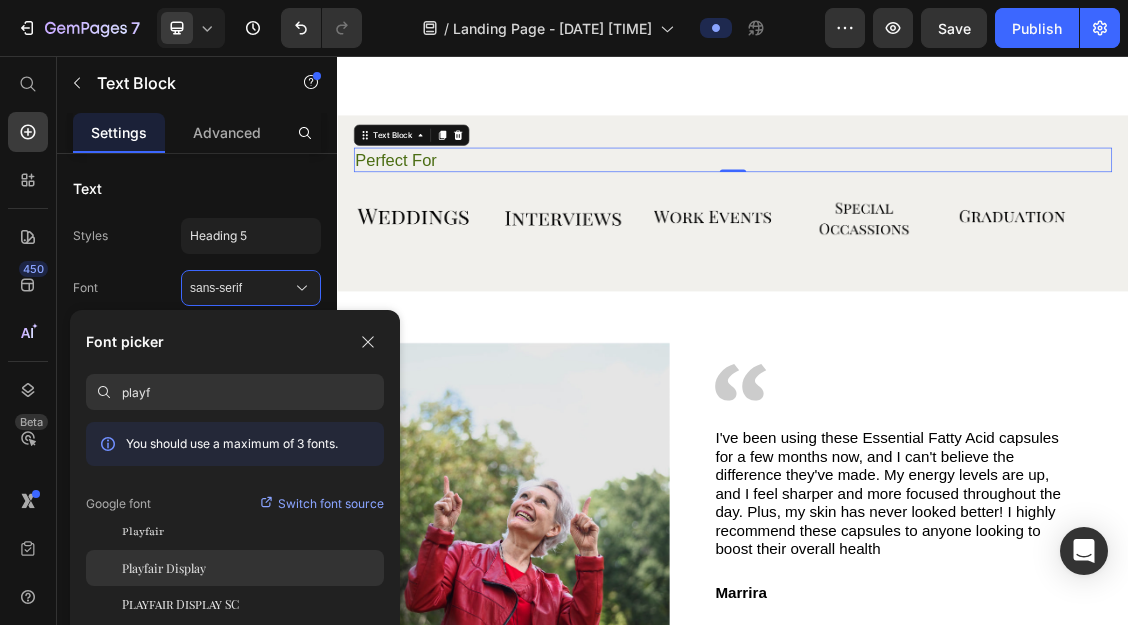 type on "playf" 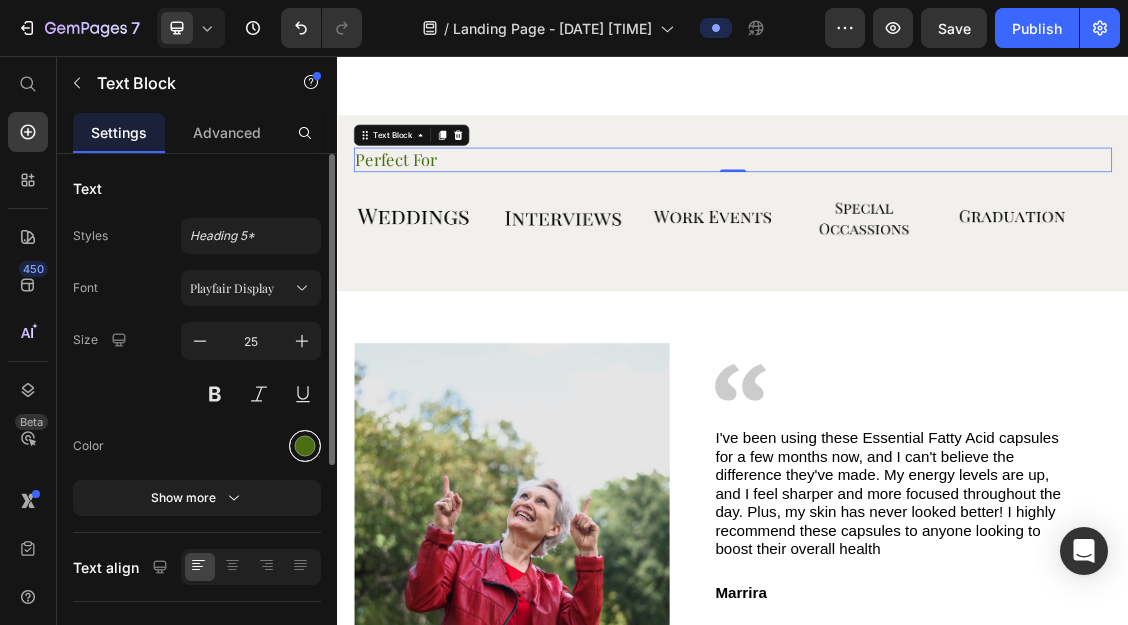 click at bounding box center [305, 446] 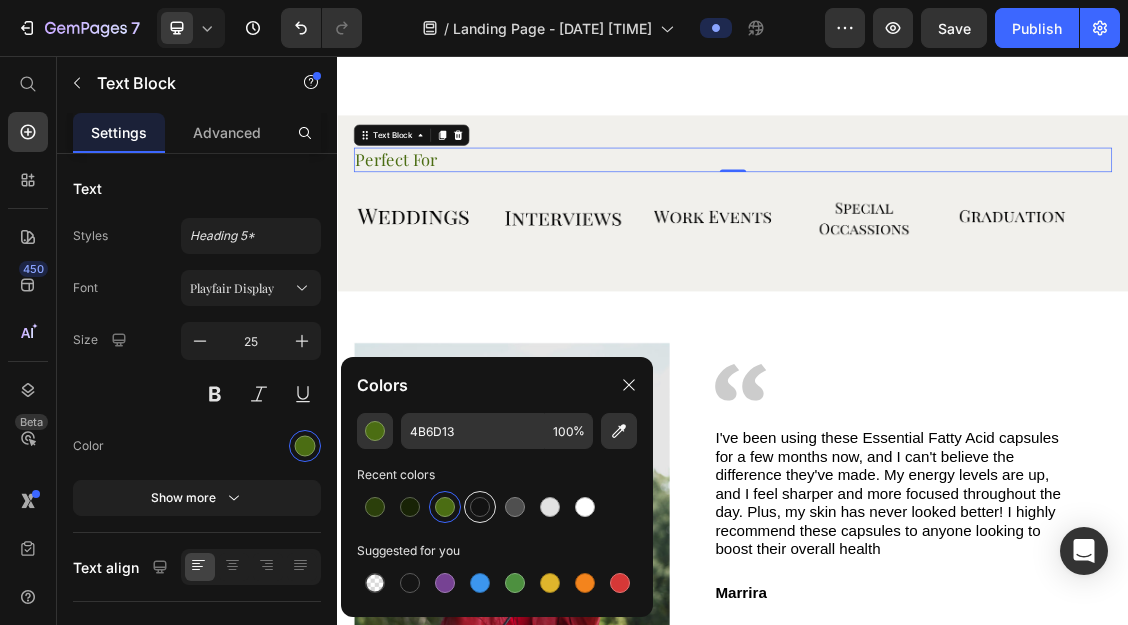 click at bounding box center [480, 507] 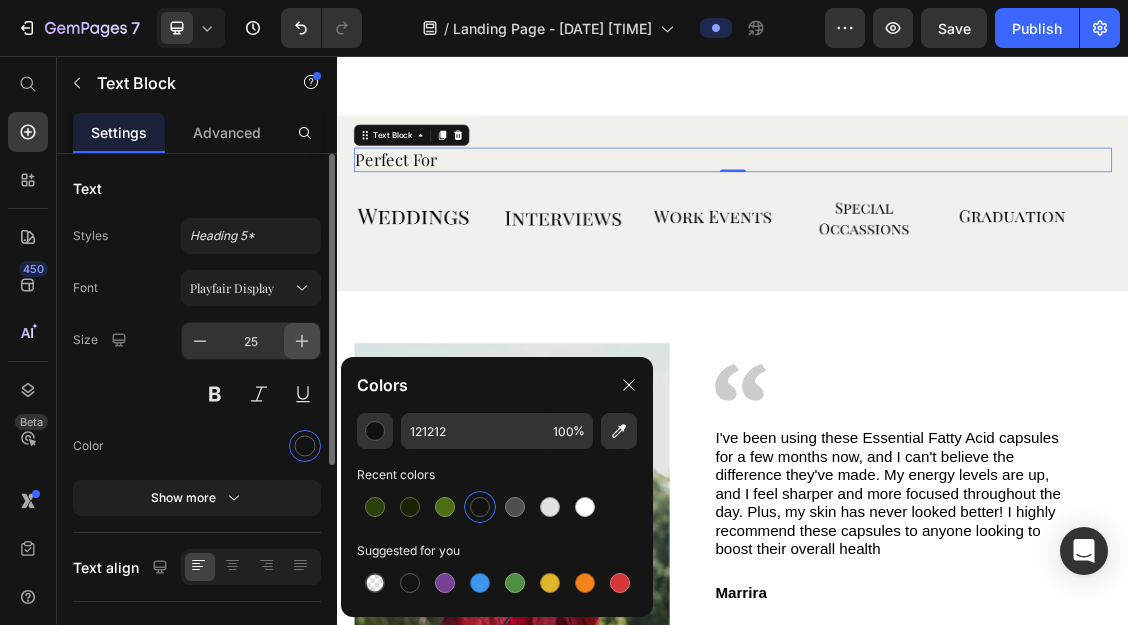 click 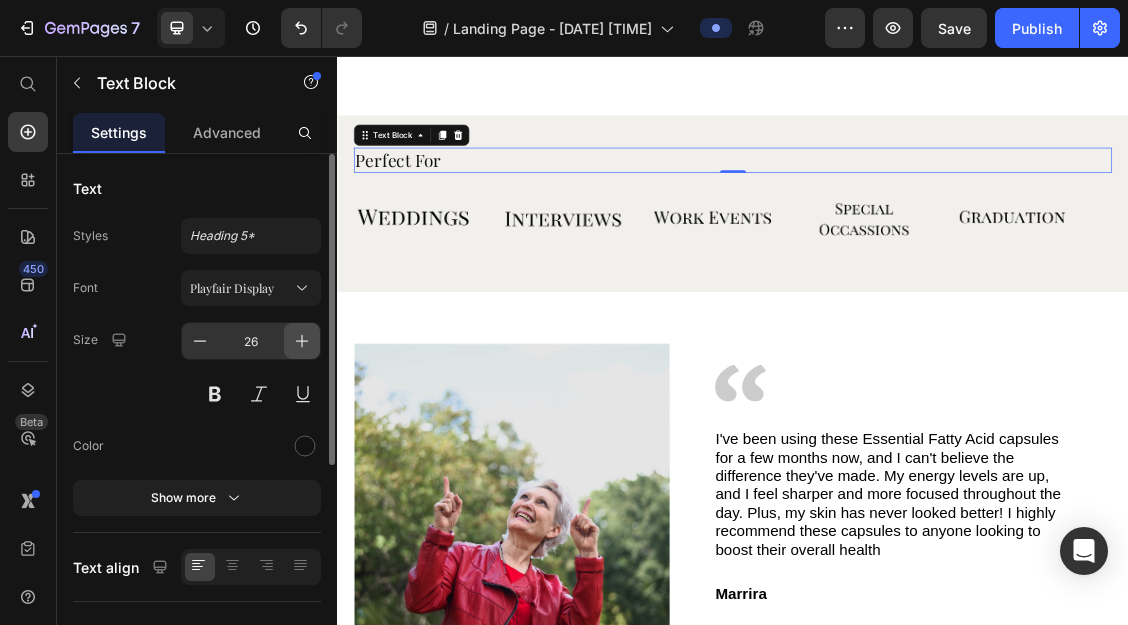 click 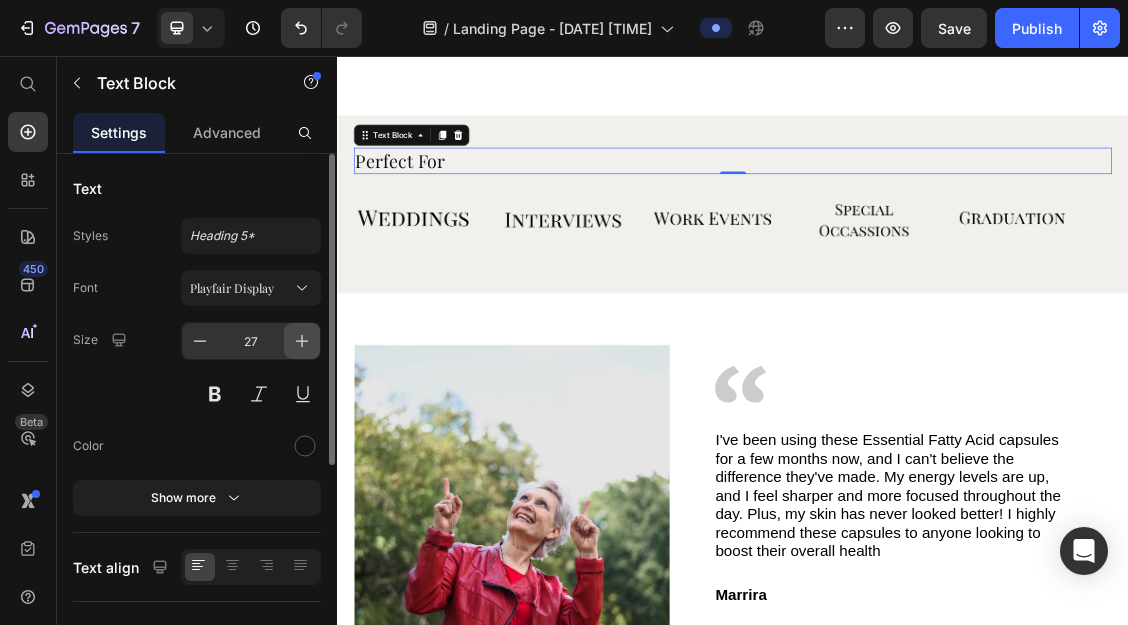 click 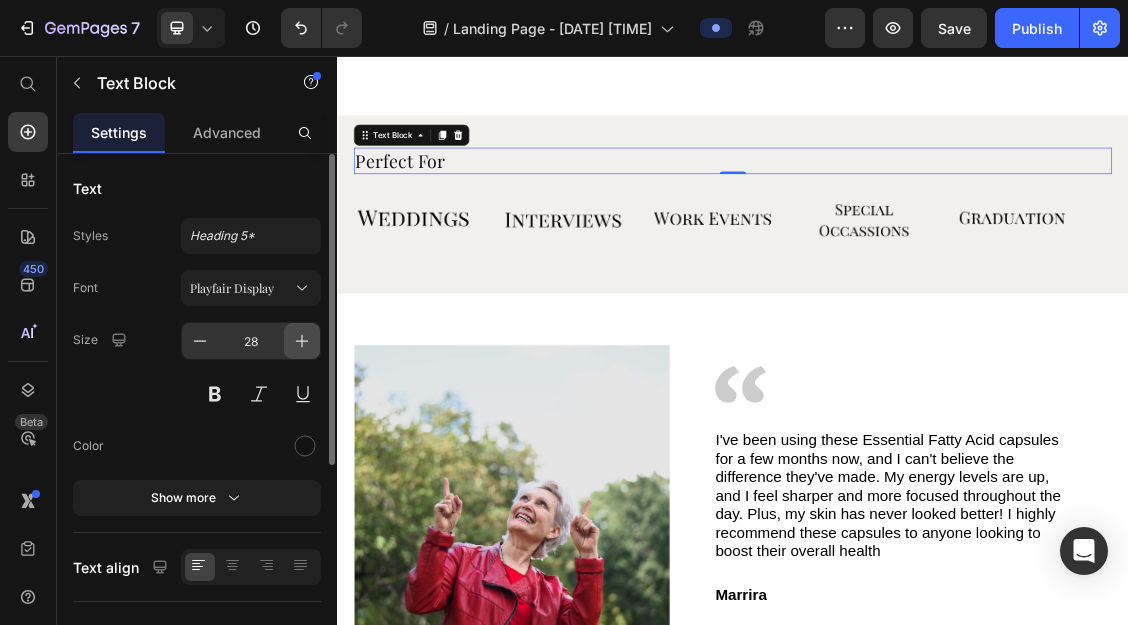 click 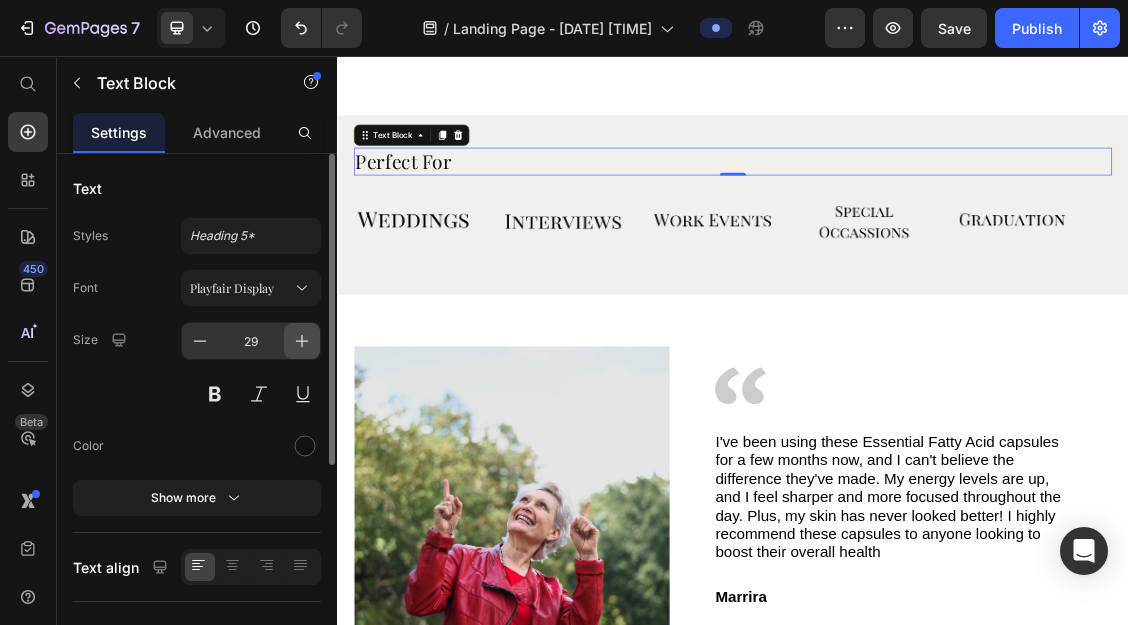 click 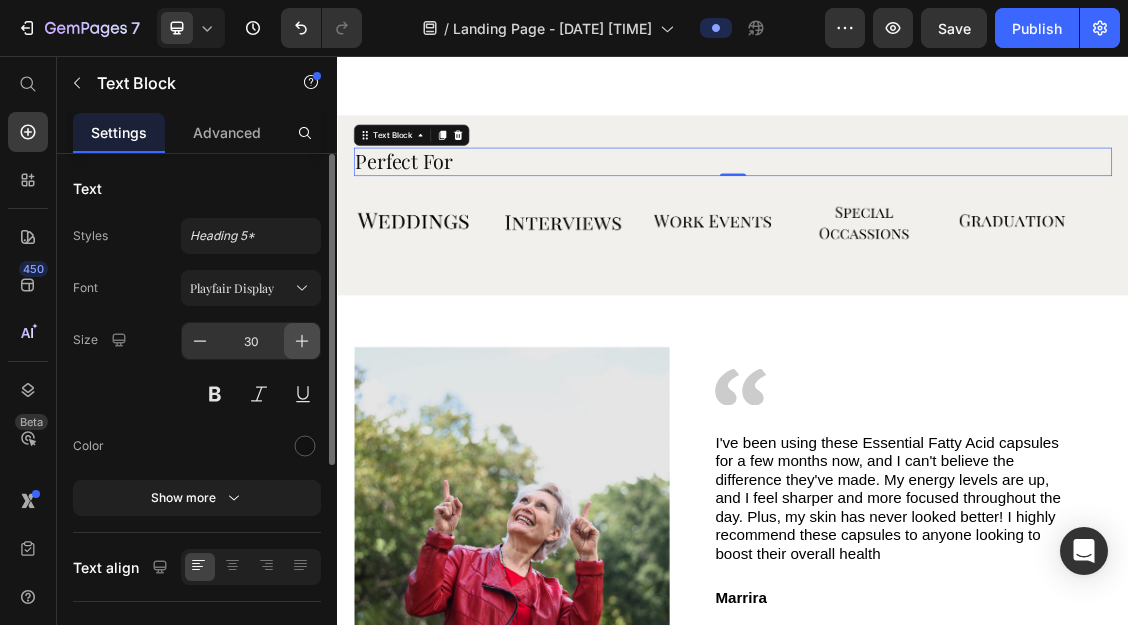click 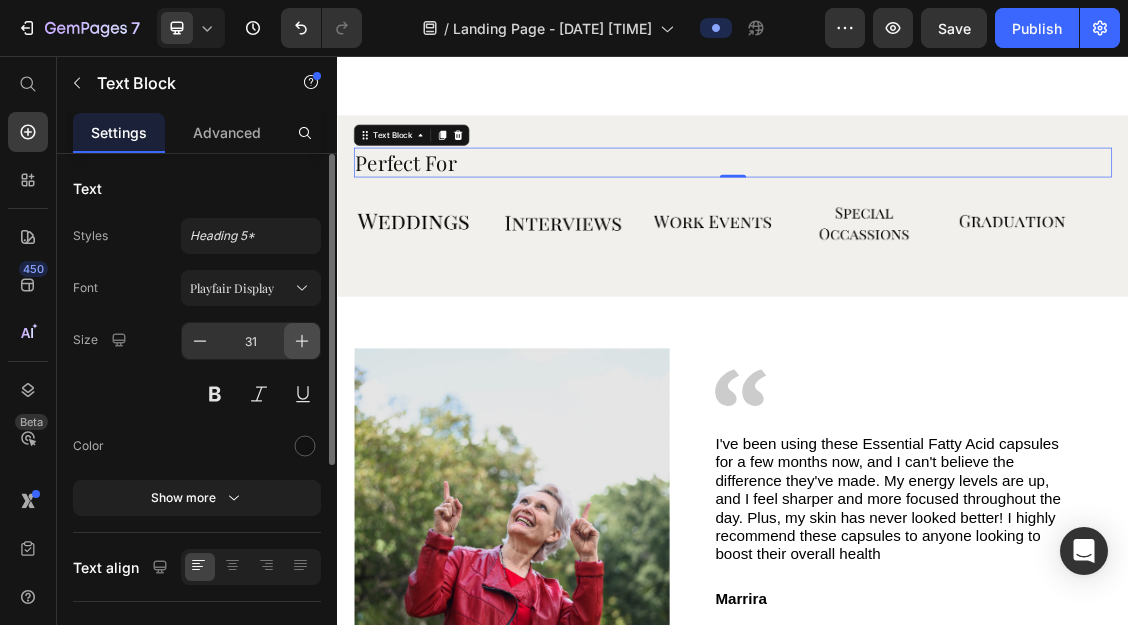 click 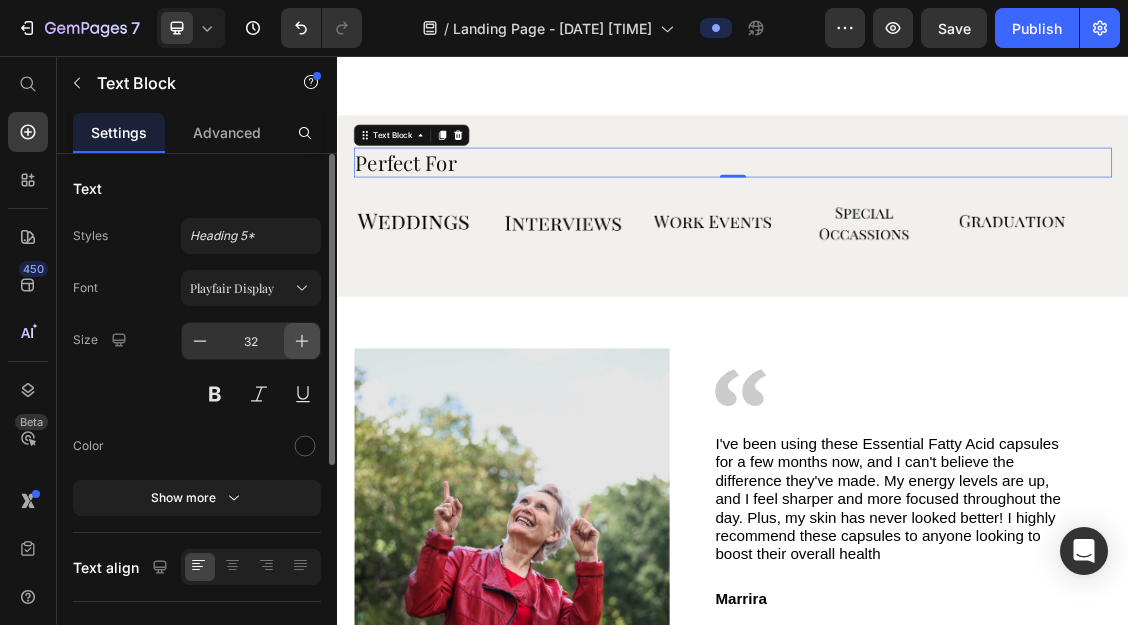 click 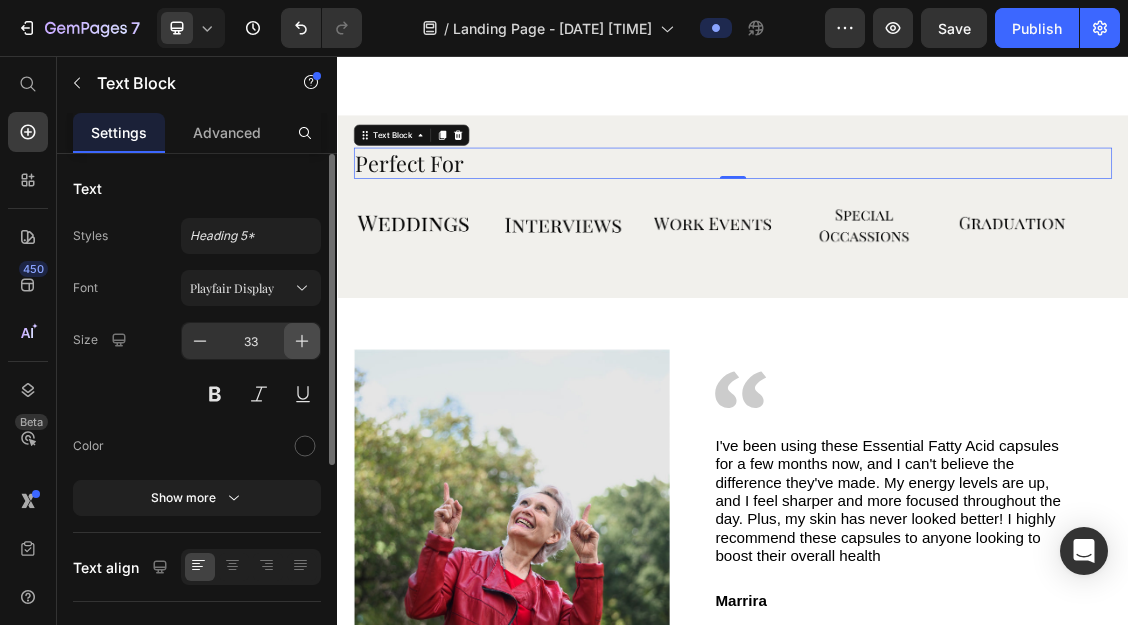 click 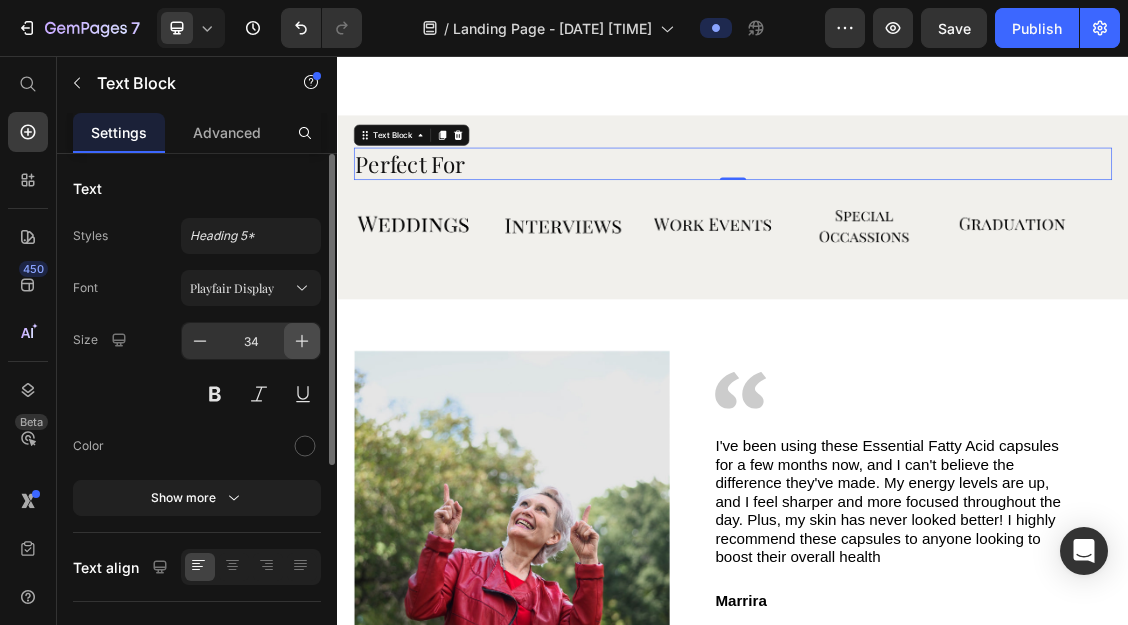 click 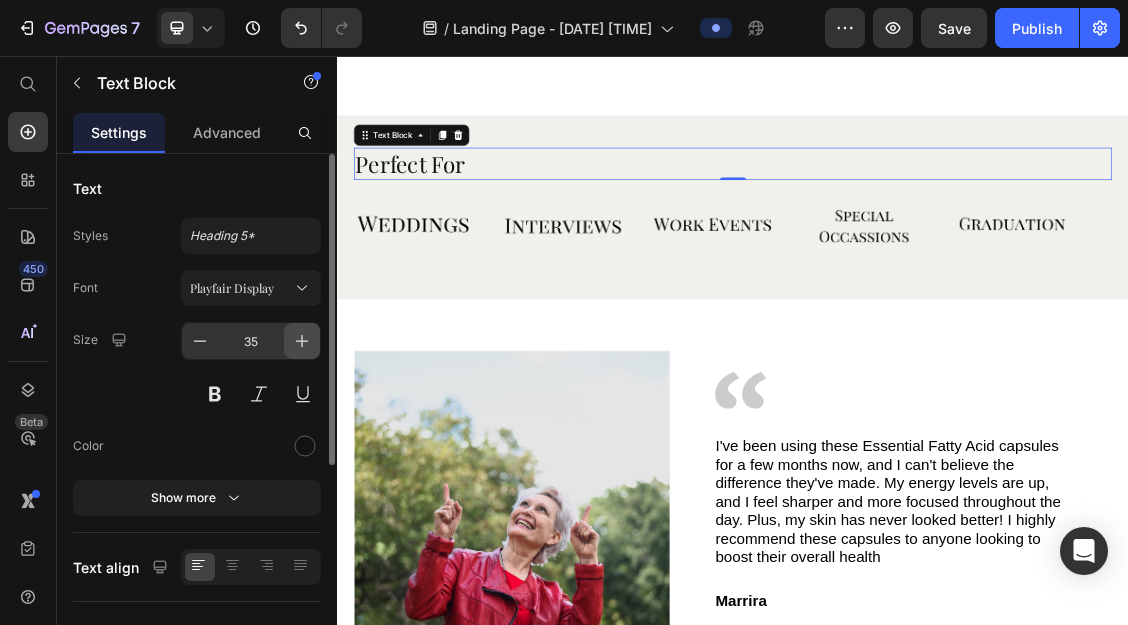 click 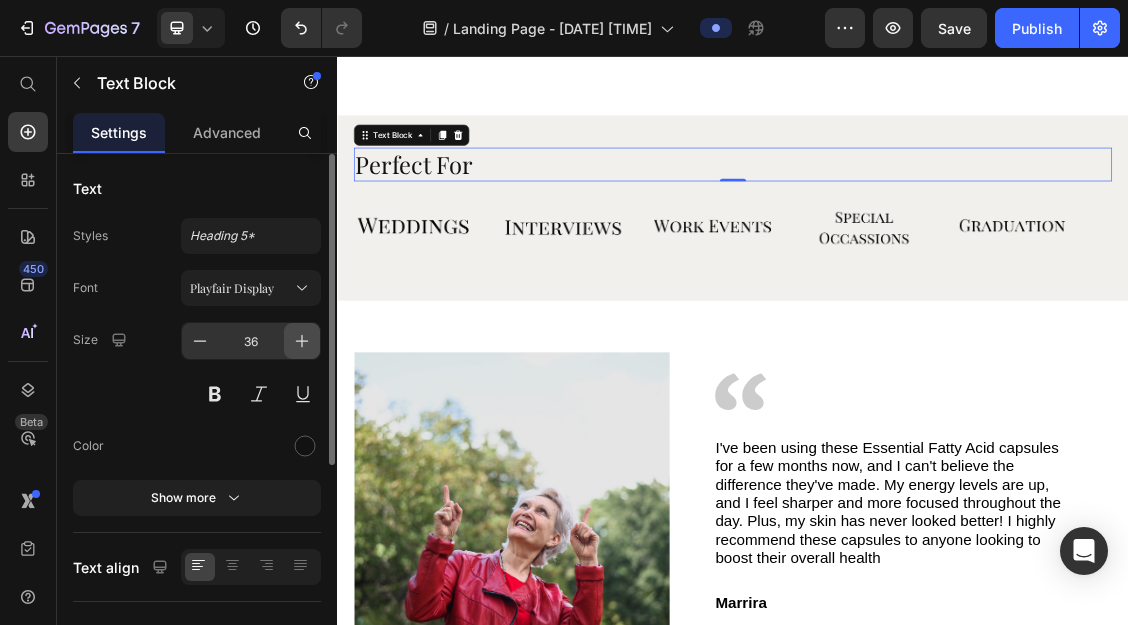 click 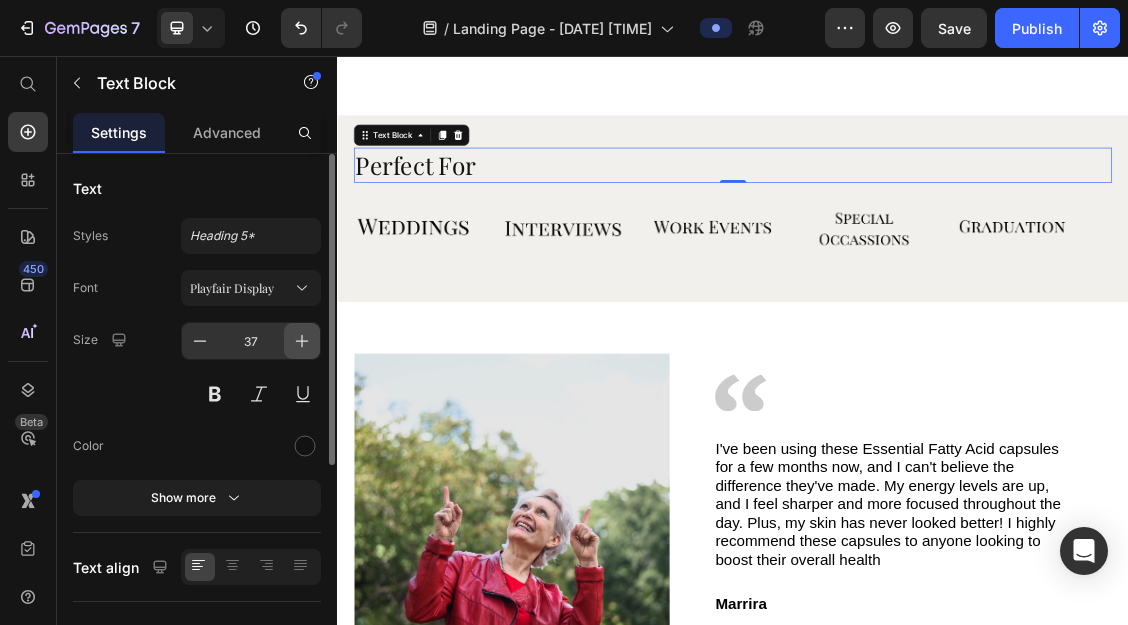 click 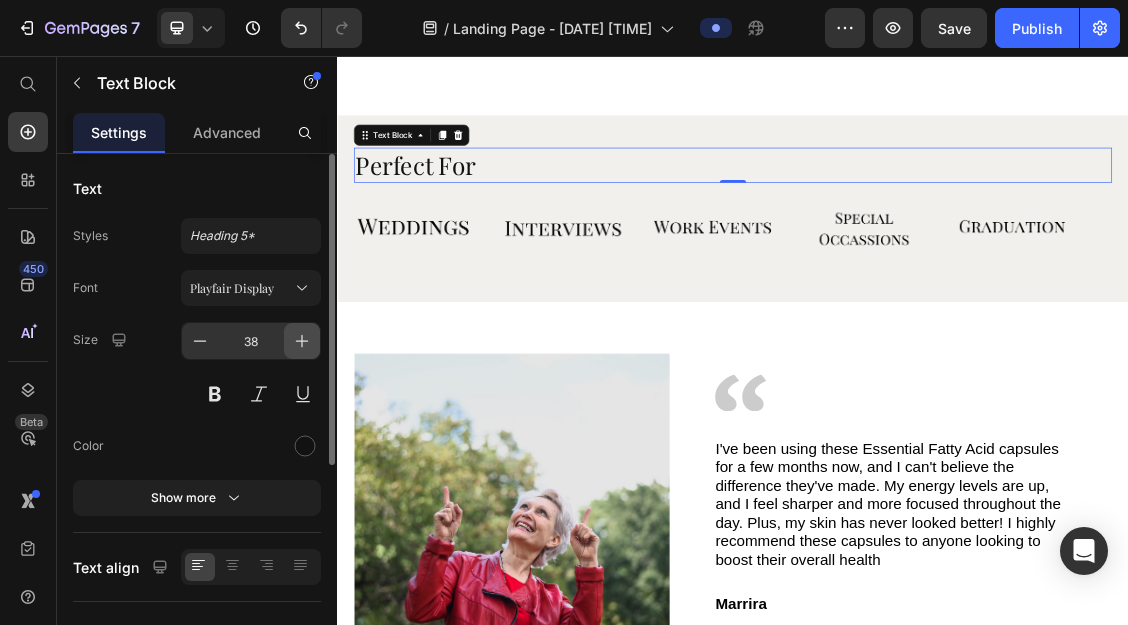 click 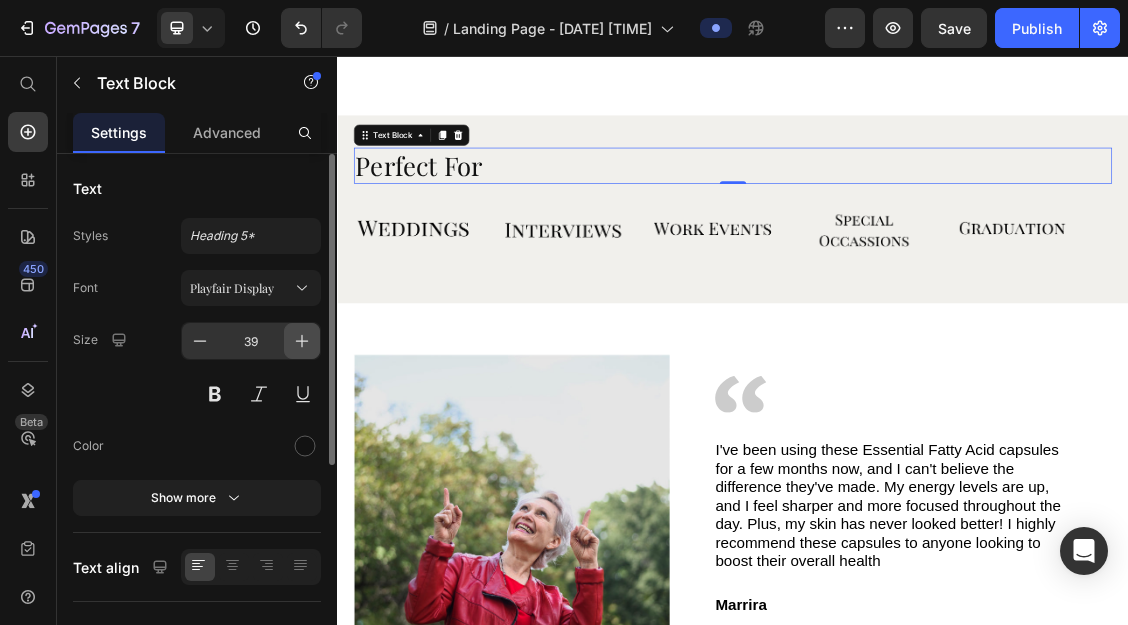 click 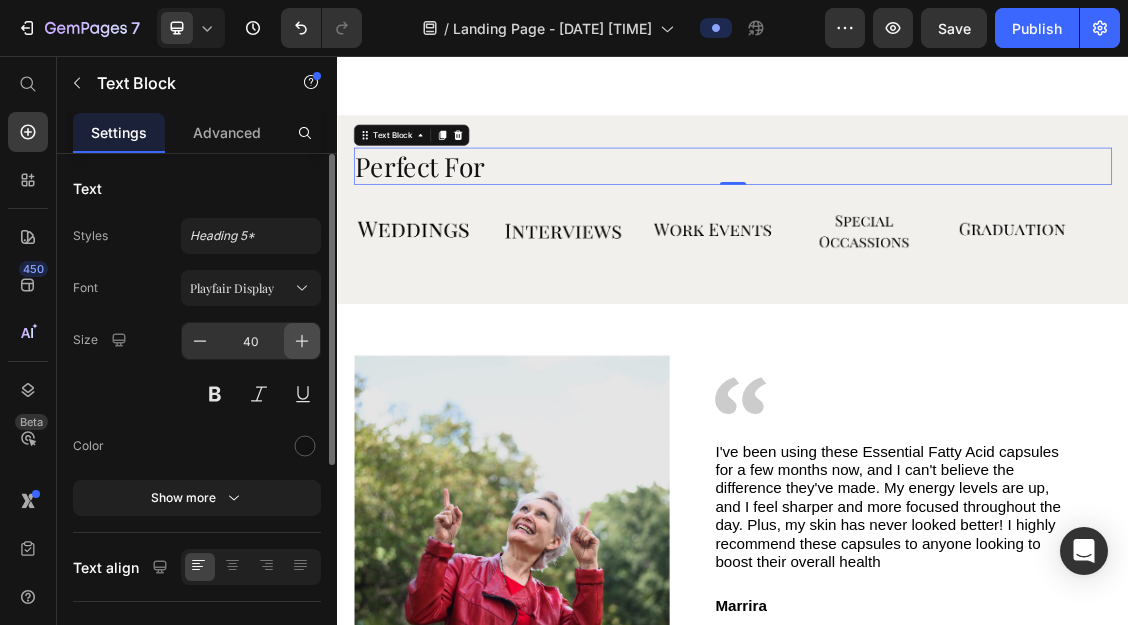 click 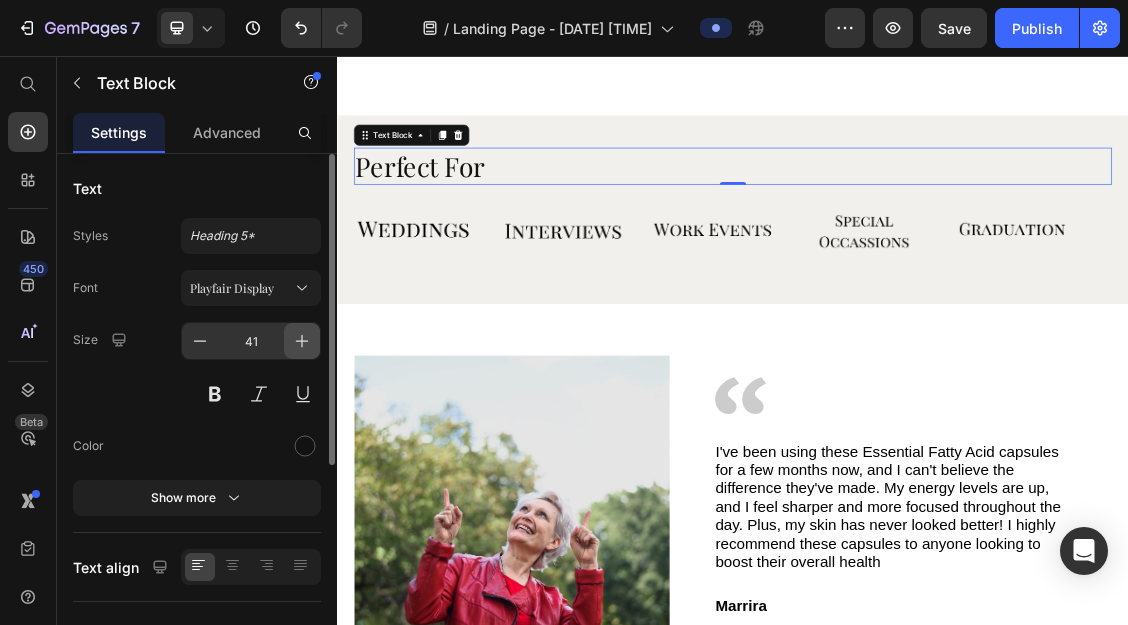 click 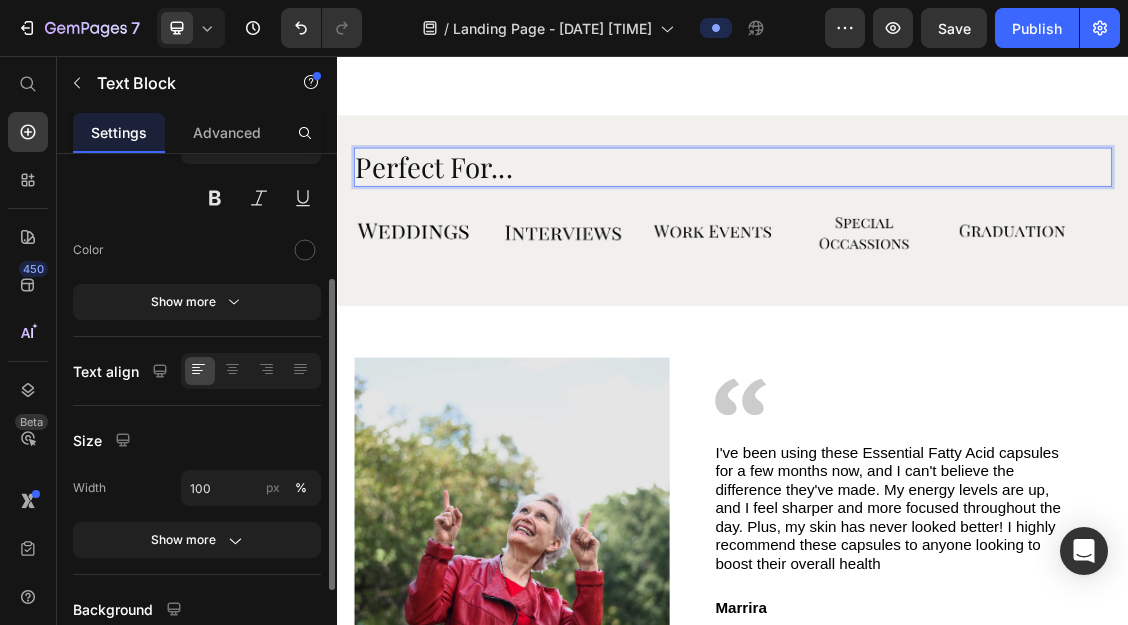 scroll, scrollTop: 202, scrollLeft: 0, axis: vertical 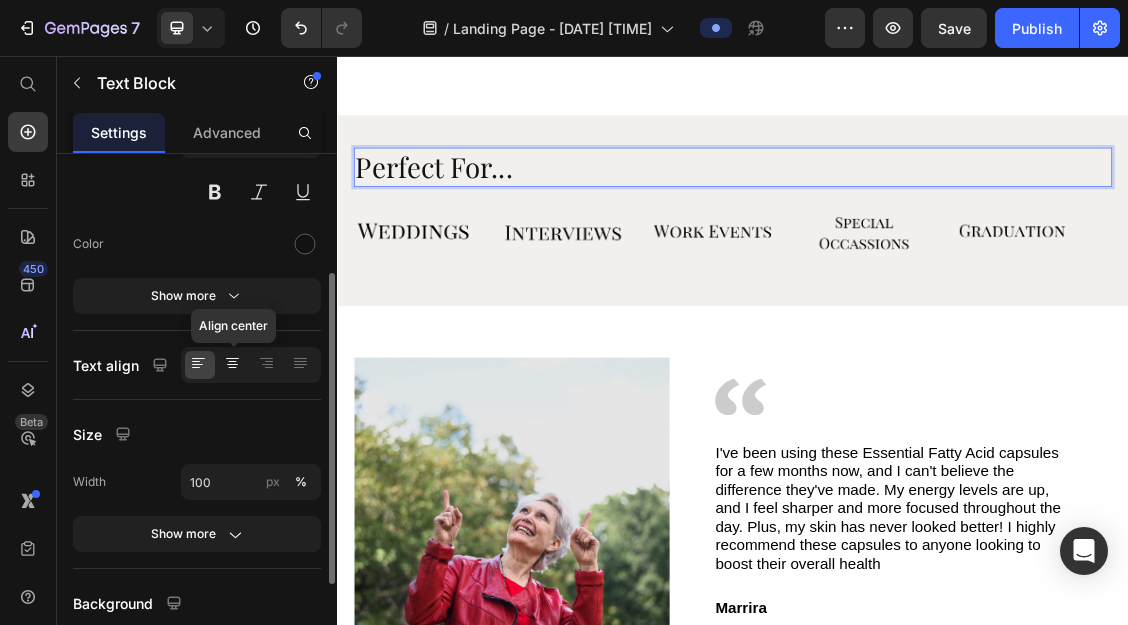 click 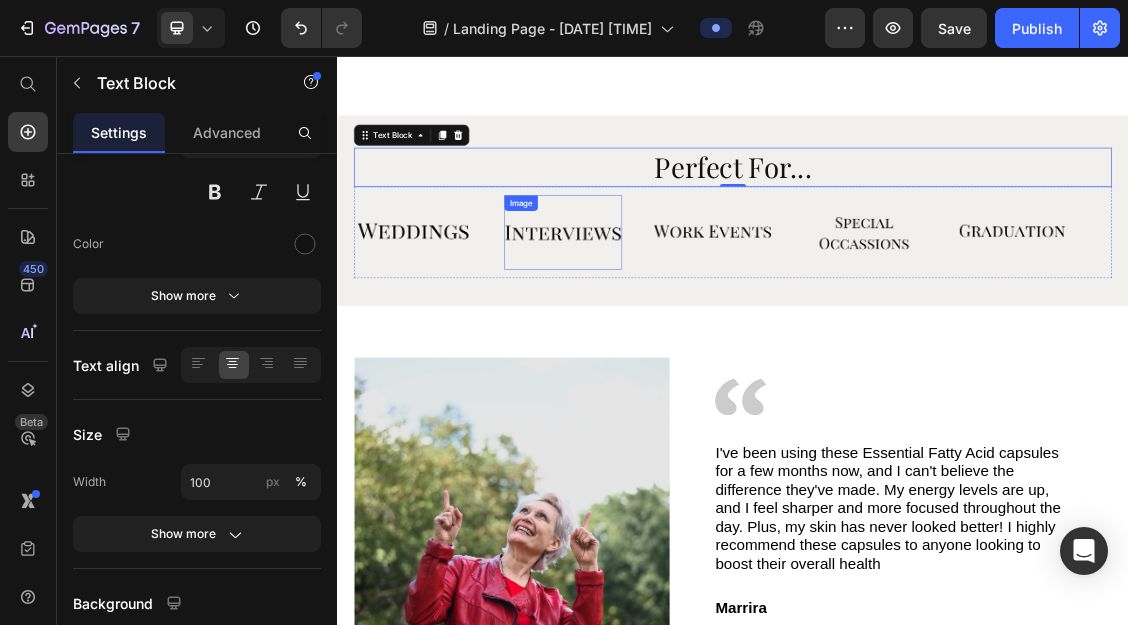 click at bounding box center (679, 324) 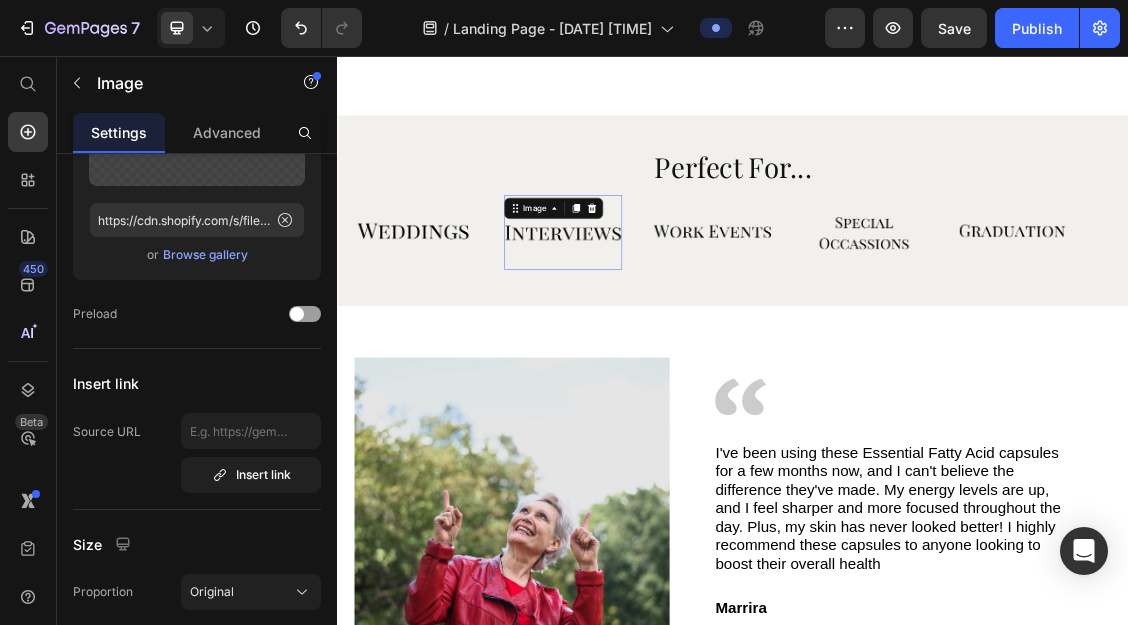 scroll, scrollTop: 0, scrollLeft: 0, axis: both 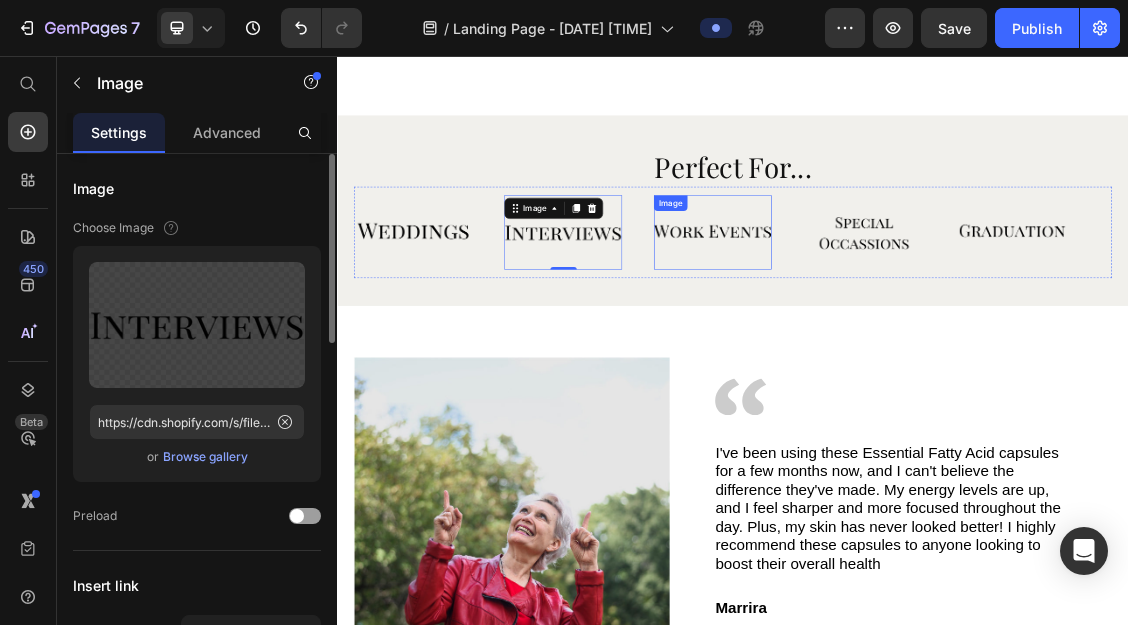 click at bounding box center [906, 324] 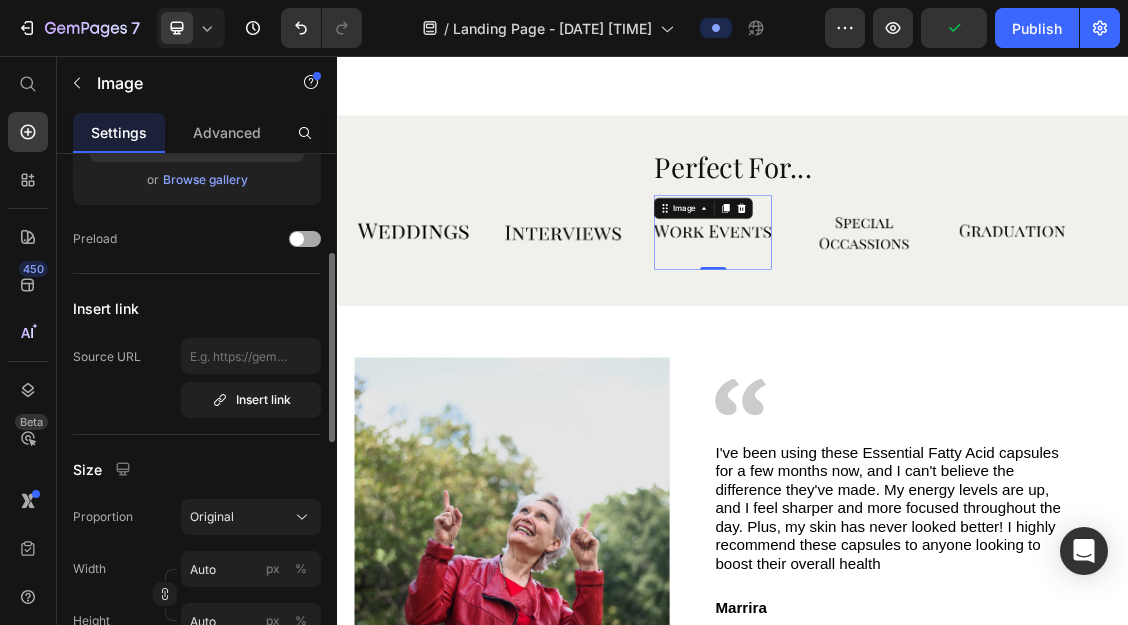 scroll, scrollTop: 365, scrollLeft: 0, axis: vertical 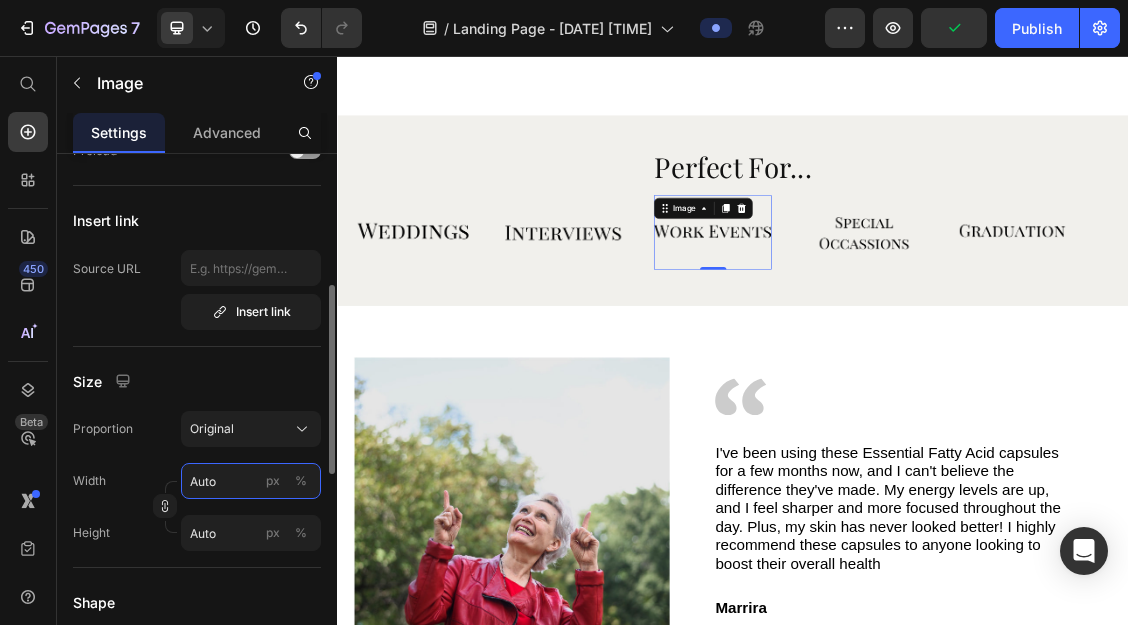 click on "Auto" at bounding box center (251, 481) 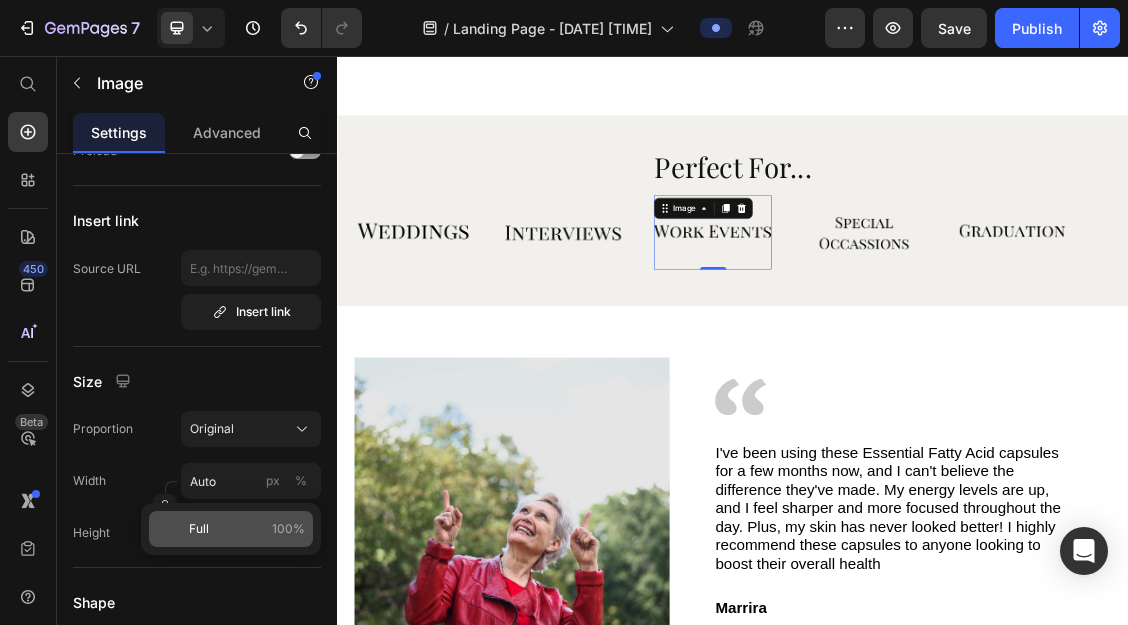 click on "Full 100%" at bounding box center [247, 529] 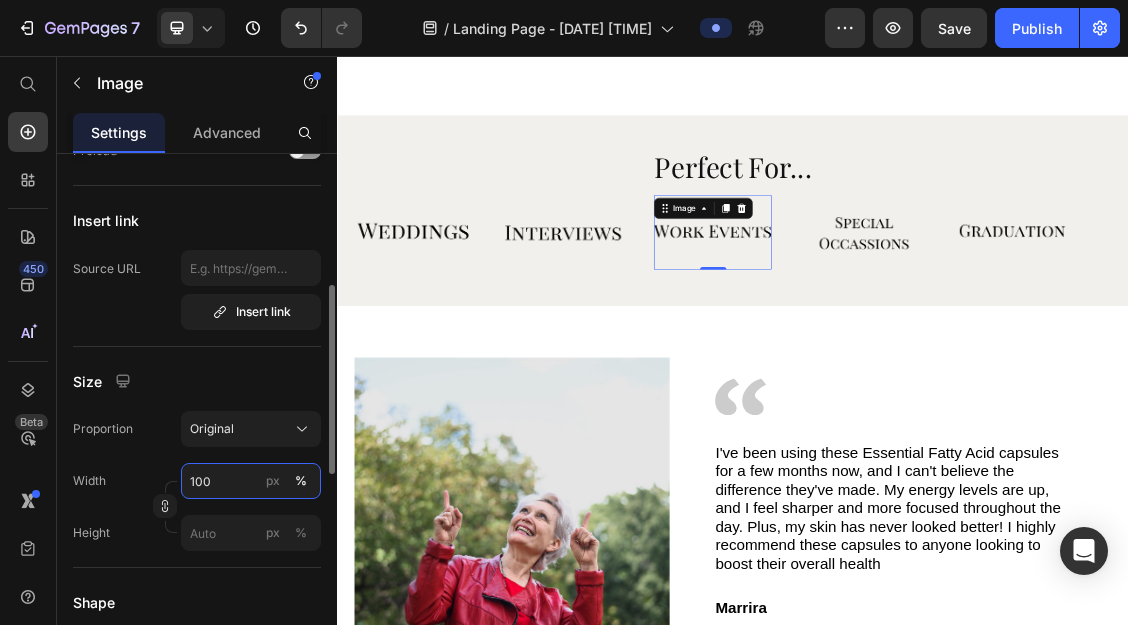 click on "100" at bounding box center (251, 481) 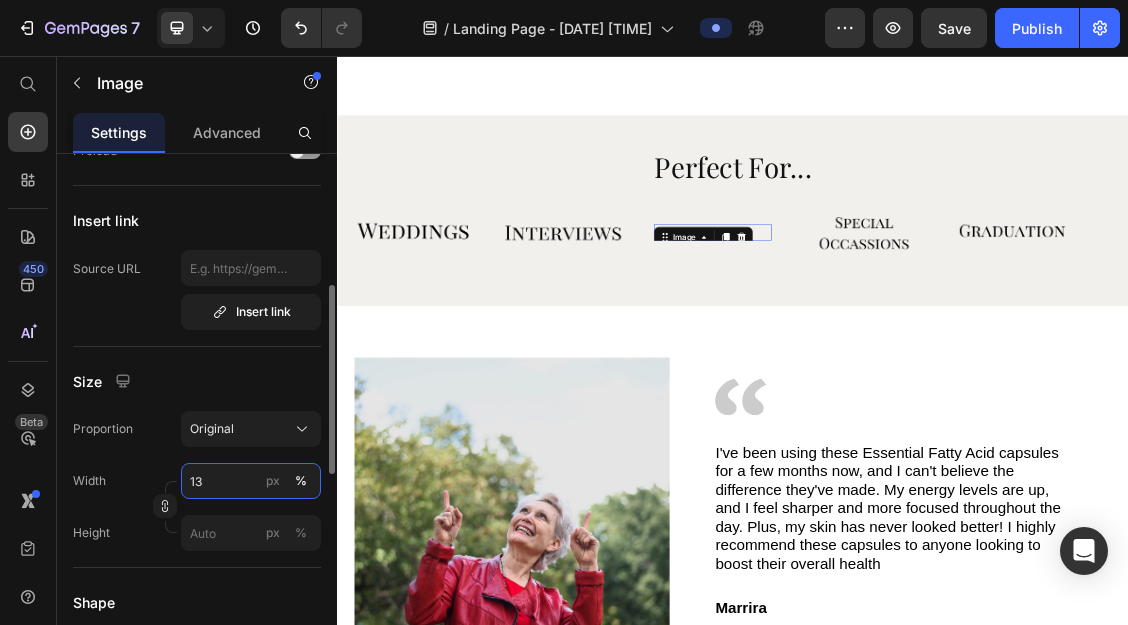 type on "130" 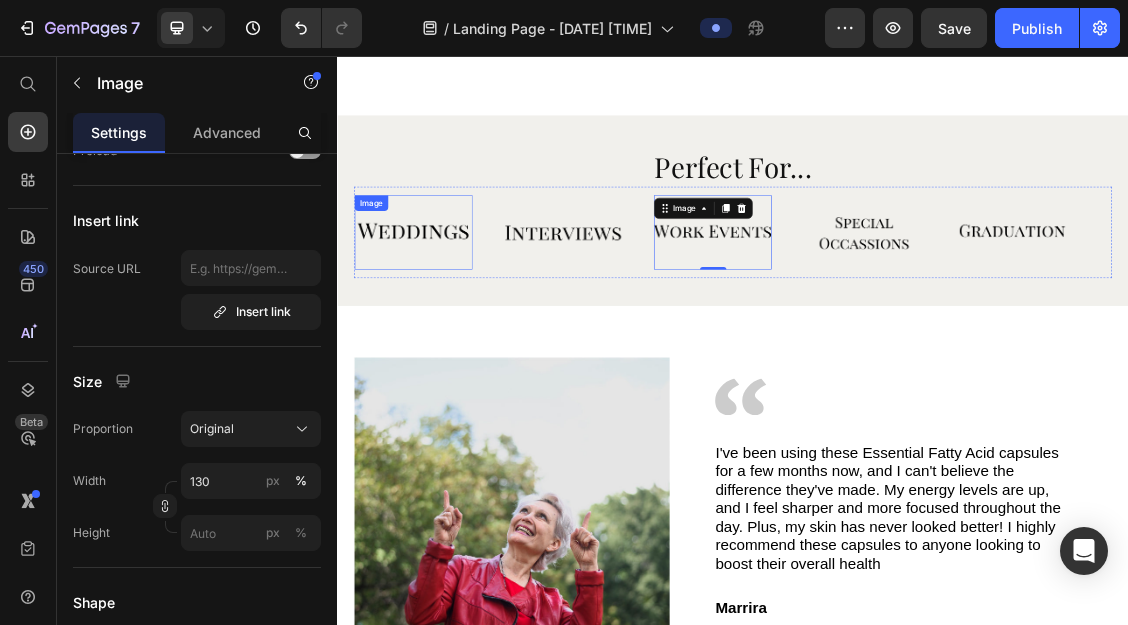 click at bounding box center (452, 324) 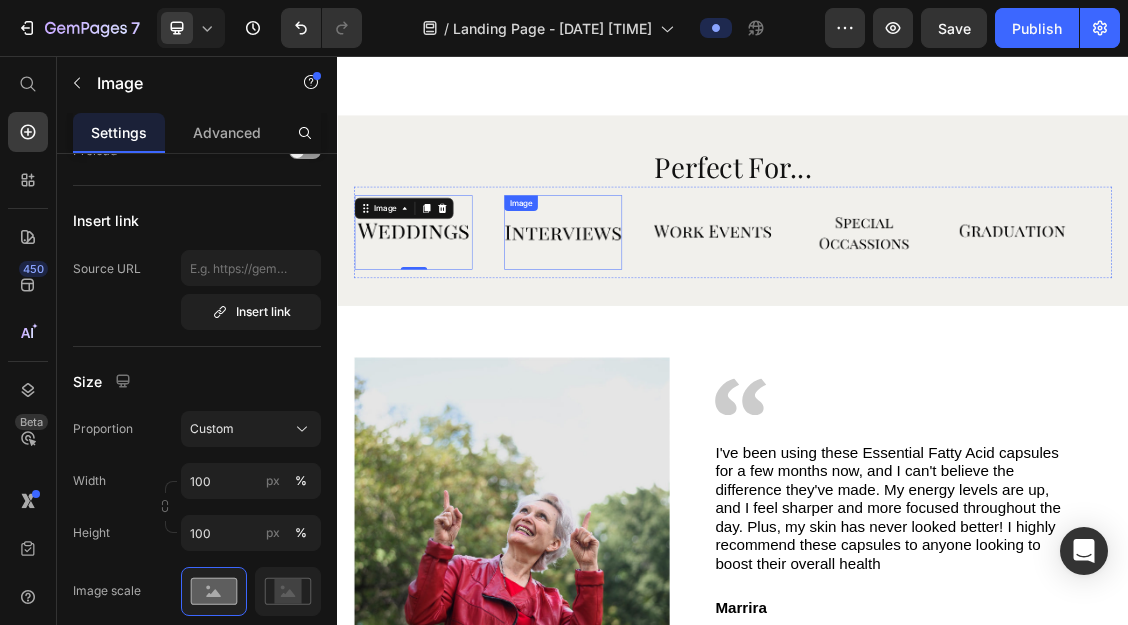 click at bounding box center (679, 324) 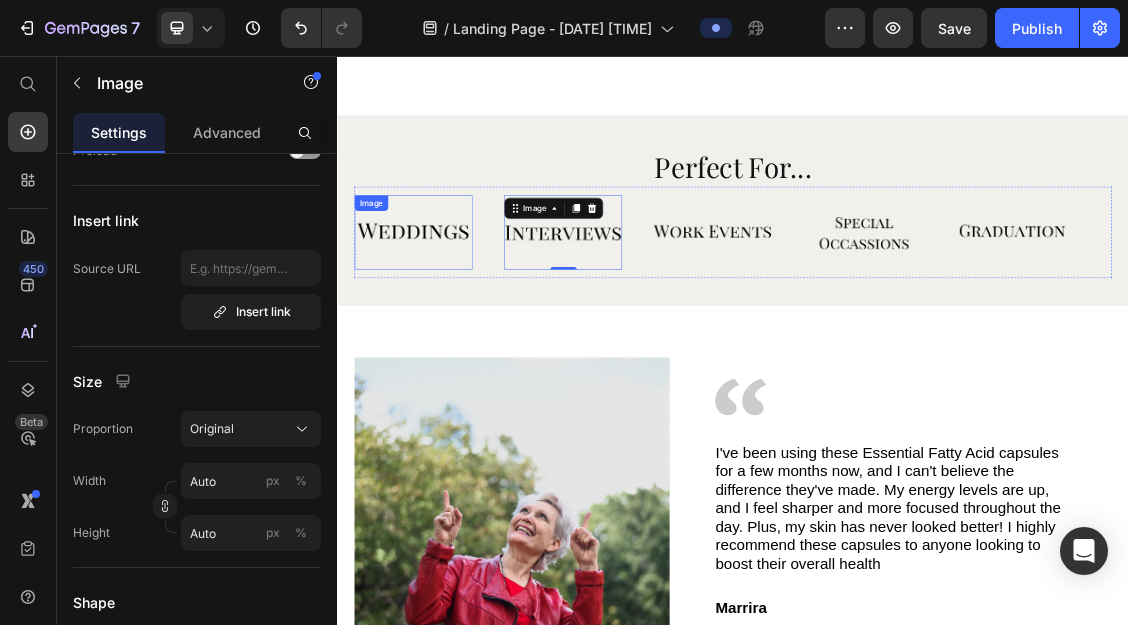 click at bounding box center [452, 324] 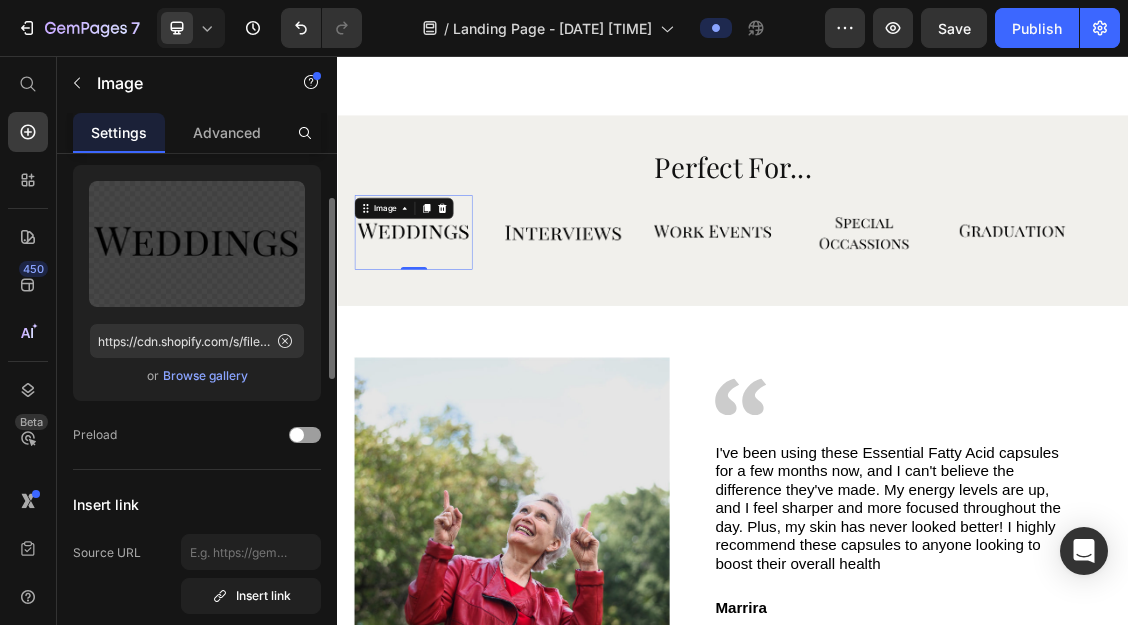 scroll, scrollTop: 76, scrollLeft: 0, axis: vertical 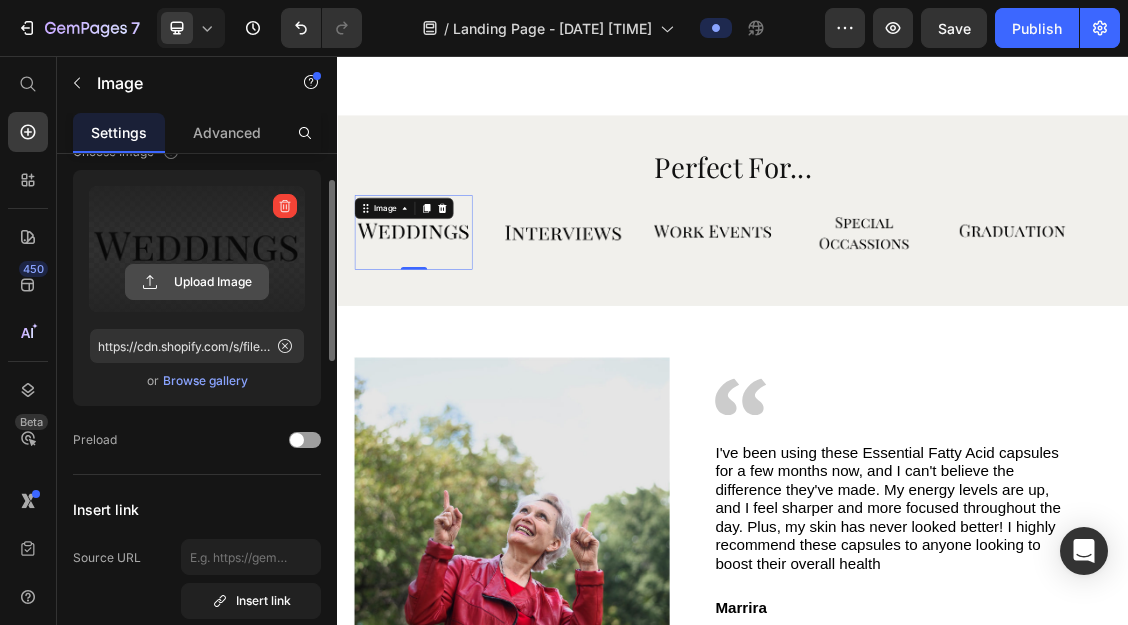 click 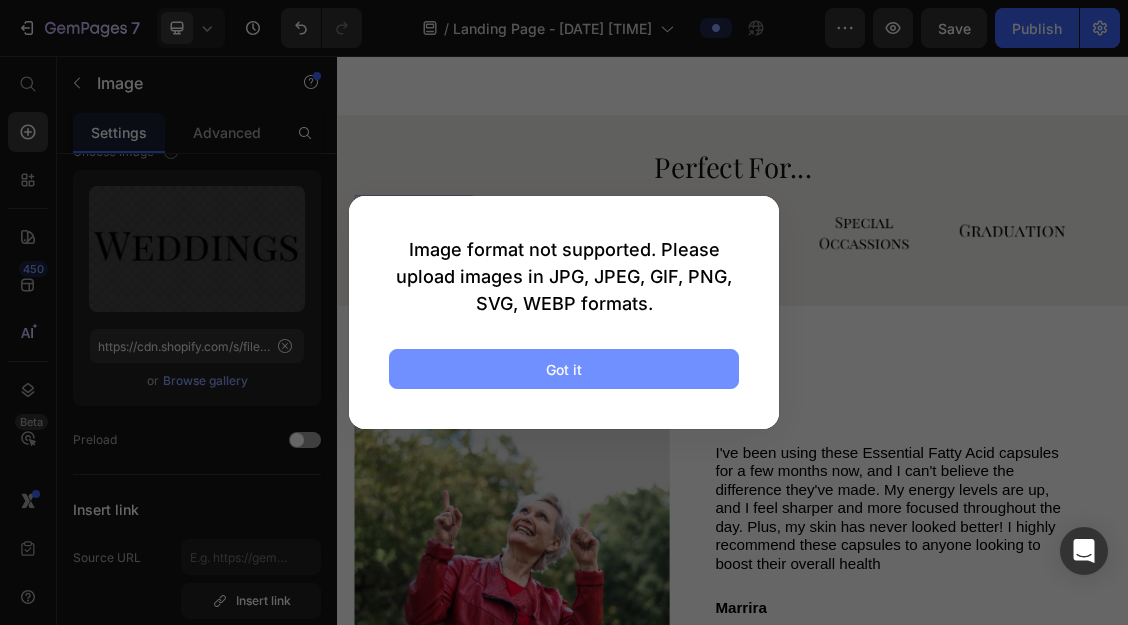 click on "Got it" at bounding box center [564, 369] 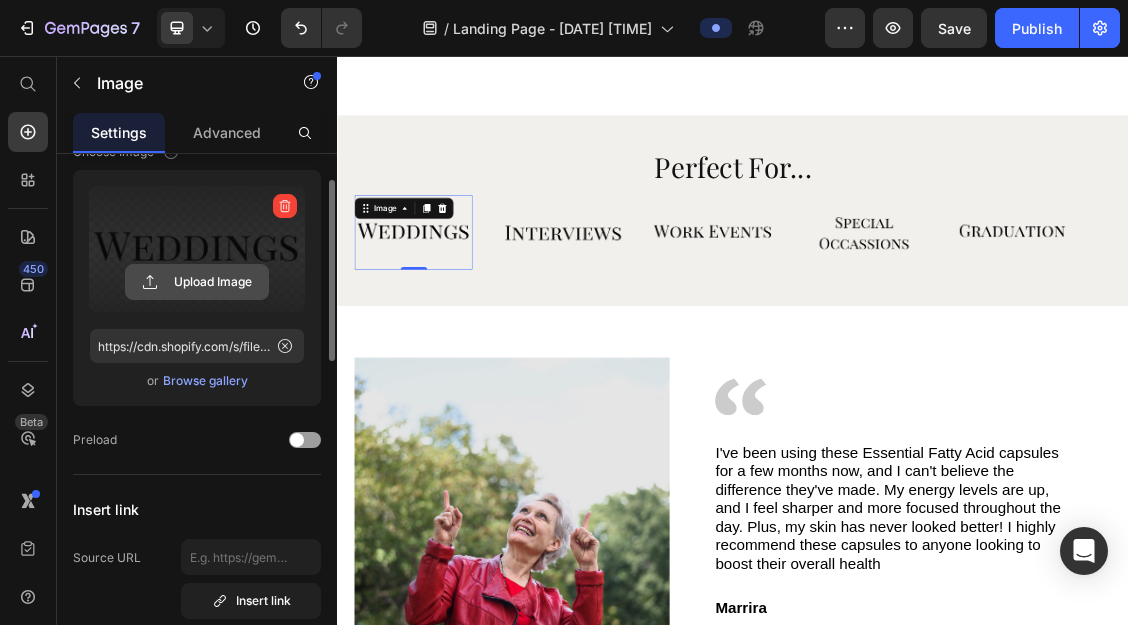 click 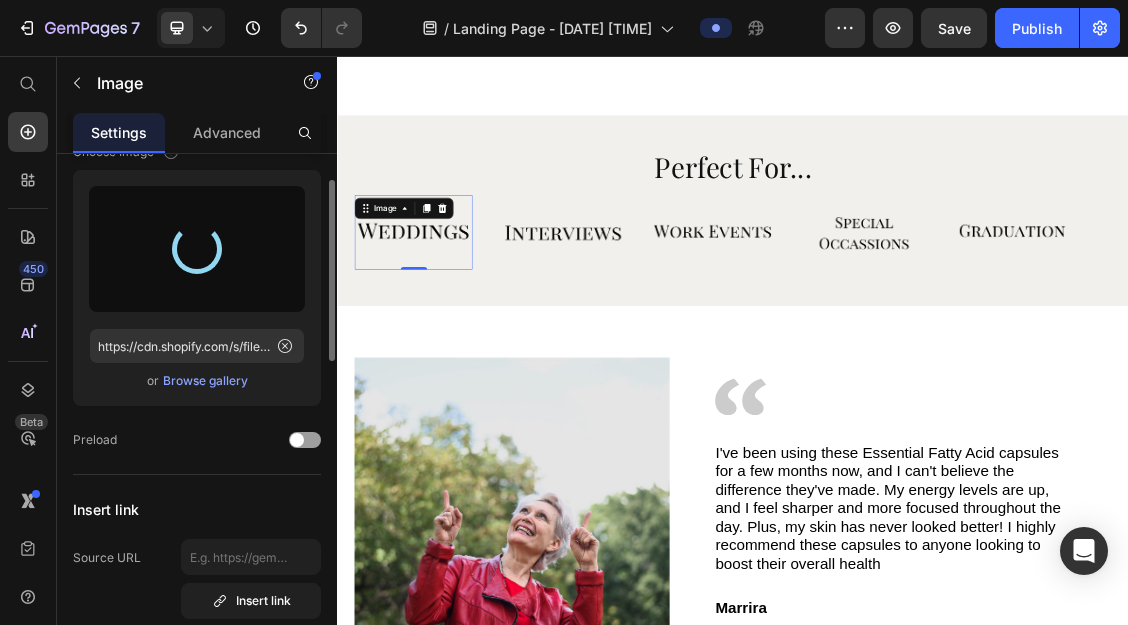 type on "https://cdn.shopify.com/s/files/1/0920/7581/9386/files/gempages_574891826889098469-4b9a27c3-4aaa-492a-ae8e-49db775742a4.png" 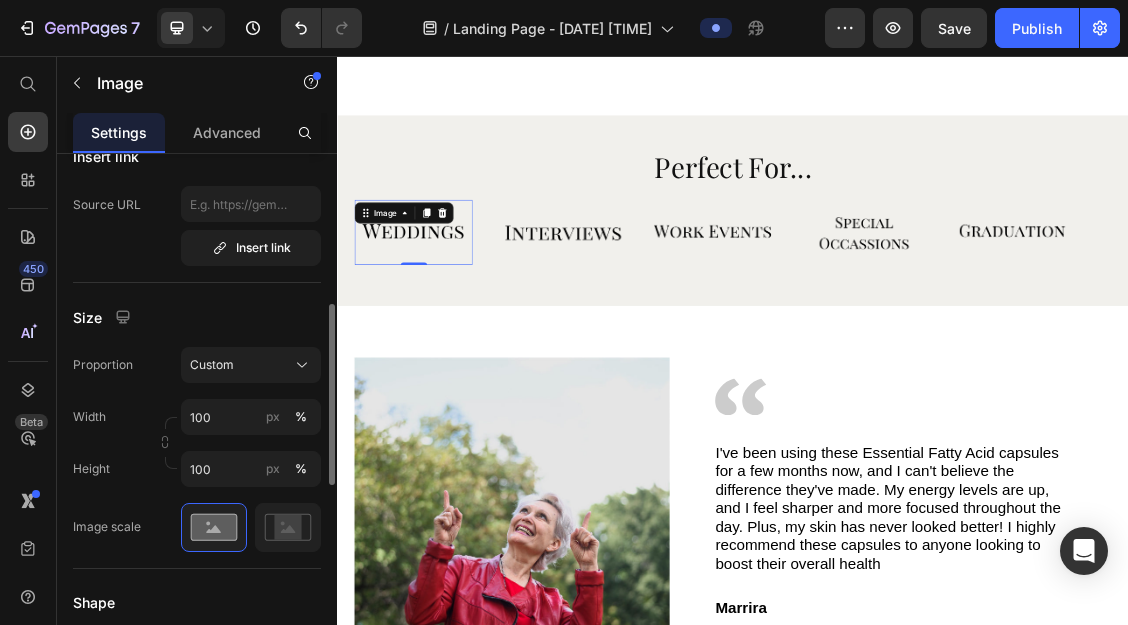 scroll, scrollTop: 433, scrollLeft: 0, axis: vertical 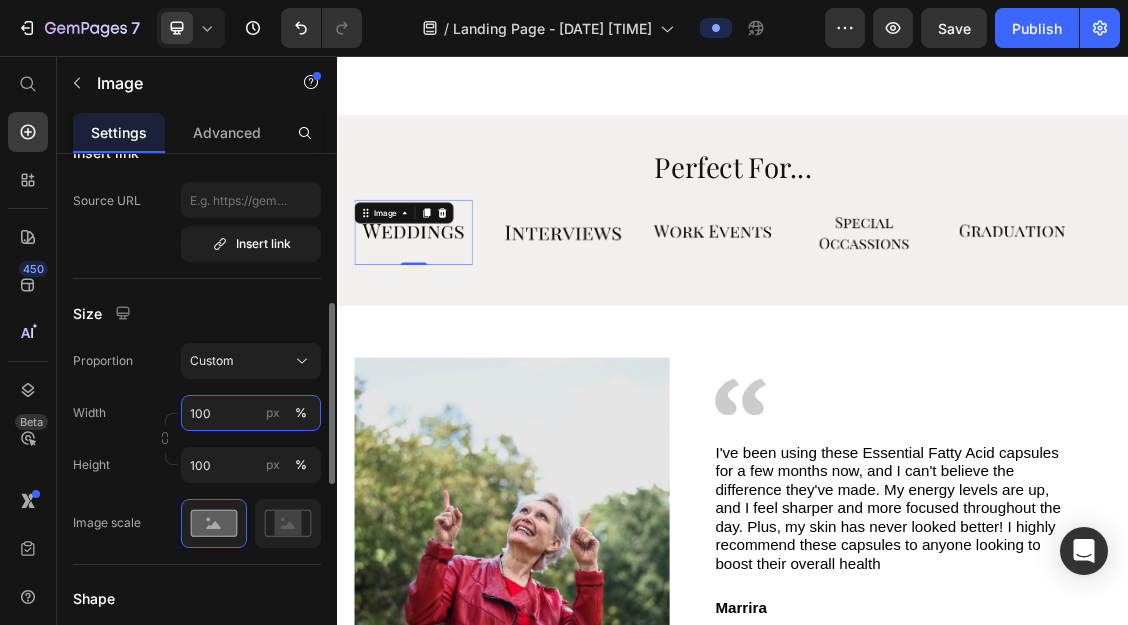 click on "100" at bounding box center [251, 413] 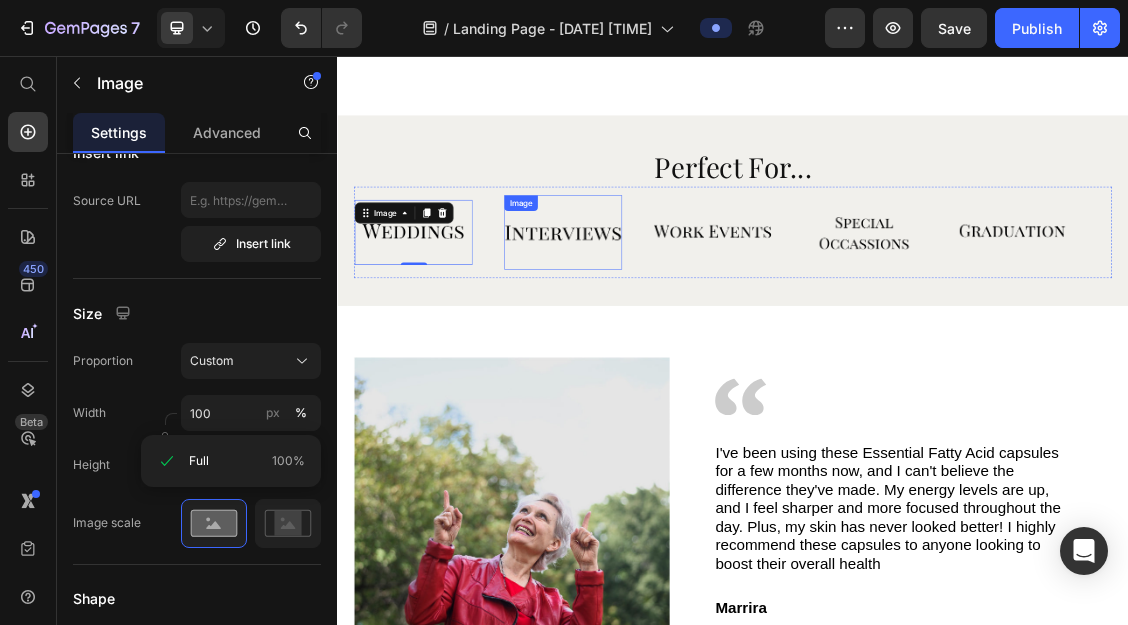 click at bounding box center (679, 324) 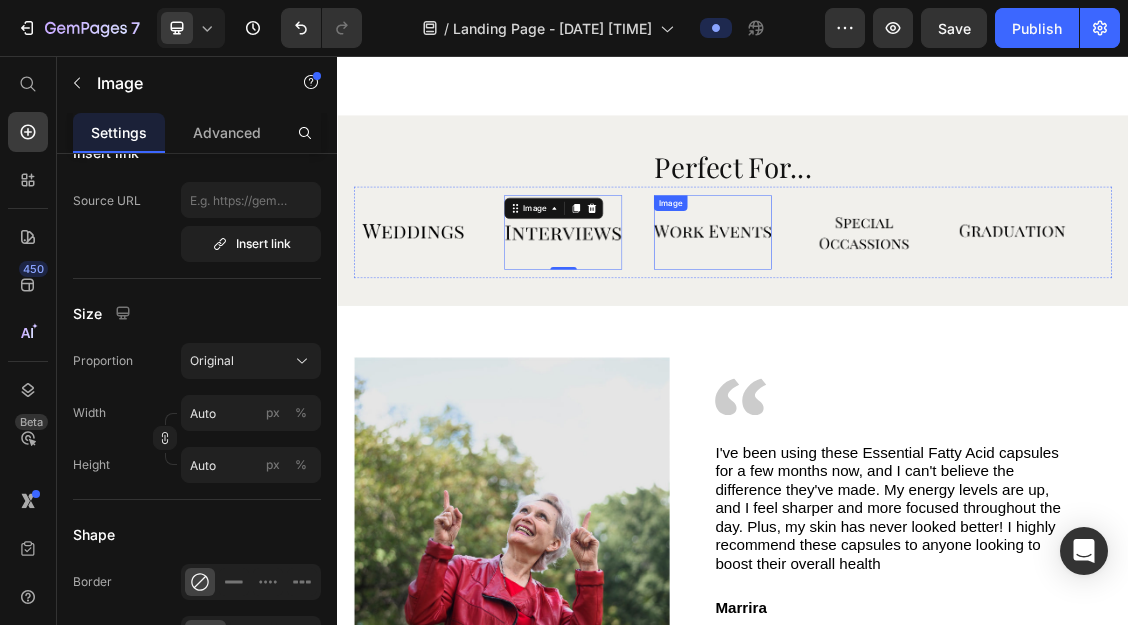 click at bounding box center [906, 324] 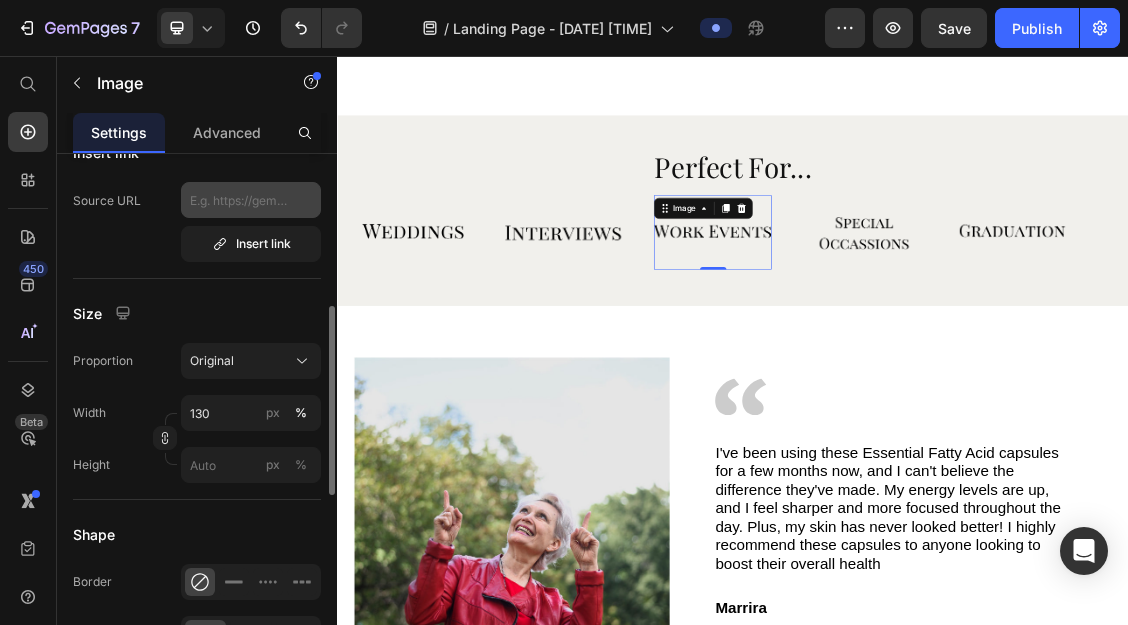 scroll, scrollTop: 0, scrollLeft: 0, axis: both 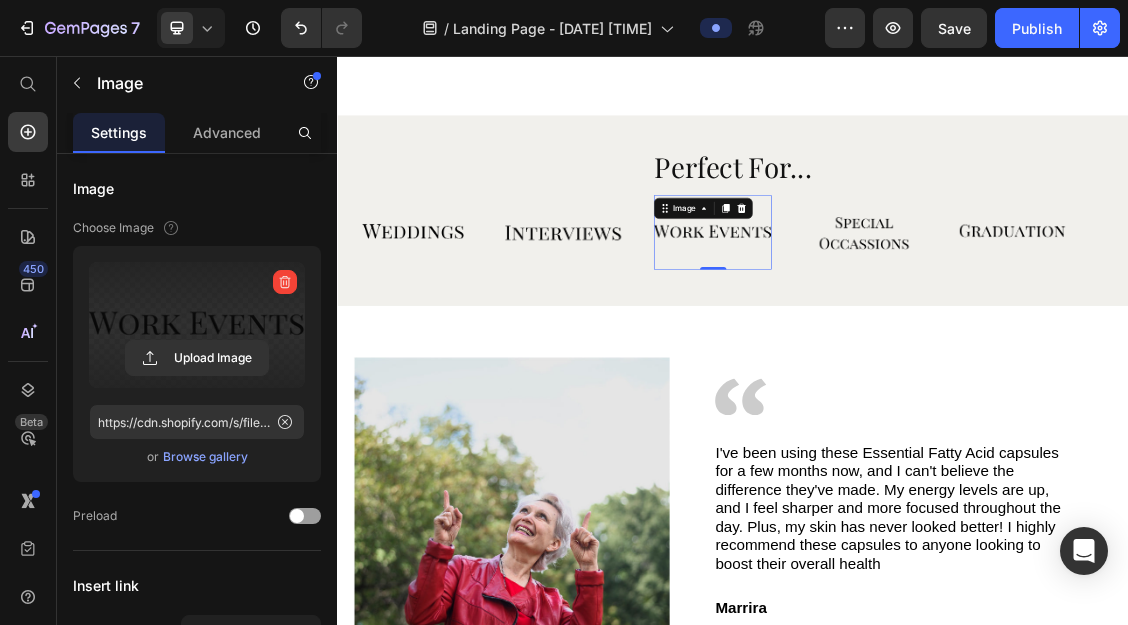 click at bounding box center [197, 325] 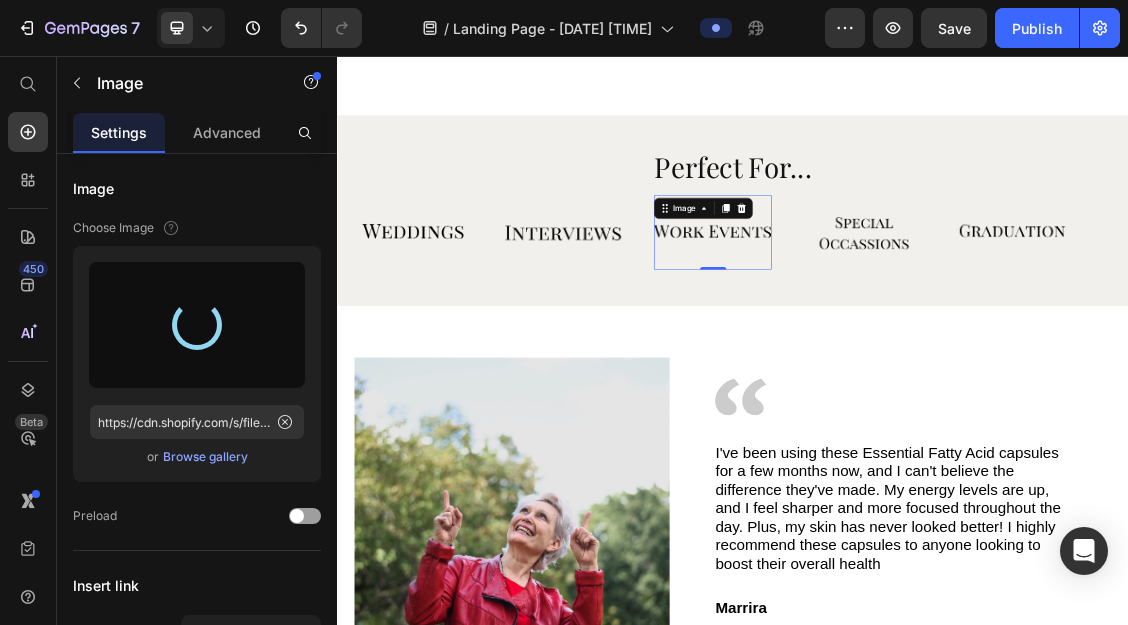 type on "https://cdn.shopify.com/s/files/1/0920/7581/9386/files/gempages_574891826889098469-0a28a4a8-042f-4ccb-8308-dd0d3a20d28c.png" 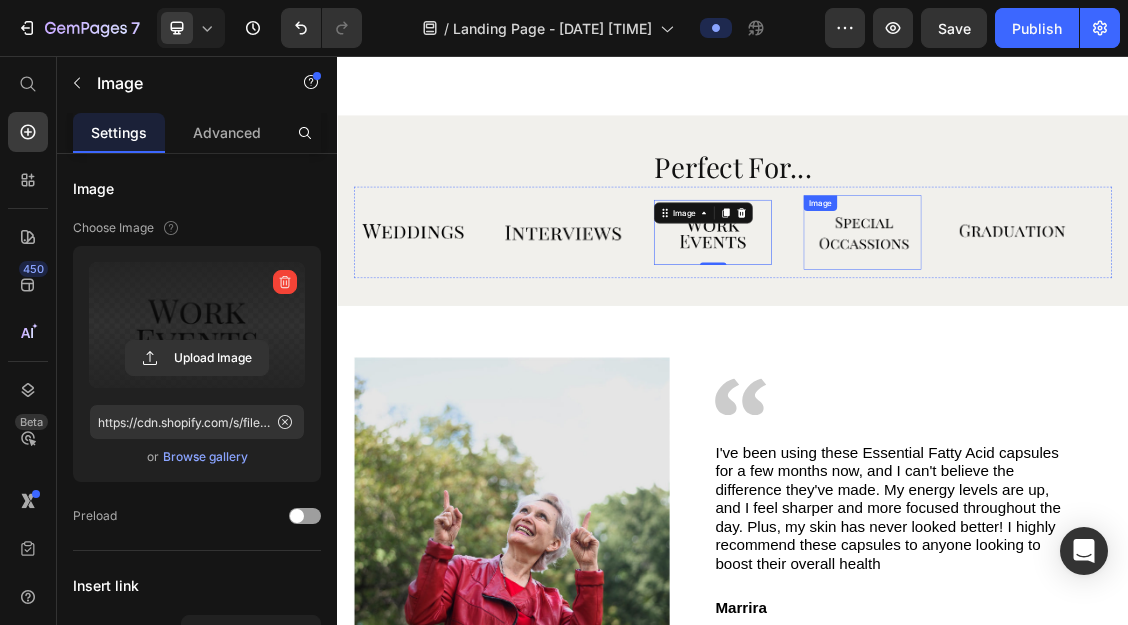 click at bounding box center [1133, 324] 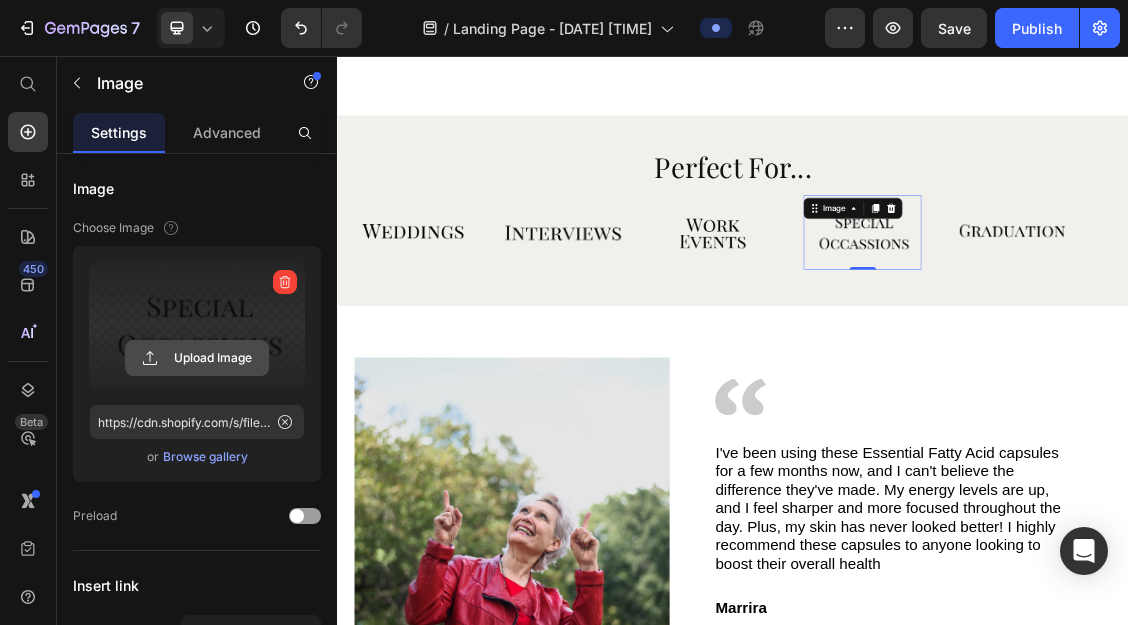 click 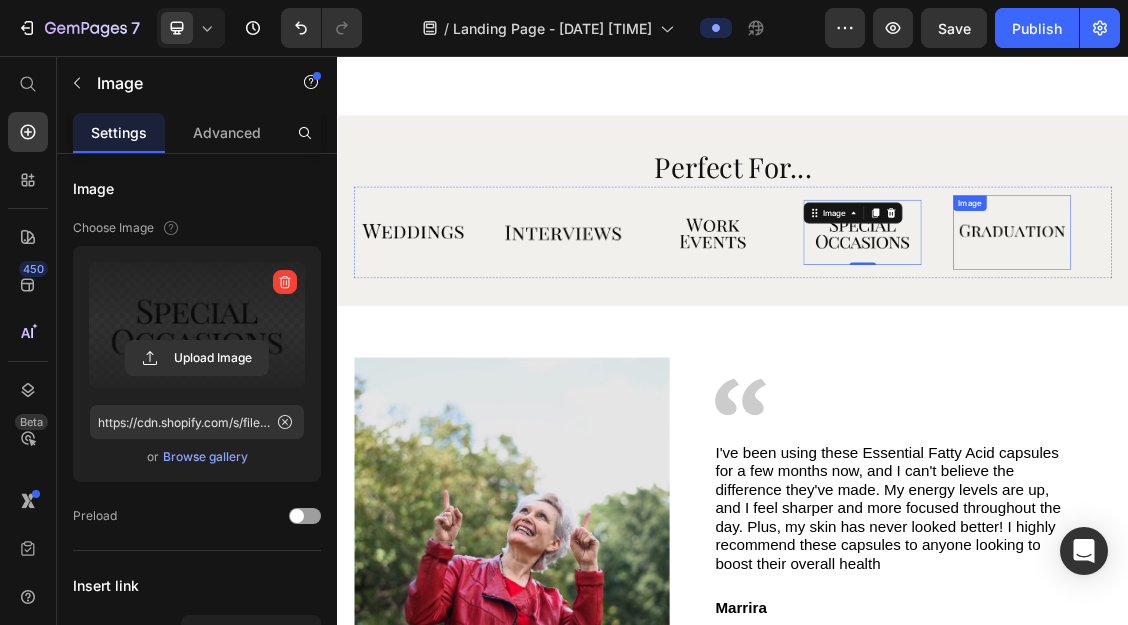 click at bounding box center (1360, 324) 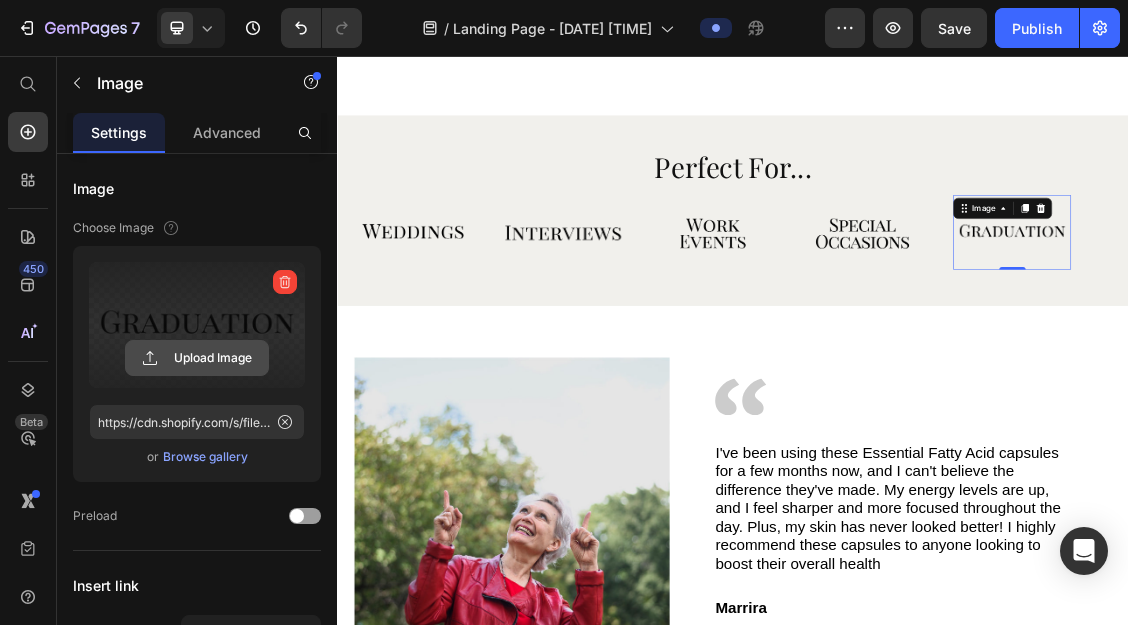 click 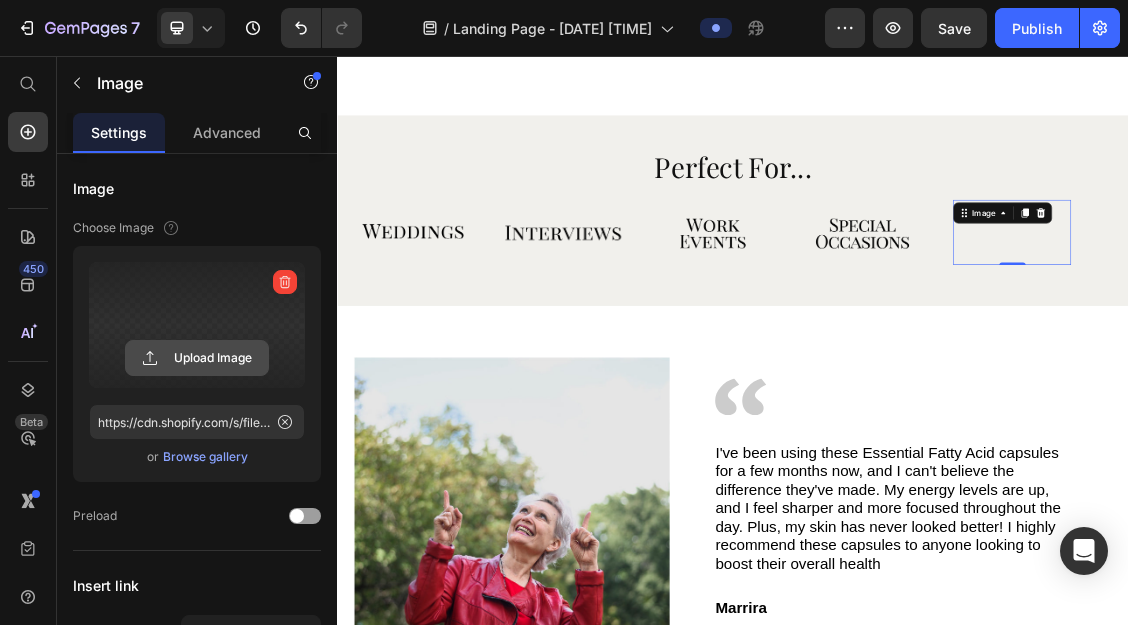 click 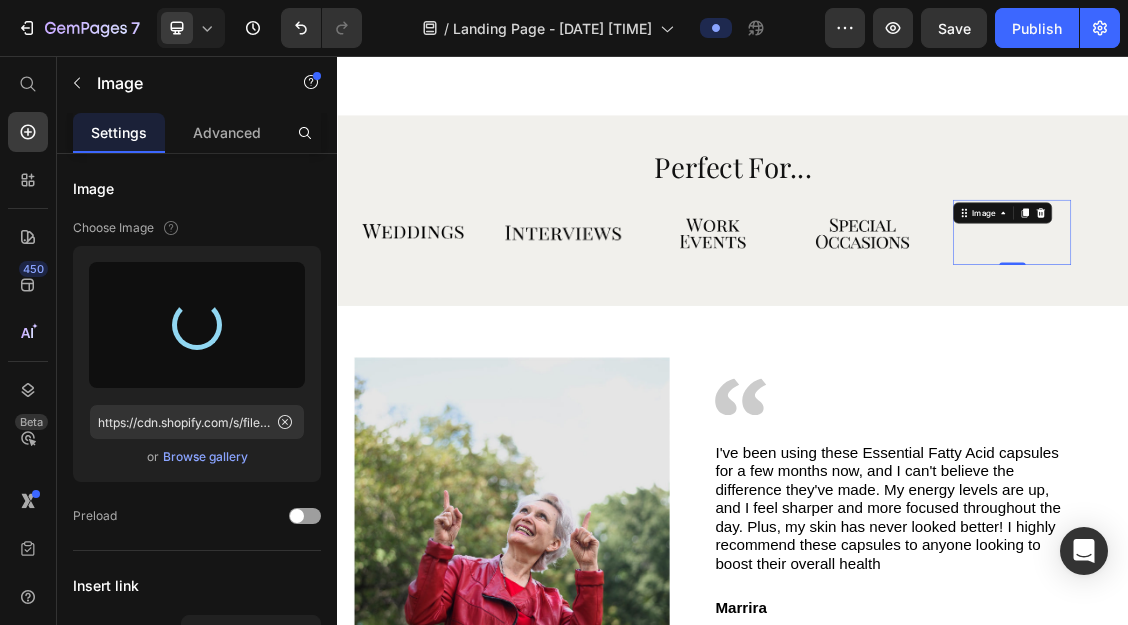 type on "https://cdn.shopify.com/s/files/1/0920/7581/9386/files/gempages_574891826889098469-139c8db5-0ce3-492a-80b4-2c47e8773242.png" 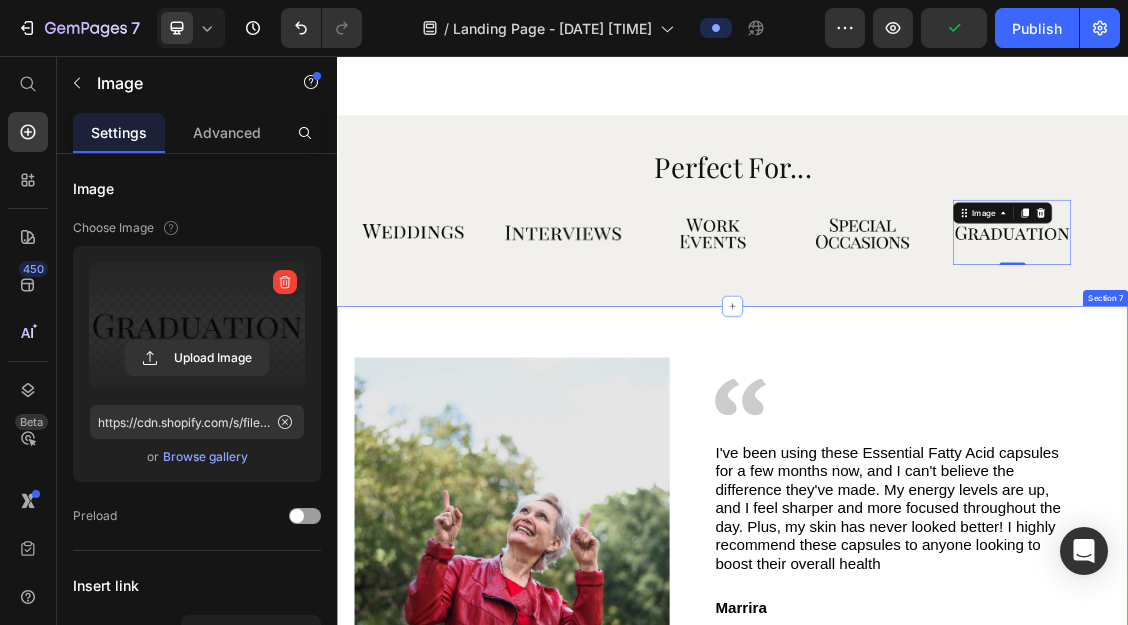 click on "Image Image I've been using these Essential Fatty Acid capsules for a few months now, and I can't believe the difference they've made. My energy levels are up, and I feel sharper and more focused throughout the day. Plus, my skin has never looked better! I highly recommend these capsules to anyone looking to boost their overall health Text Block [NAME] Text Block I've been using these Essential Fatty Acid capsules for a few months now, and I can't believe the difference they've made. My energy levels are up, and I feel sharper and more focused throughout the day. Plus, my skin has never looked better! I highly recommend these capsules to anyone looking to boost their overall health Text Block [NAME] Text Block Text Block [NAME] Text Block Carousel Row Row Section 7" at bounding box center [937, 781] 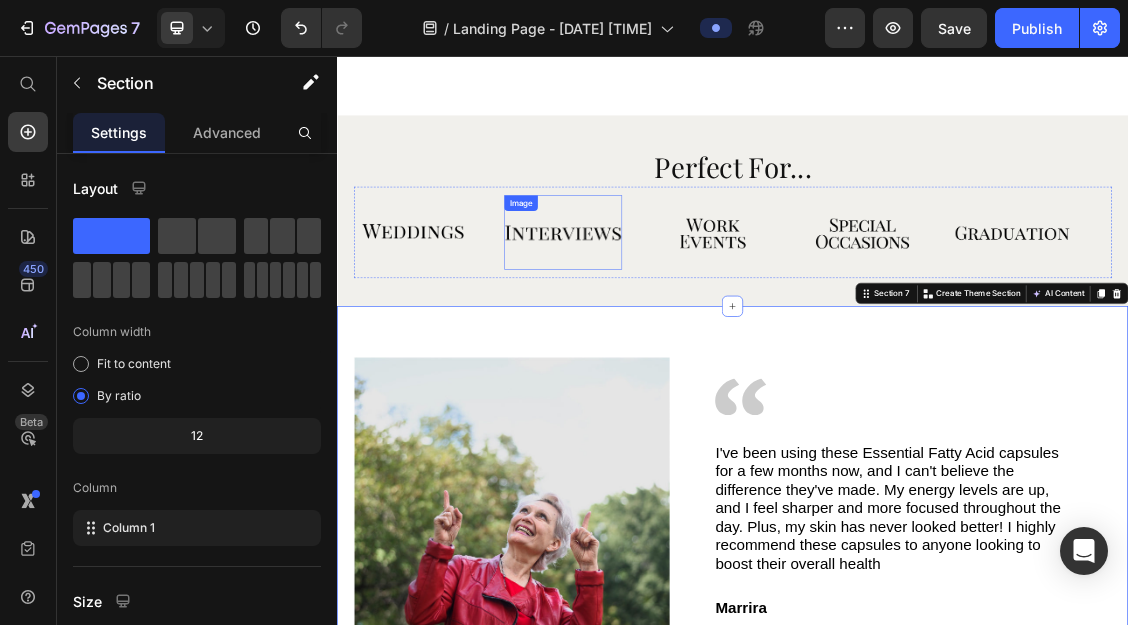 click at bounding box center [679, 324] 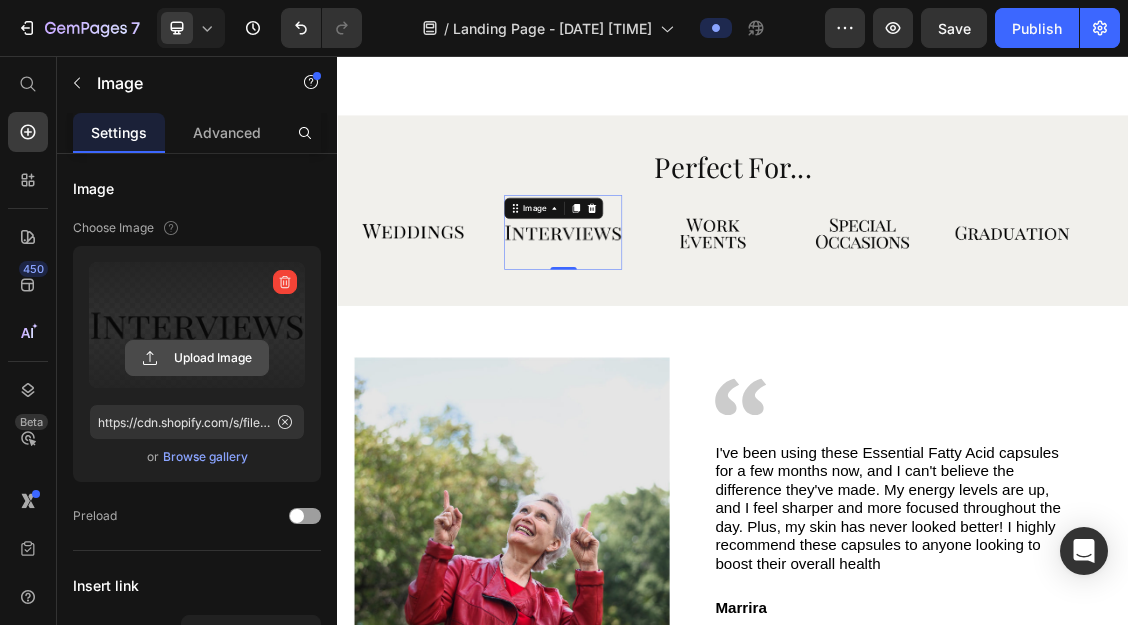 click 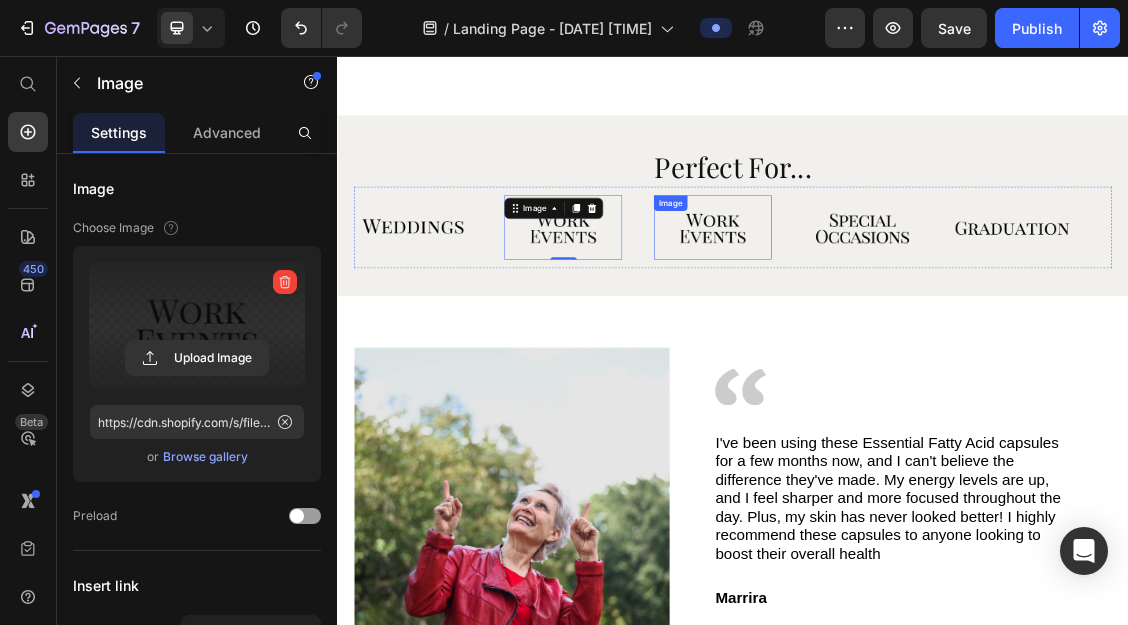 click at bounding box center [906, 316] 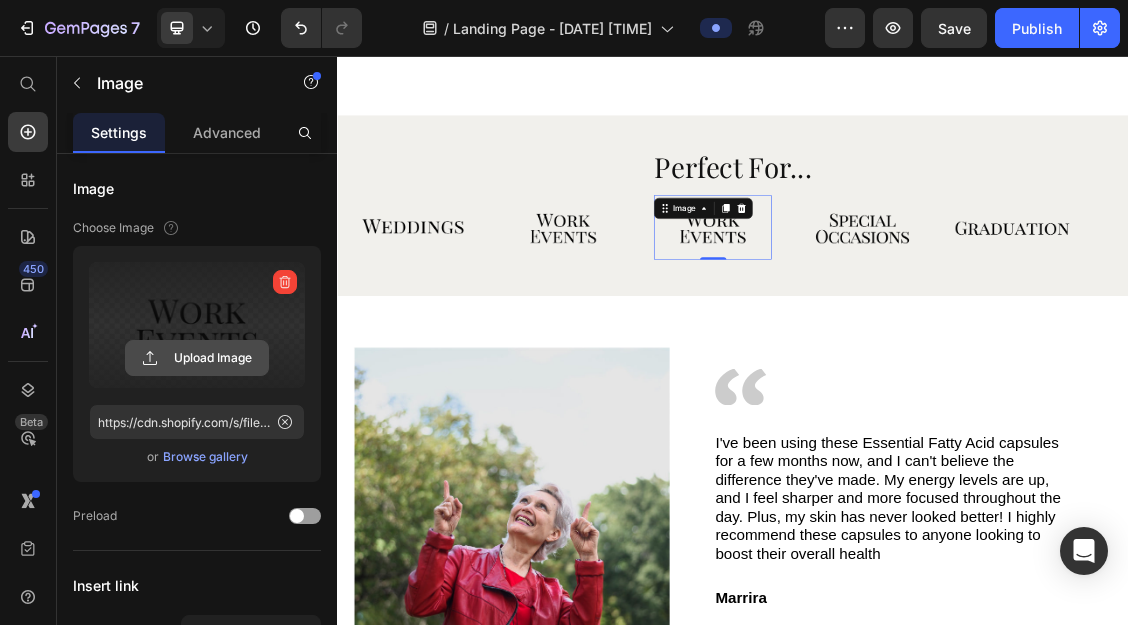 click 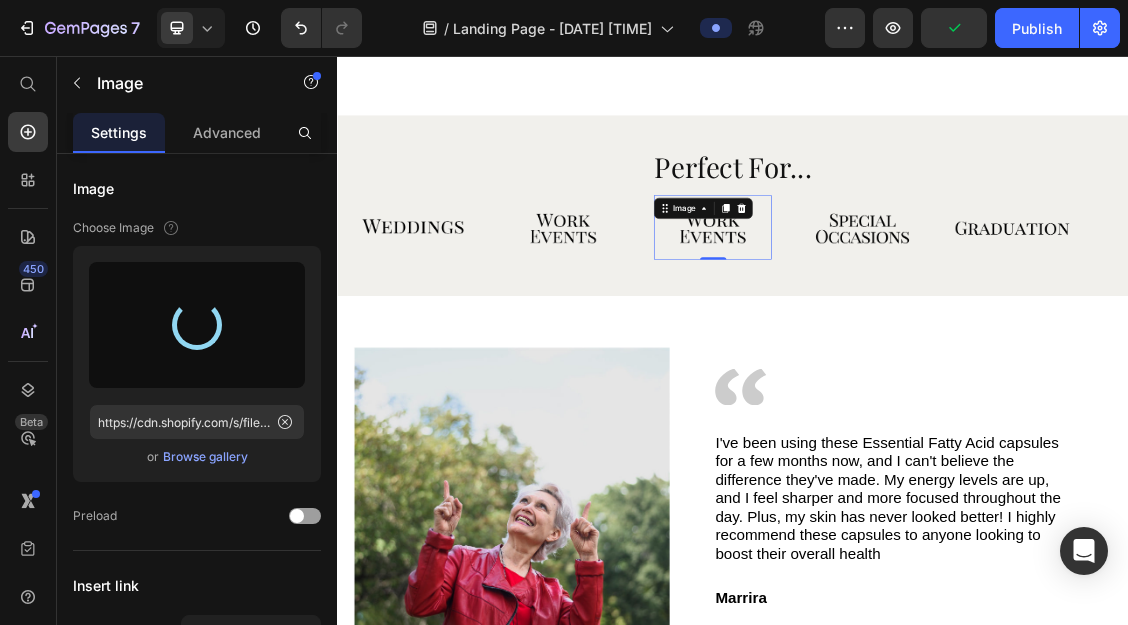 type on "https://cdn.shopify.com/s/files/1/0920/7581/9386/files/gempages_574891826889098469-14fd7a2b-84f1-4a86-bba1-1fe183ad66ed.png" 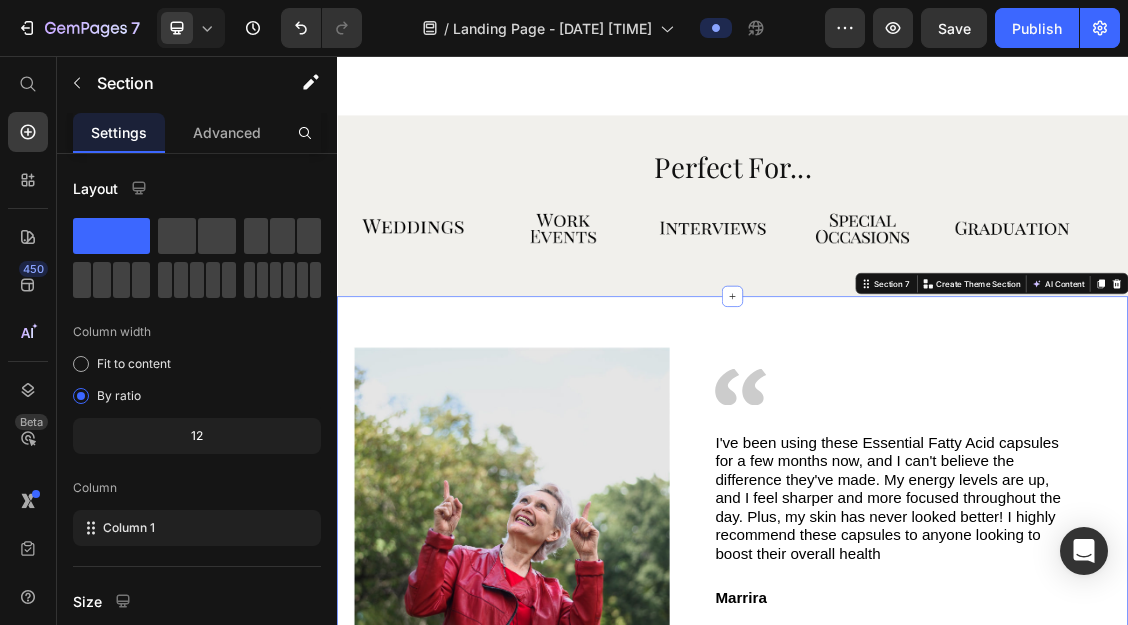 click on "Image Image I've been using these Essential Fatty Acid capsules for a few months now, and I can't believe the difference they've made. My energy levels are up, and I feel sharper and more focused throughout the day. Plus, my skin has never looked better! I highly recommend these capsules to anyone looking to boost their overall health Text Block [NAME] Text Block I've been using these Essential Fatty Acid capsules for a few months now, and I can't believe the difference they've made. My energy levels are up, and I feel sharper and more focused throughout the day. Plus, my skin has never looked better! I highly recommend these capsules to anyone looking to boost their overall health Text Block [NAME] Text Block Text Block [NAME] Text Block Carousel Row Row Section 7   You can create reusable sections Create Theme Section AI Content Write with GemAI What would you like to describe here? Tone and Voice Persuasive Product suit Show more Generate" at bounding box center (937, 766) 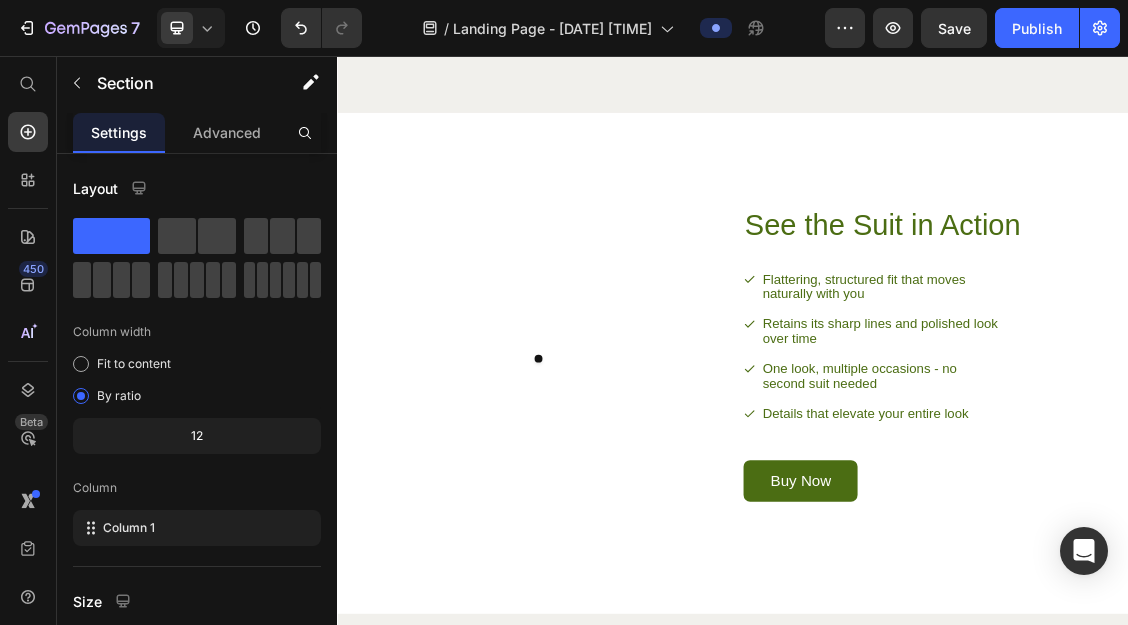 scroll, scrollTop: 2747, scrollLeft: 0, axis: vertical 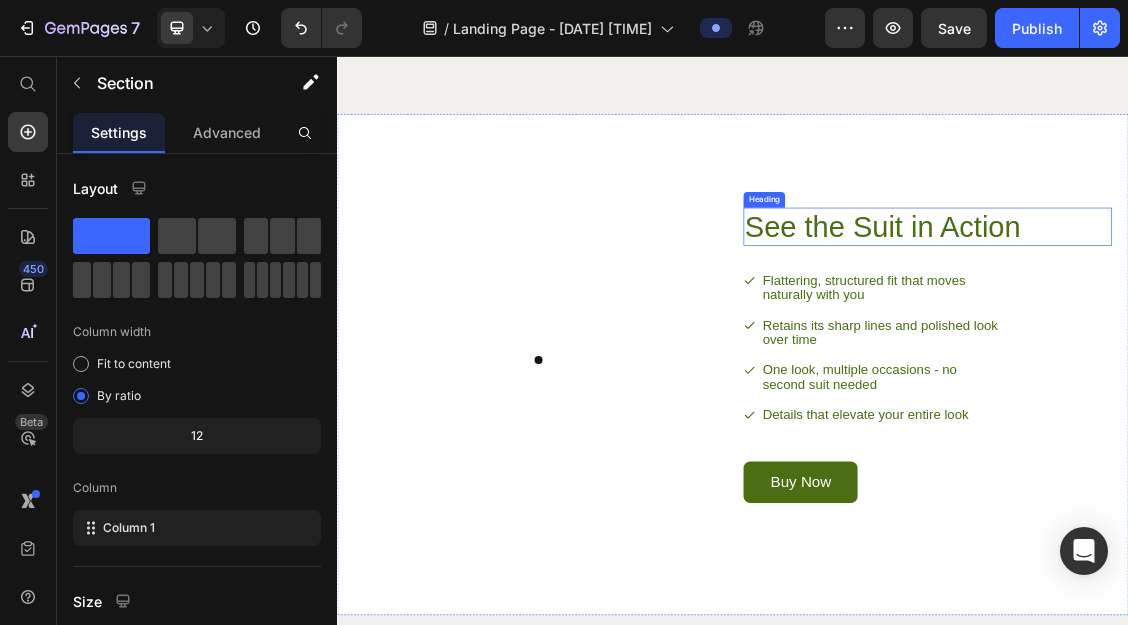 click on "See the Suit in Action" at bounding box center [1209, 315] 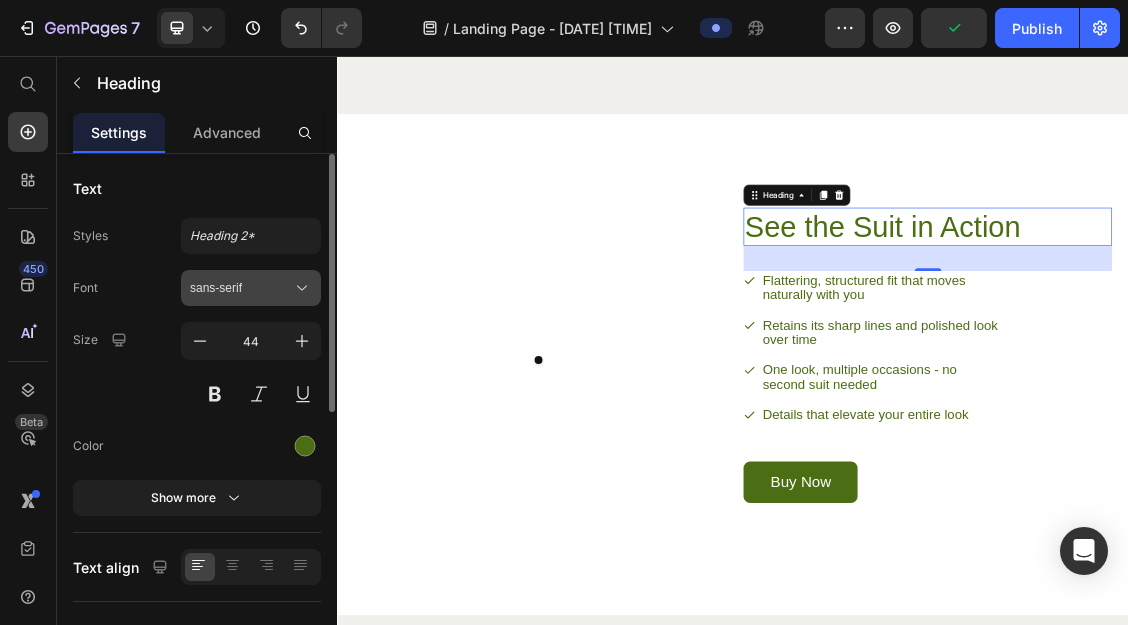 click on "sans-serif" at bounding box center (241, 288) 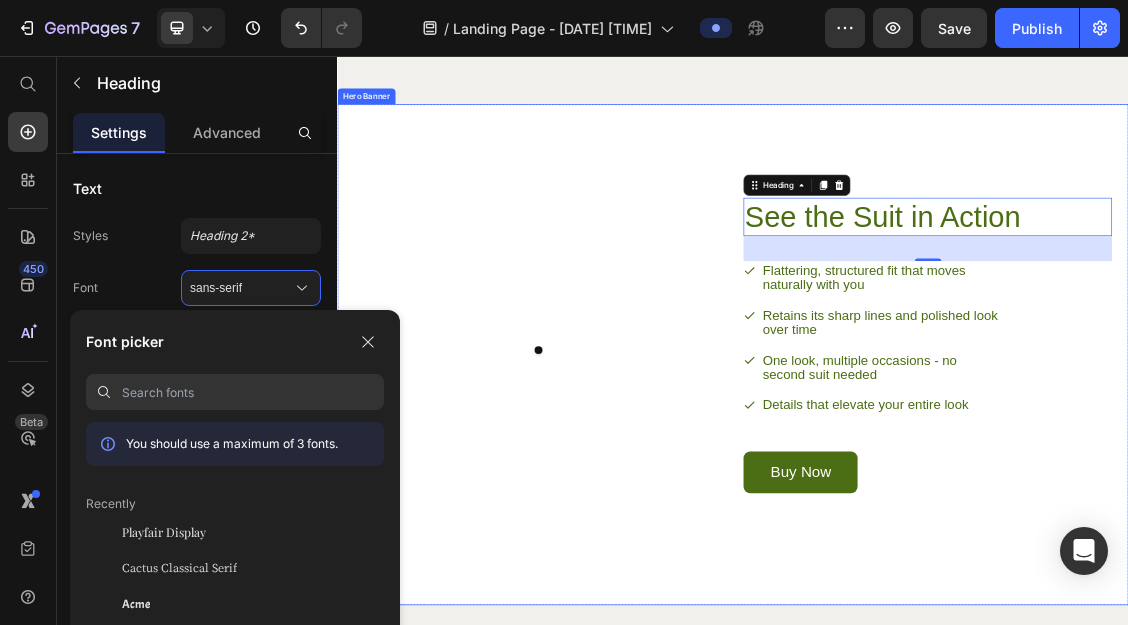 scroll, scrollTop: 2755, scrollLeft: 0, axis: vertical 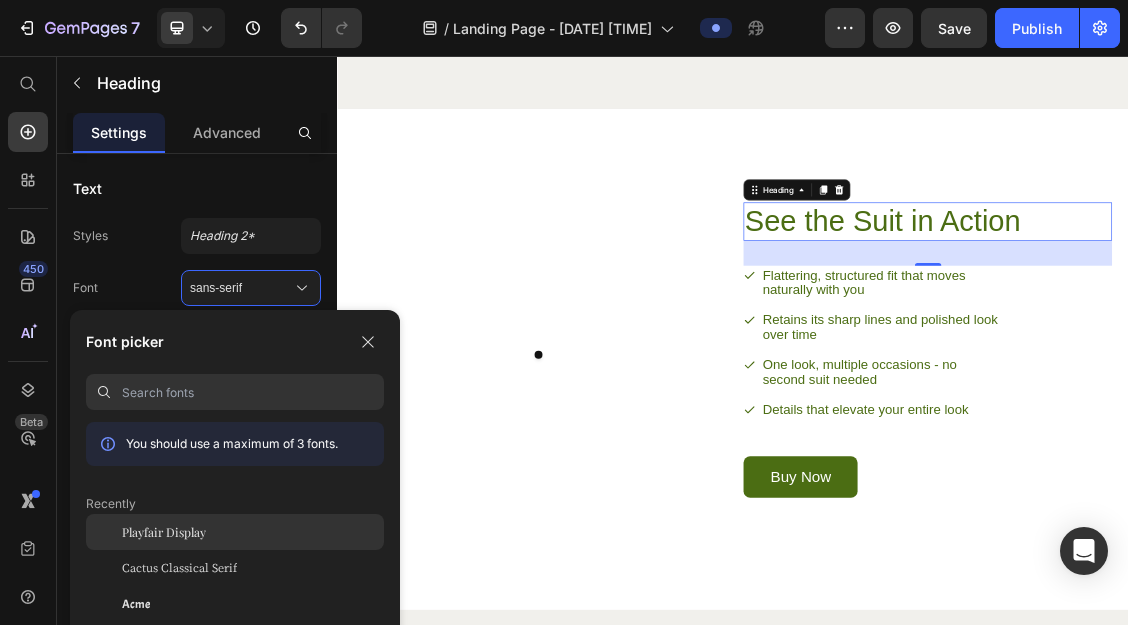 click on "Playfair Display" at bounding box center [164, 532] 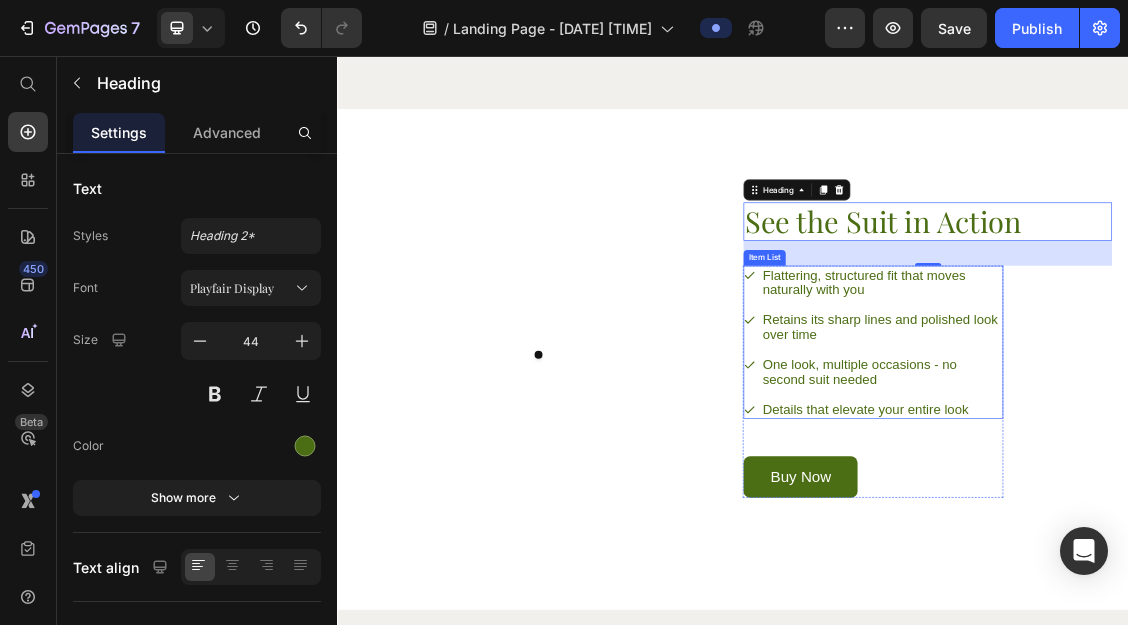 click on "Flattering, structured fit that moves naturally with you" at bounding box center (1163, 399) 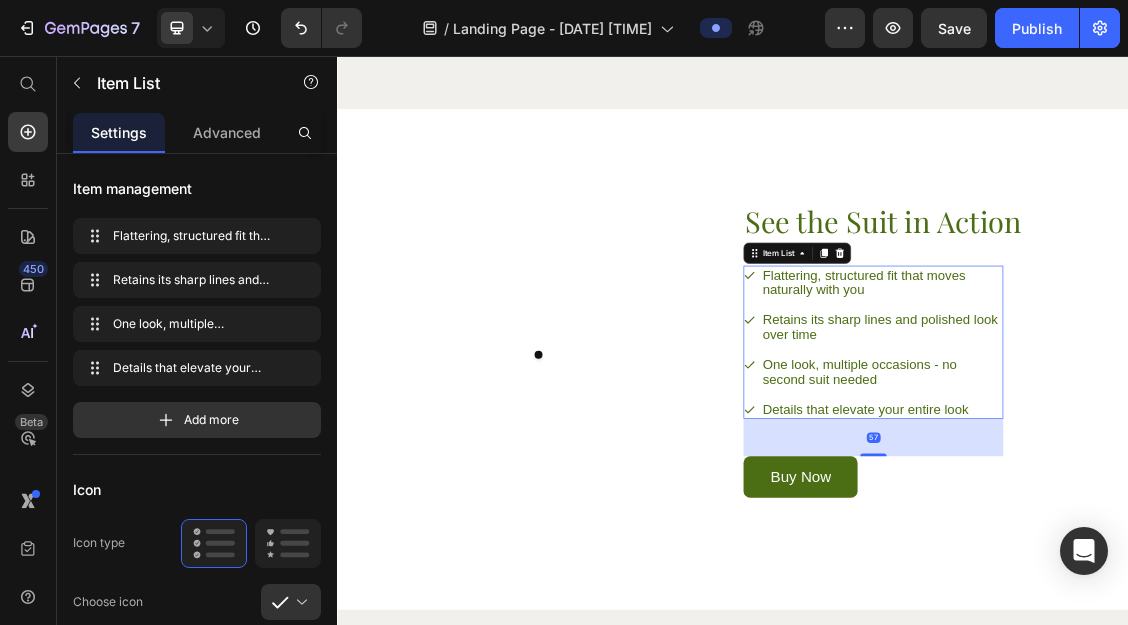 click on "Flattering, structured fit that moves naturally with you" at bounding box center (1163, 399) 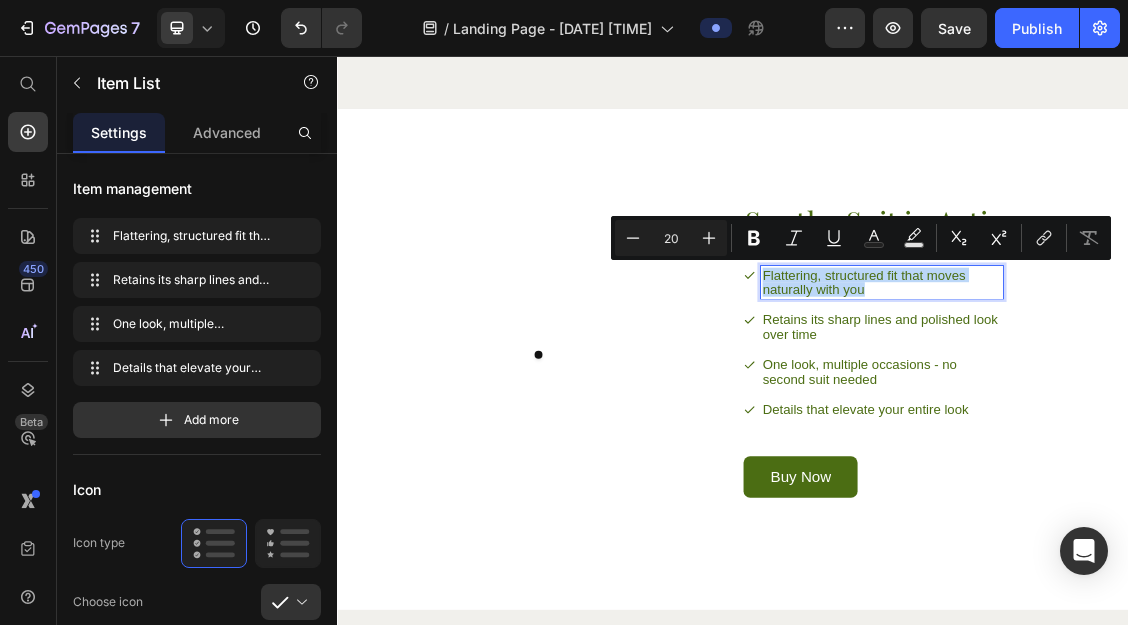 drag, startPoint x: 1132, startPoint y: 399, endPoint x: 965, endPoint y: 365, distance: 170.42593 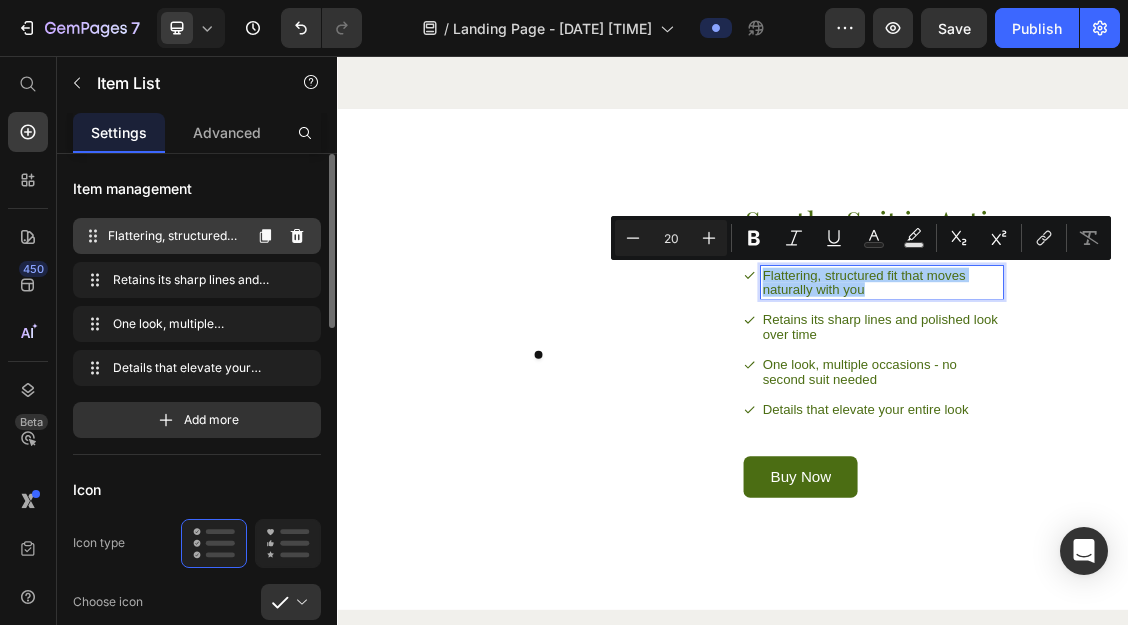 click on "Flattering, structured fit that moves naturally with you" at bounding box center (174, 236) 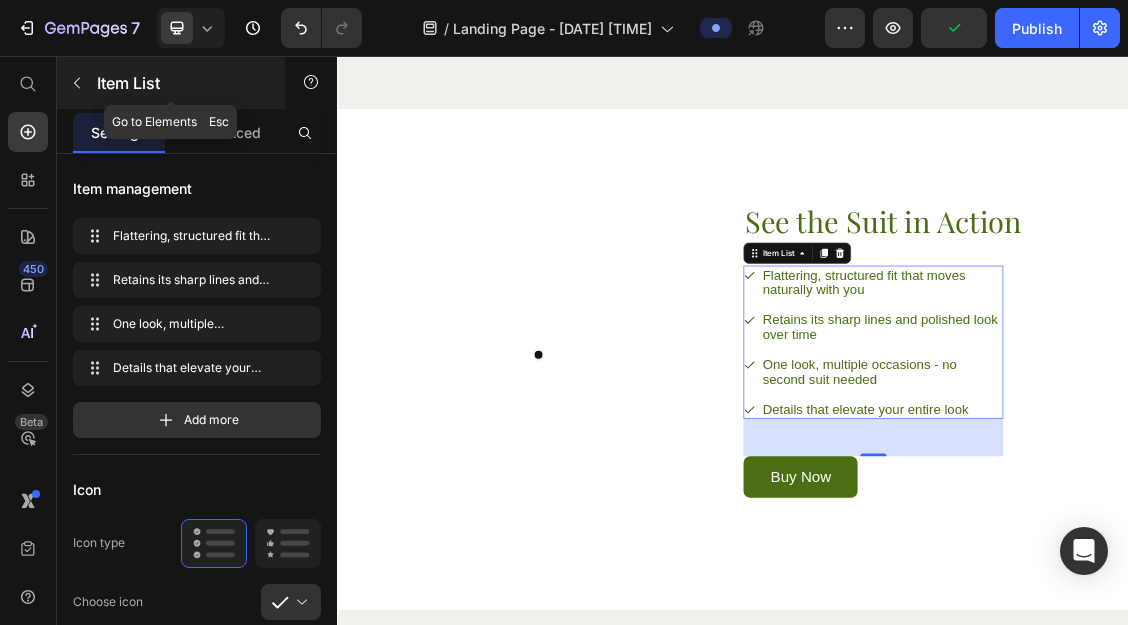 click at bounding box center [77, 83] 